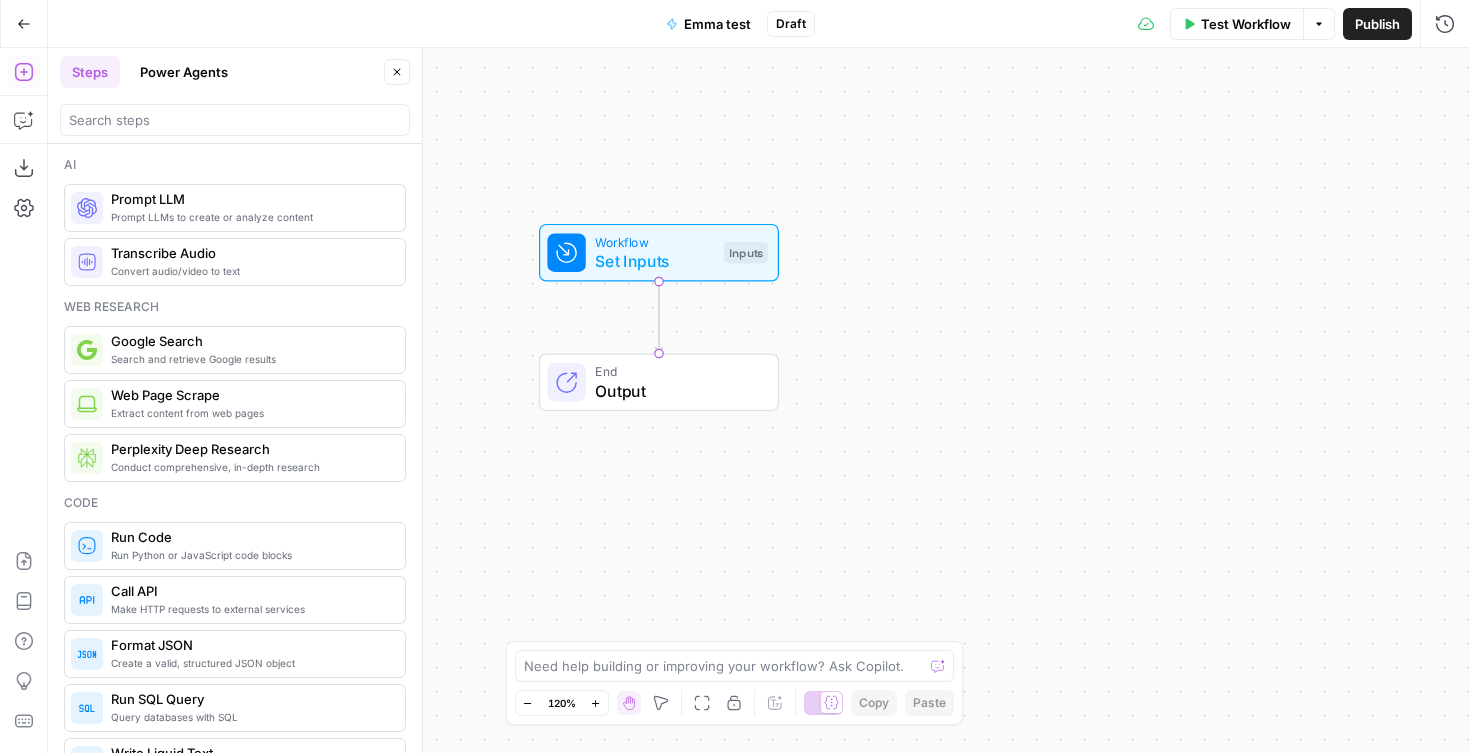 scroll, scrollTop: 0, scrollLeft: 0, axis: both 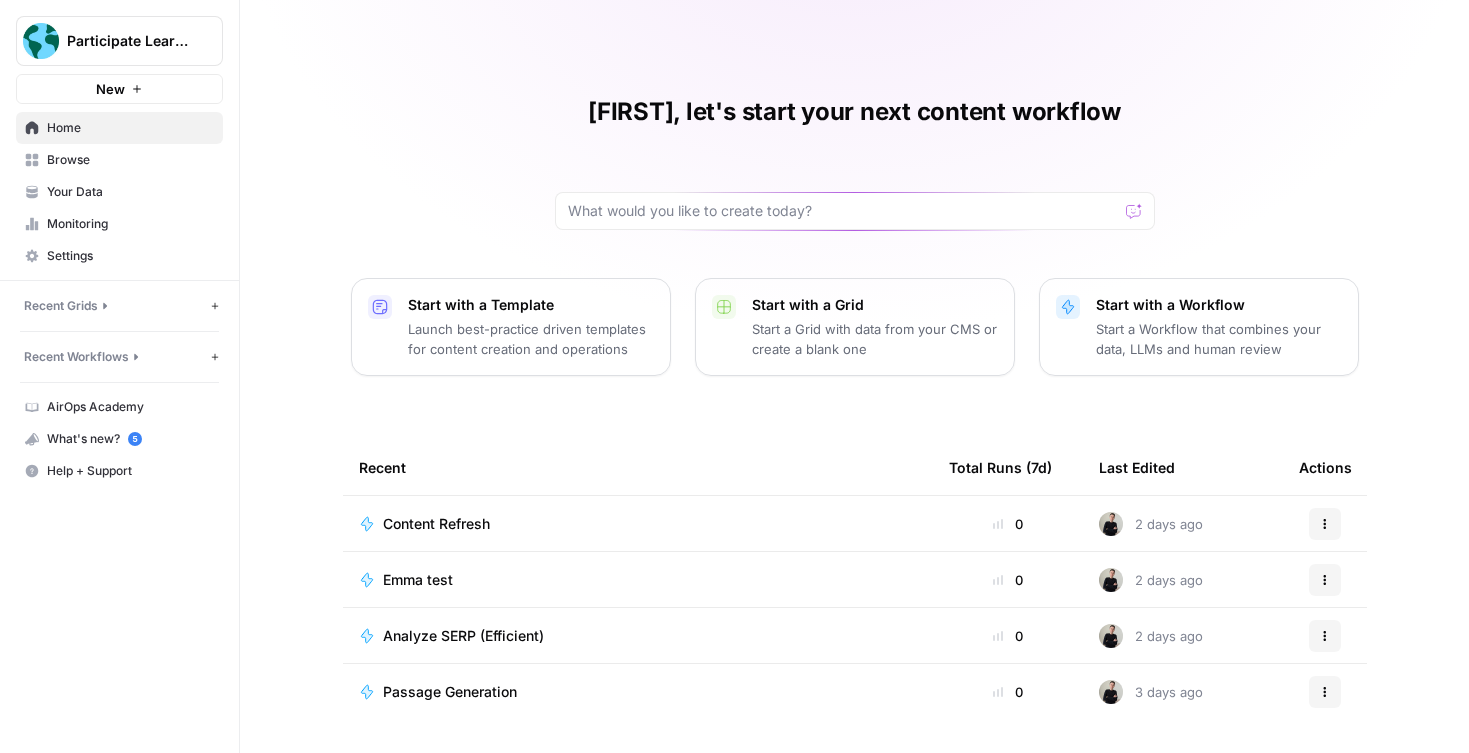 click on "Content Refresh" at bounding box center [436, 524] 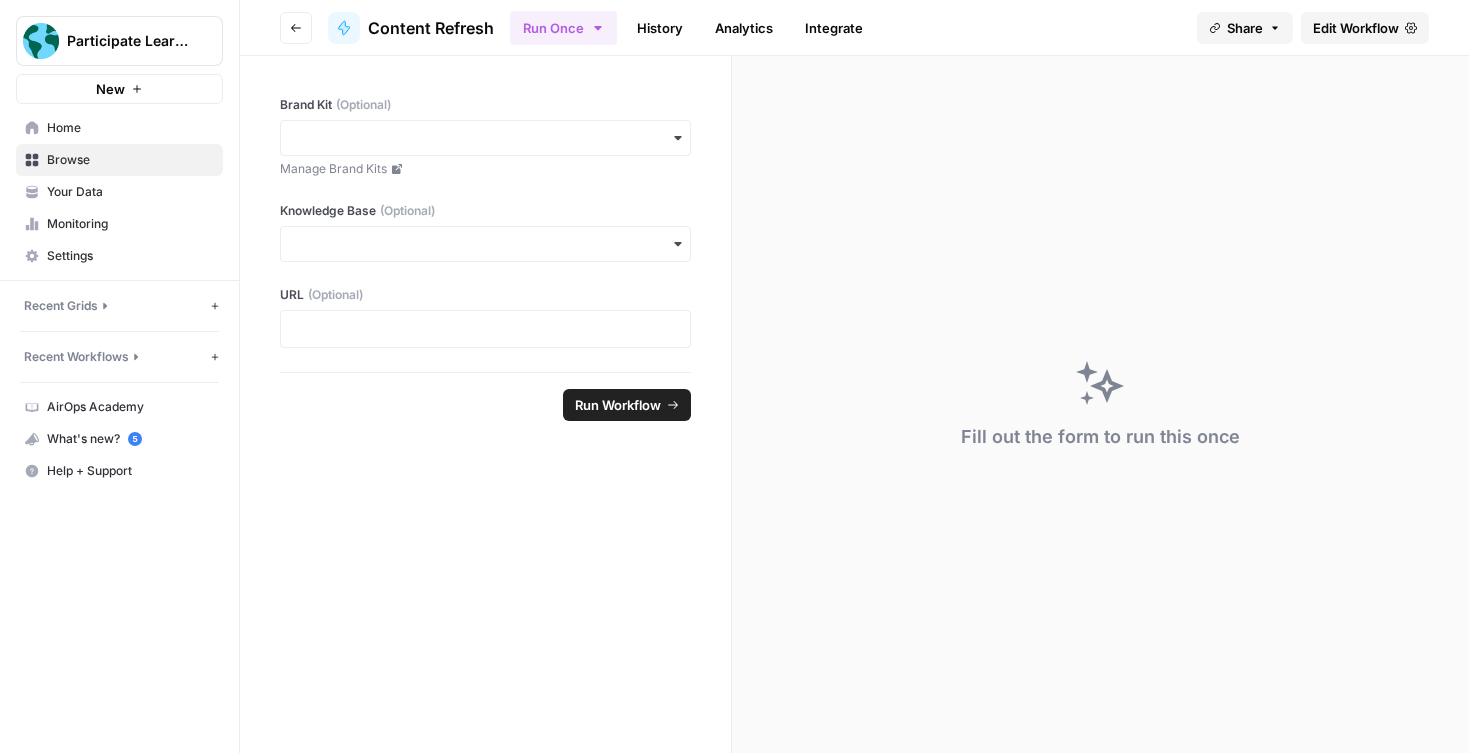 click on "Edit Workflow" at bounding box center (1356, 28) 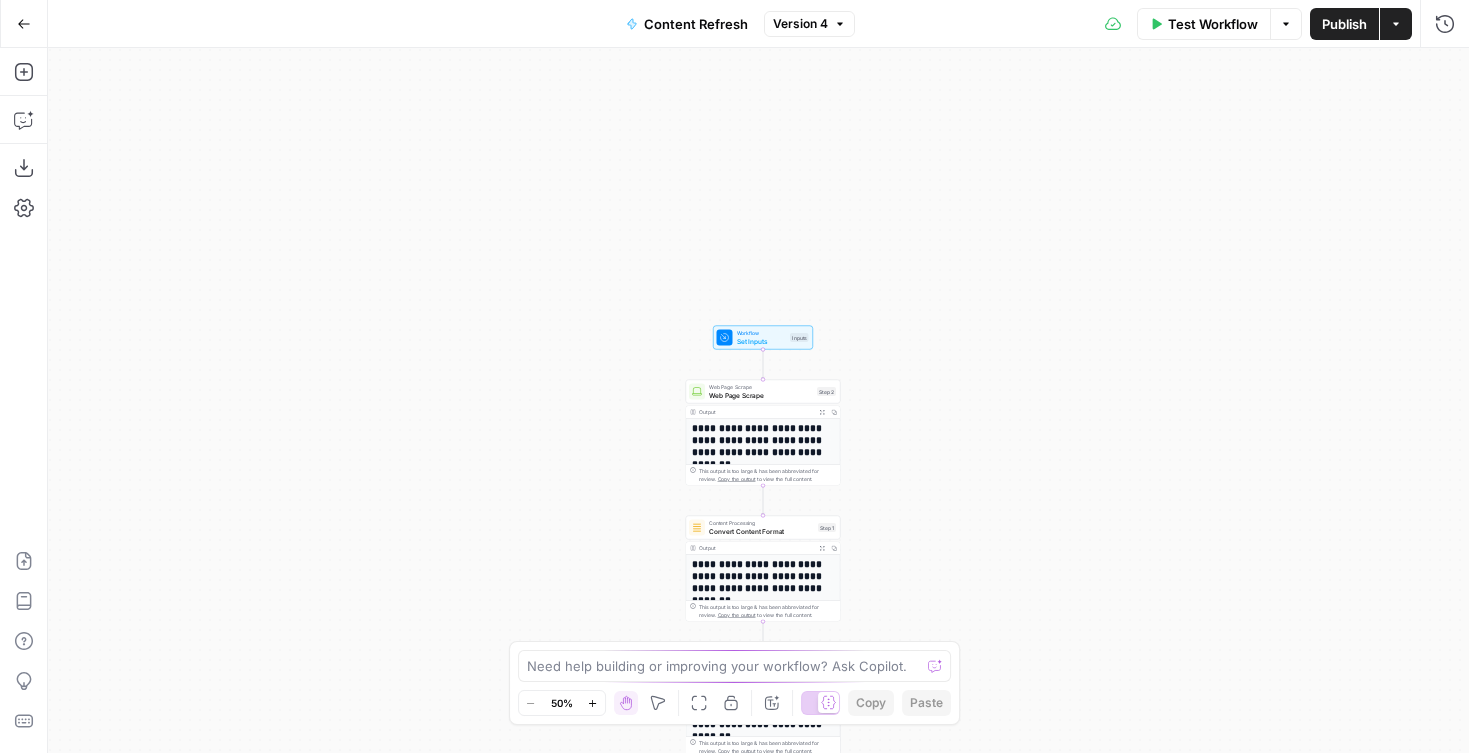 click 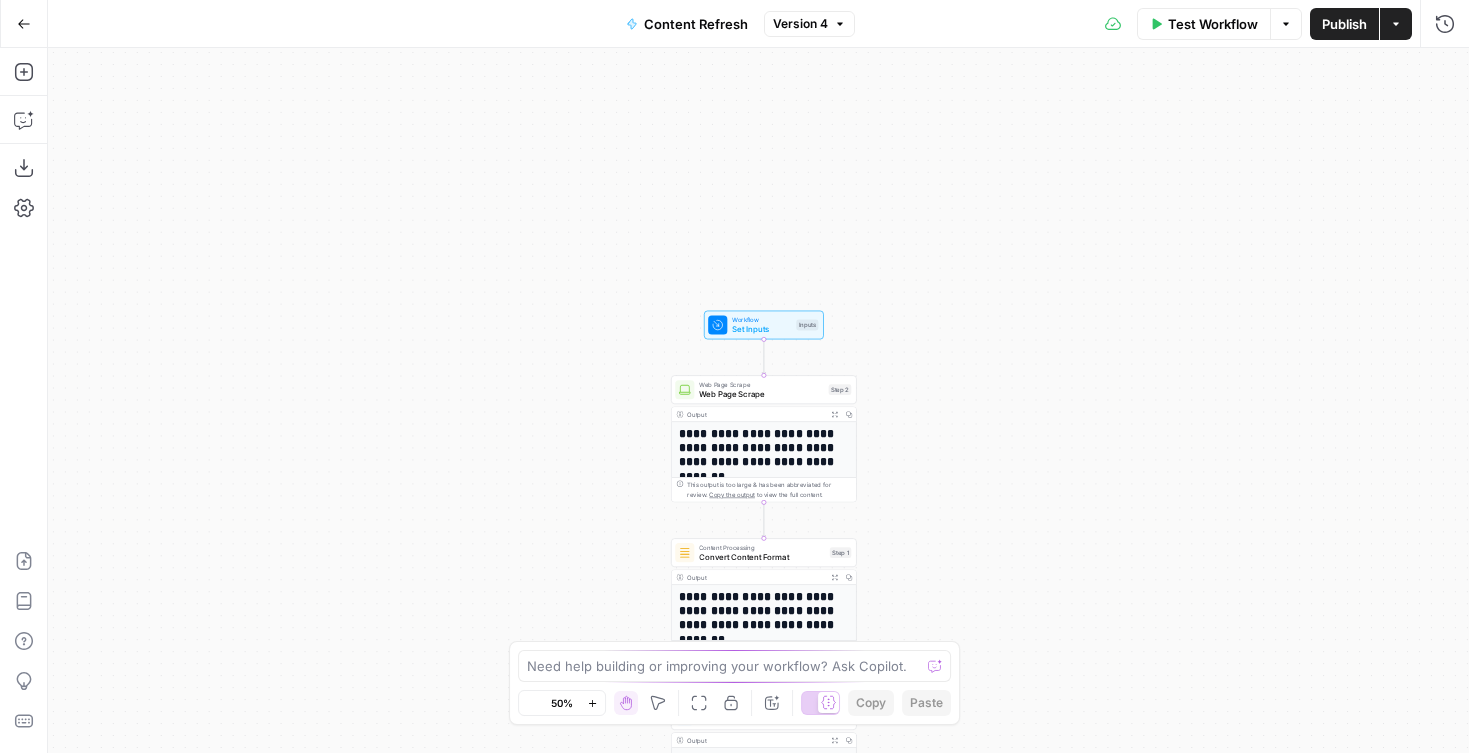 click 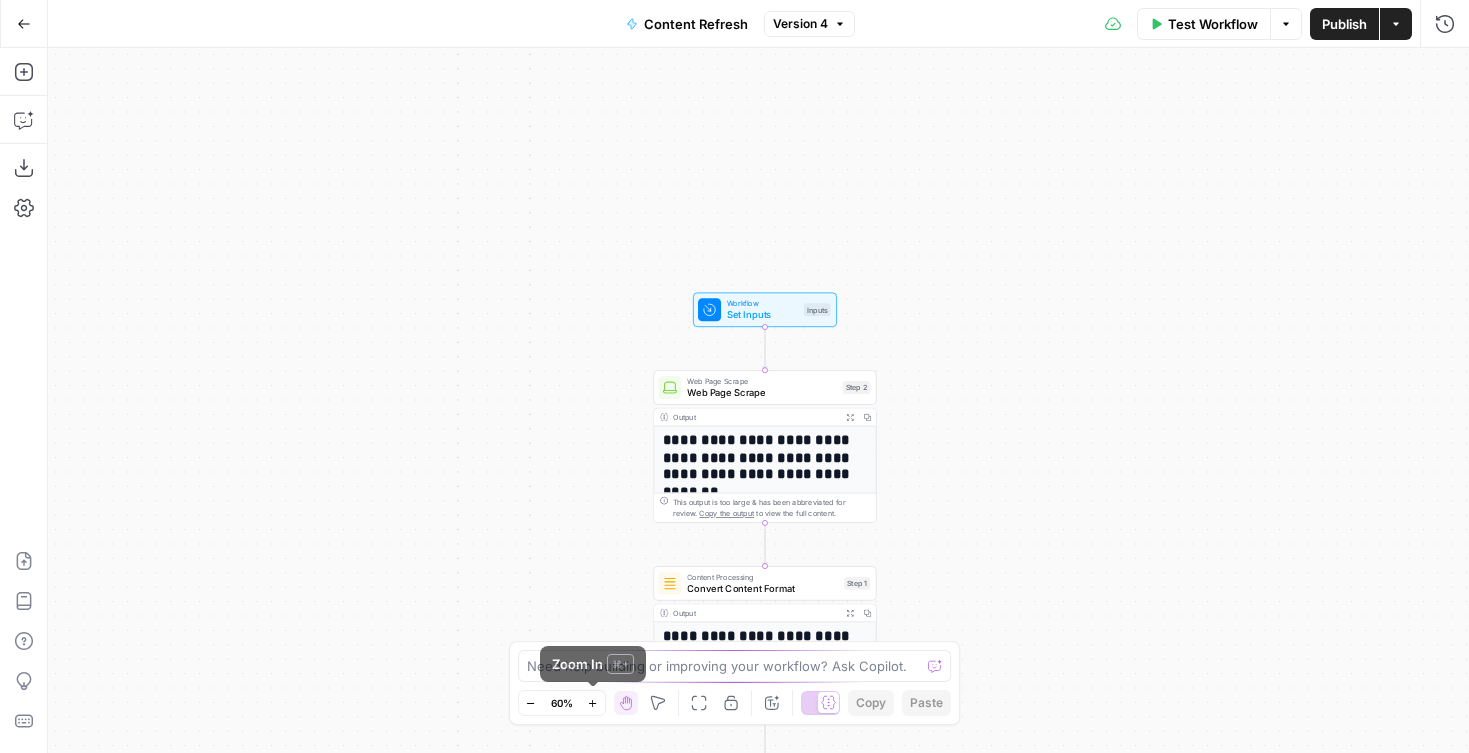 click 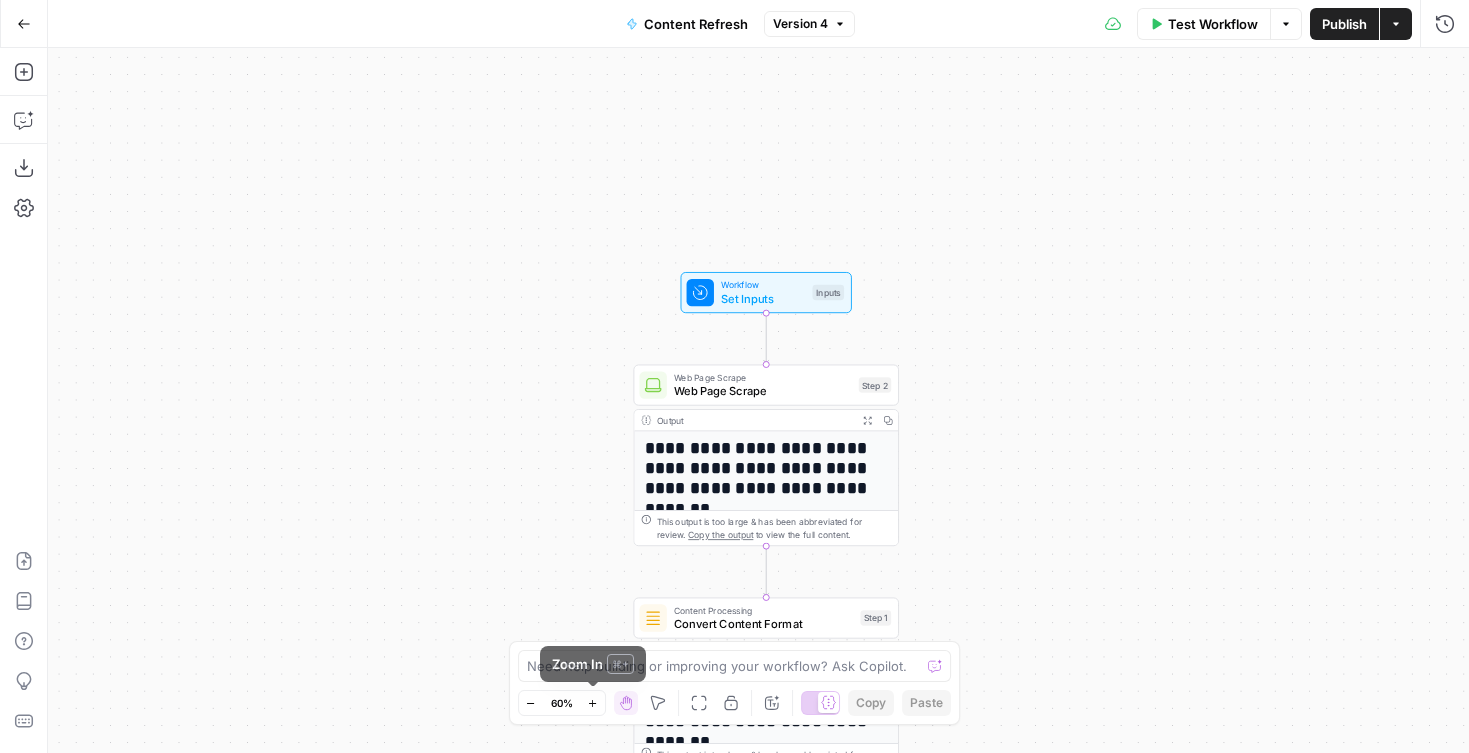 click 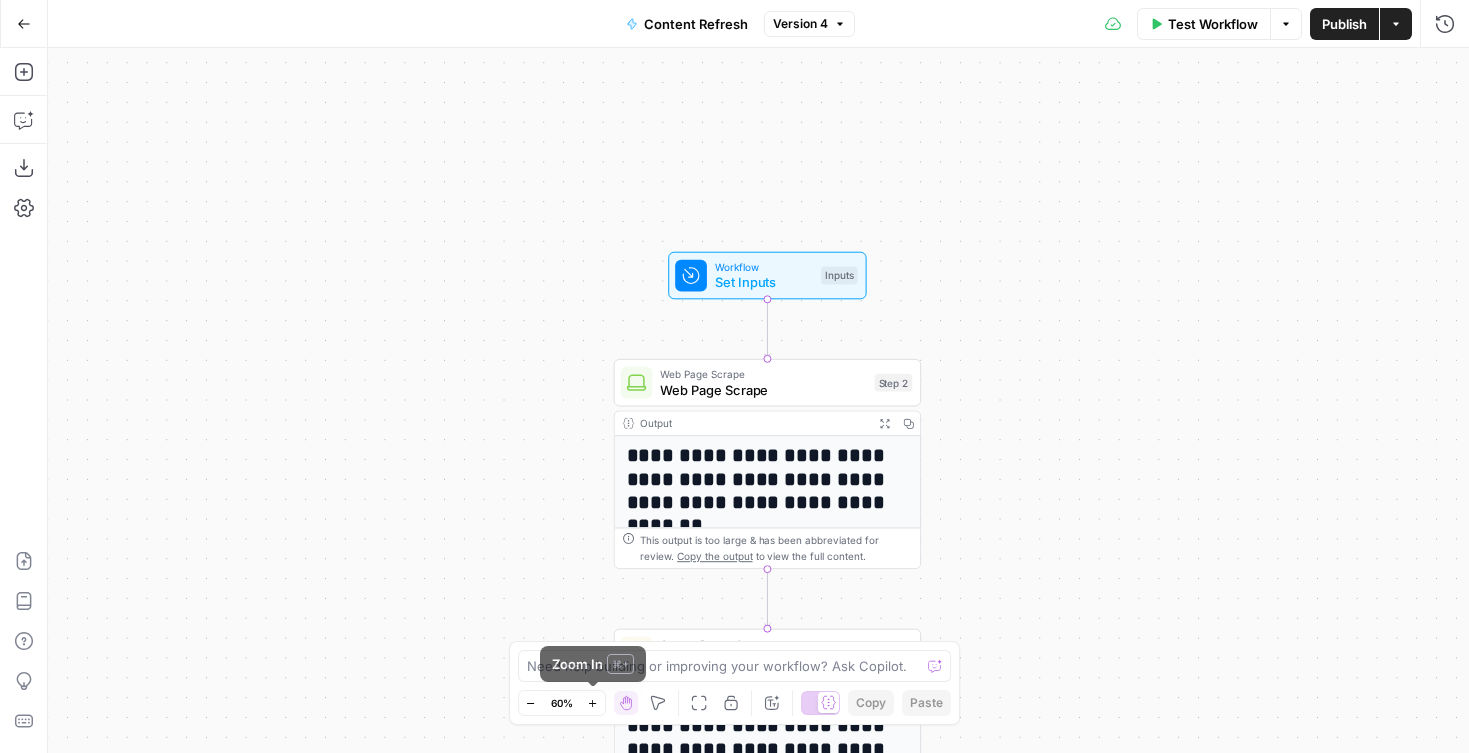 click 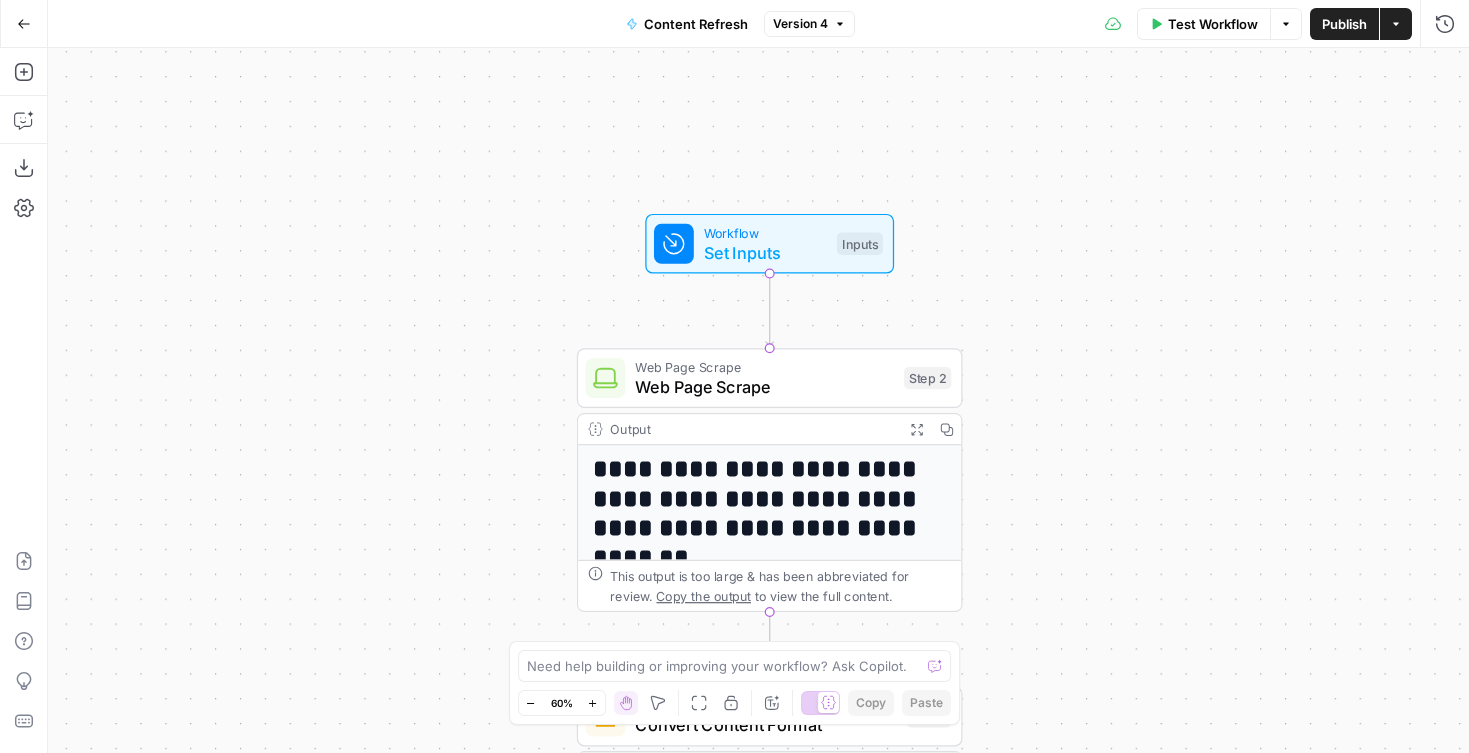 click 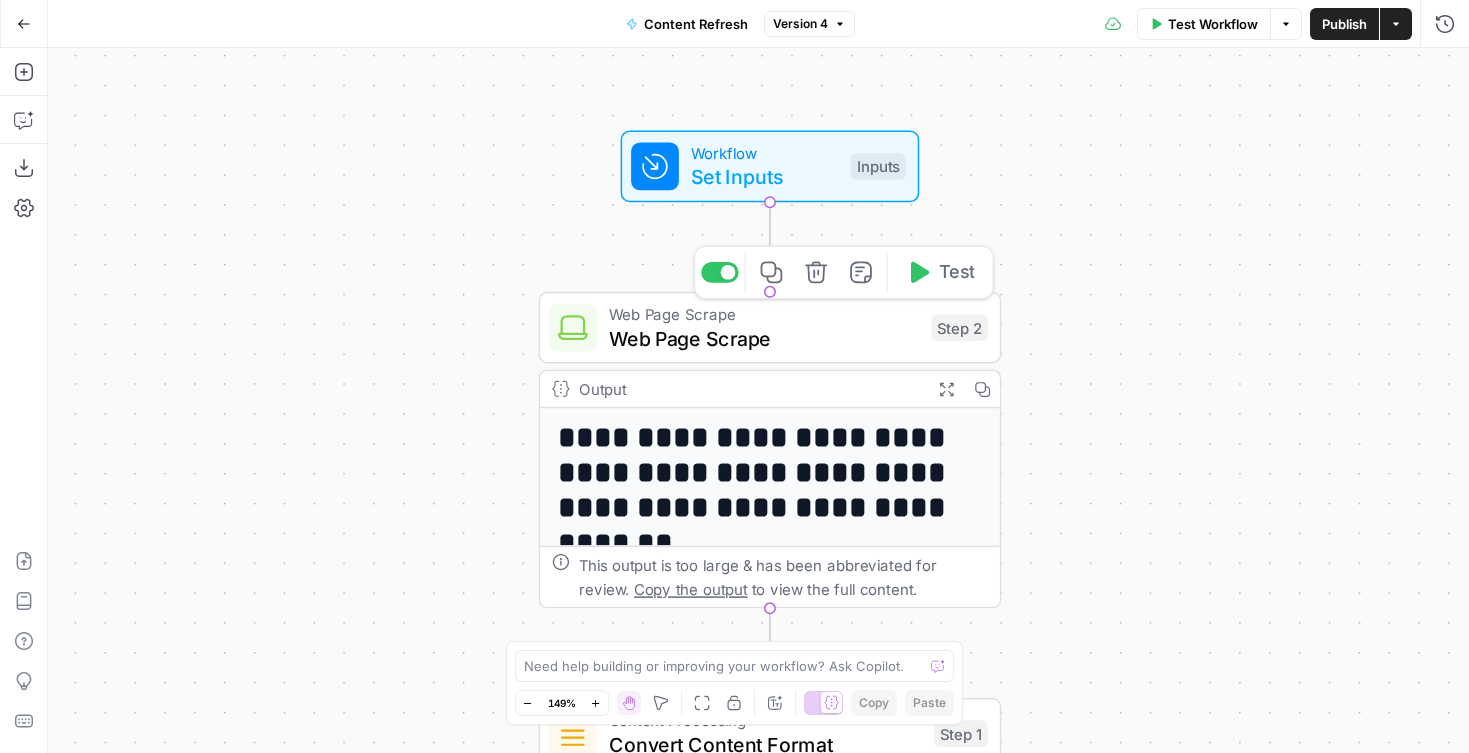 click on "Web Page Scrape" at bounding box center [764, 338] 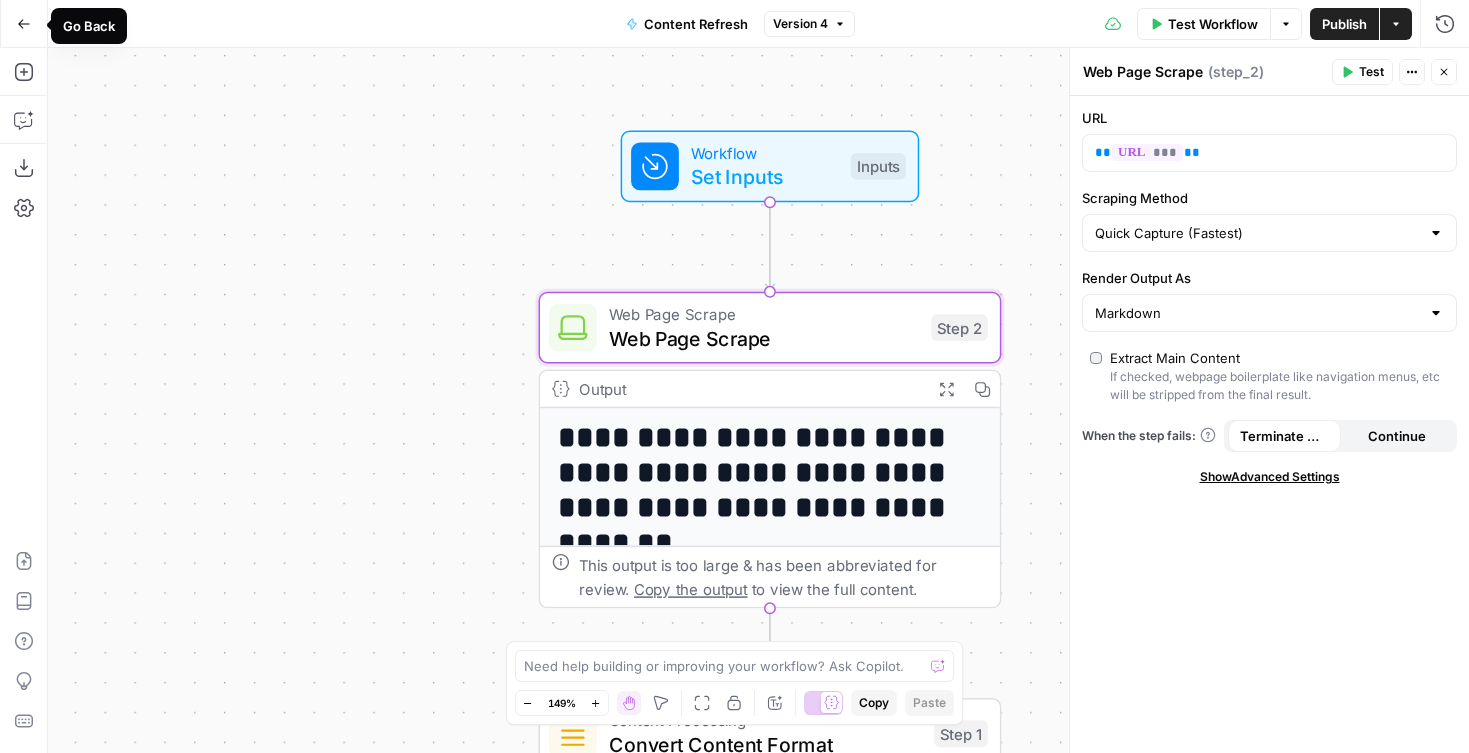 click 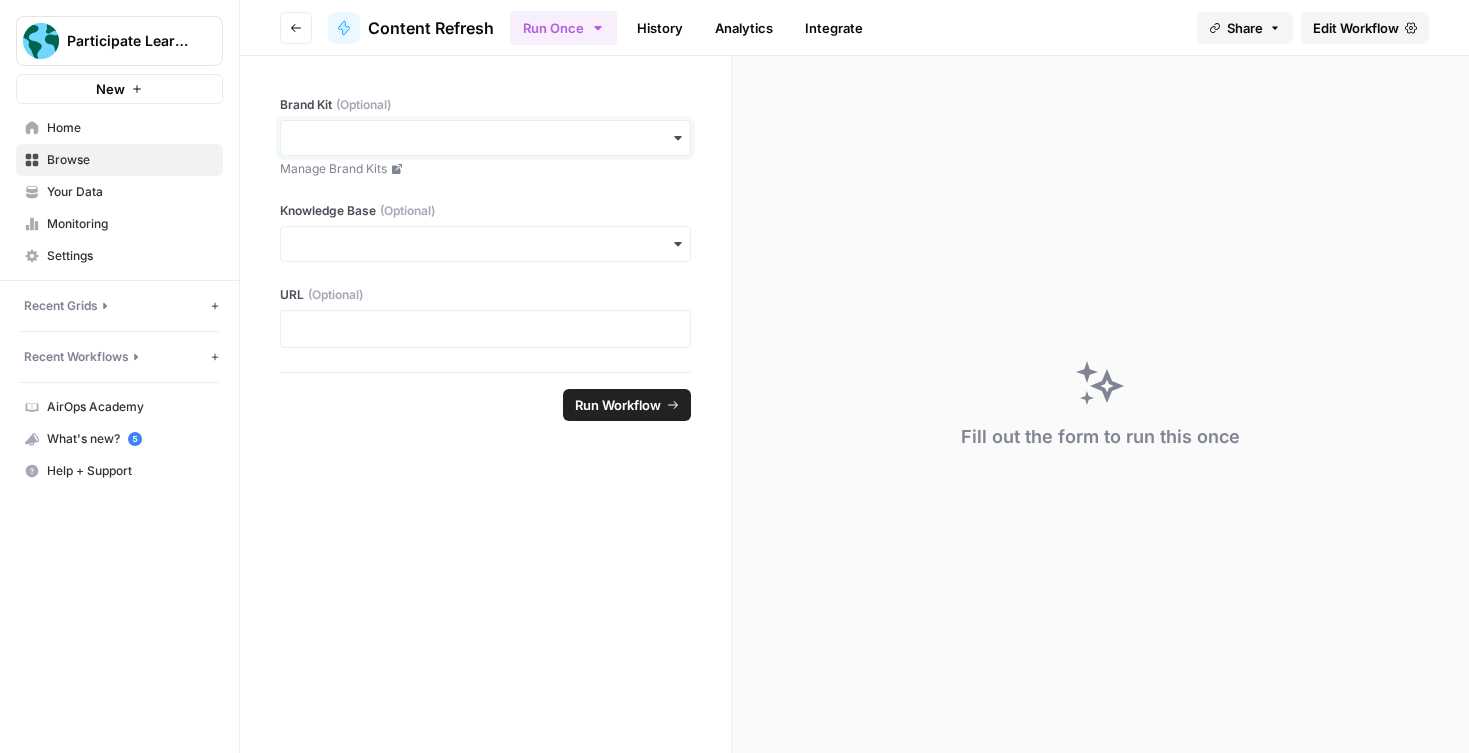 click on "Brand Kit (Optional)" at bounding box center [485, 138] 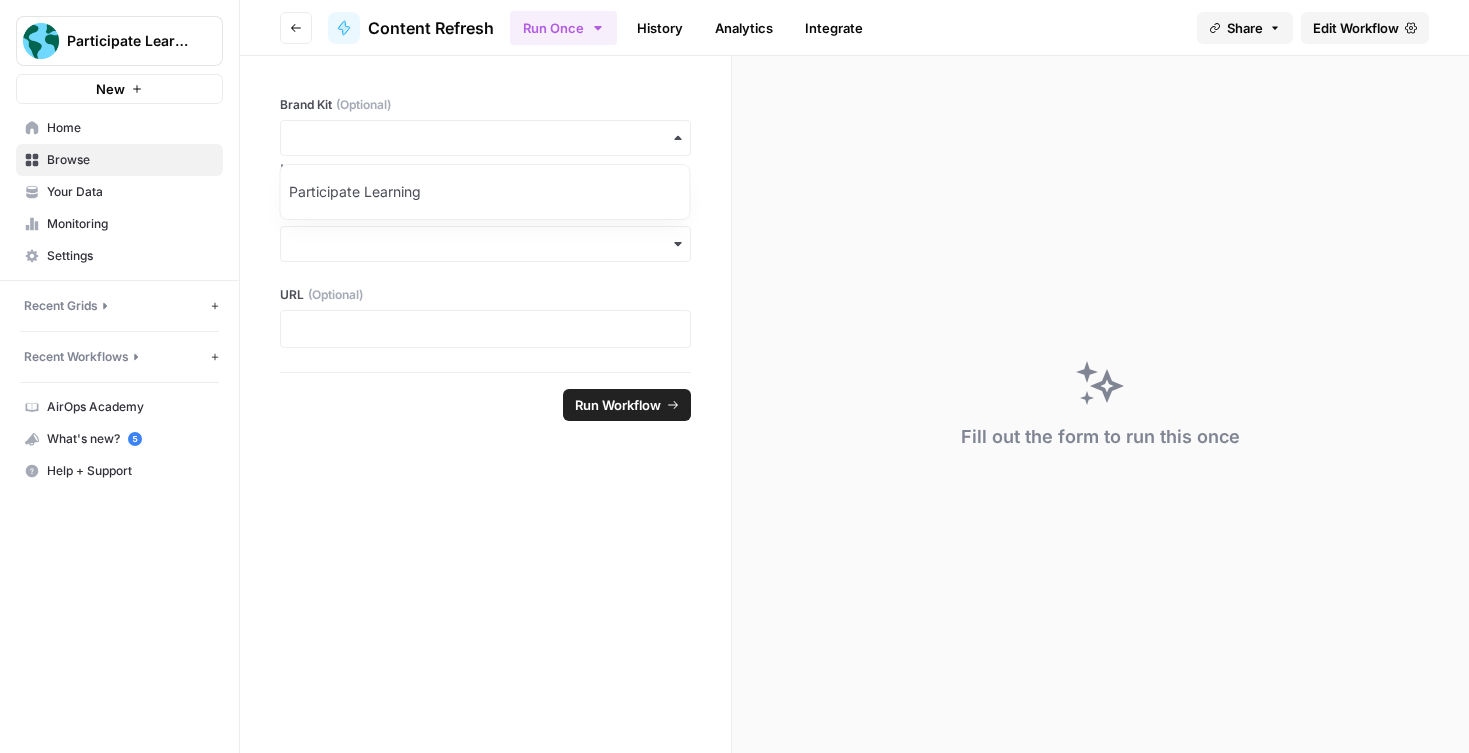 click 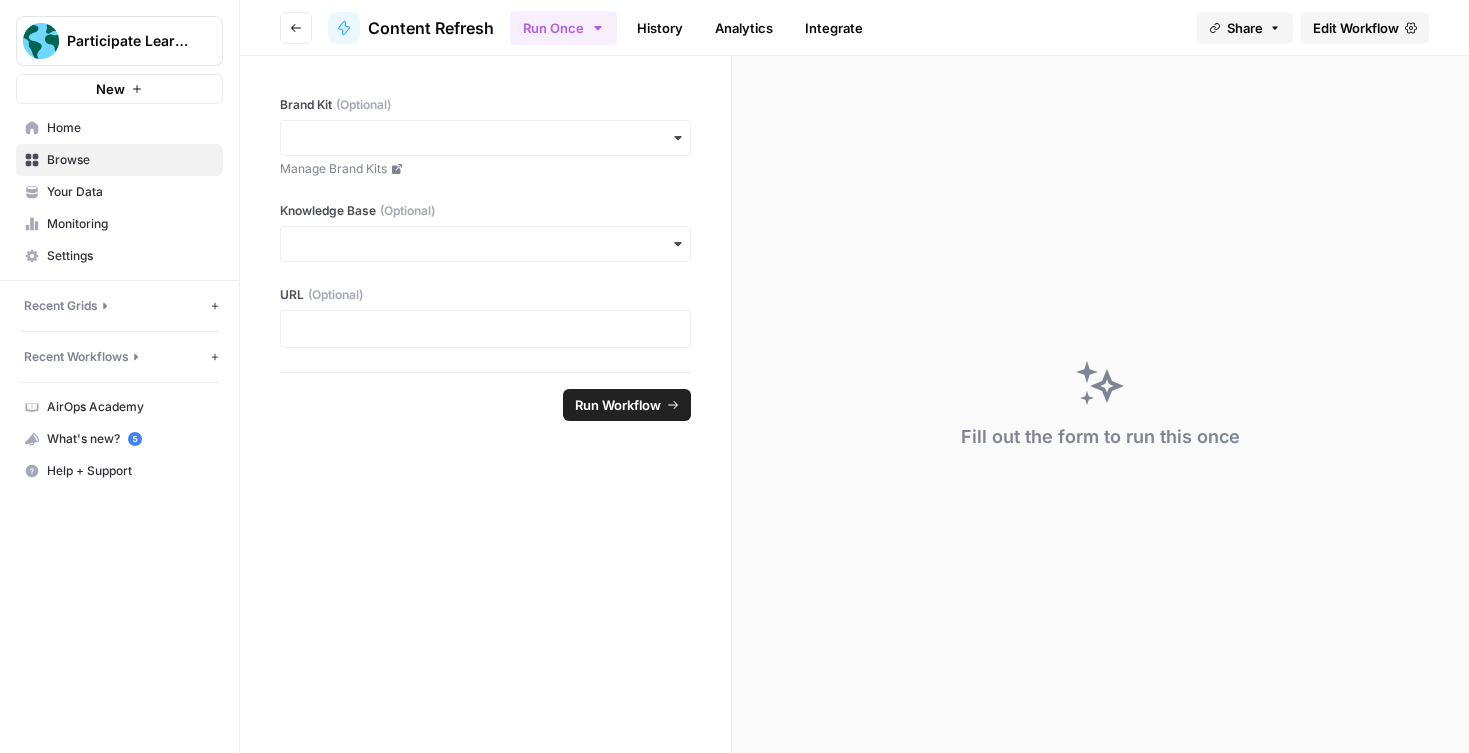 click 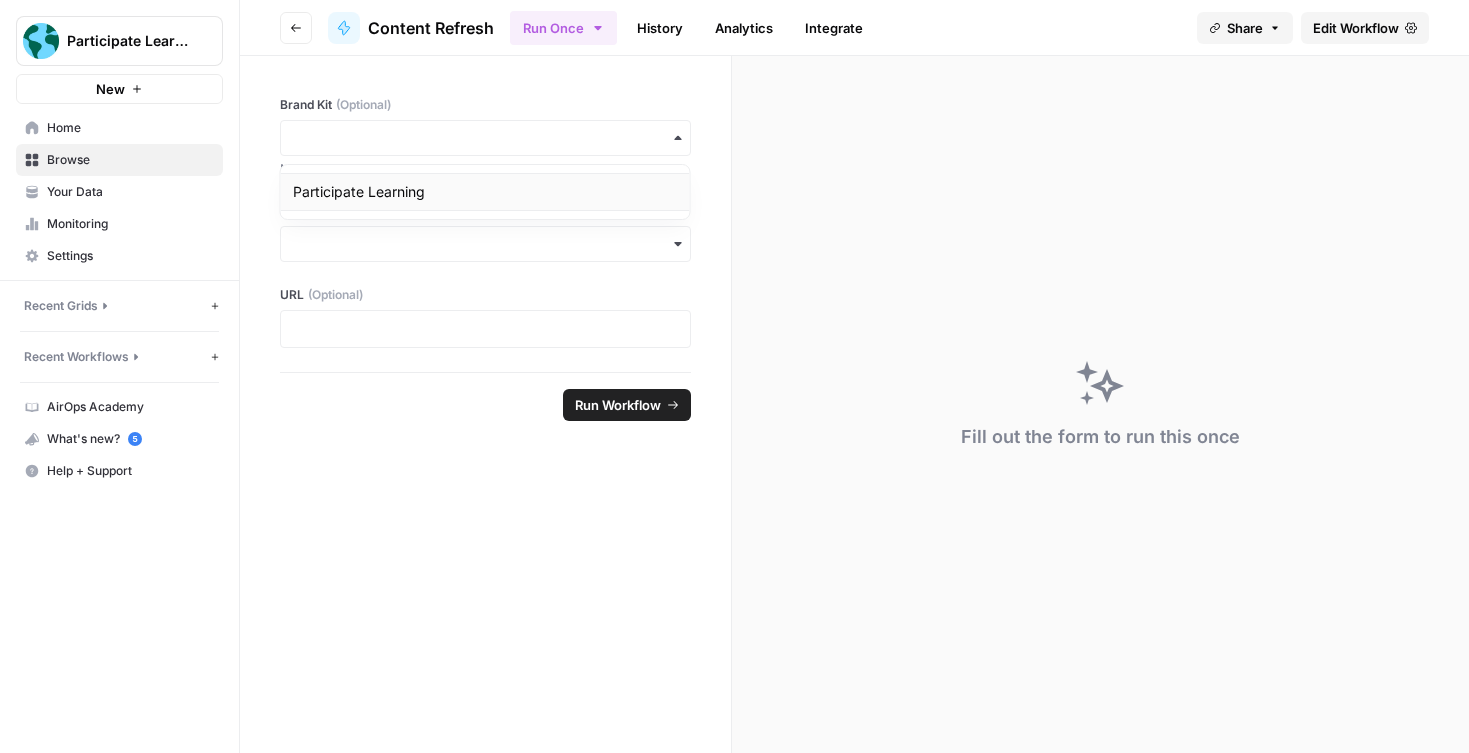 click on "Participate Learning" at bounding box center (485, 192) 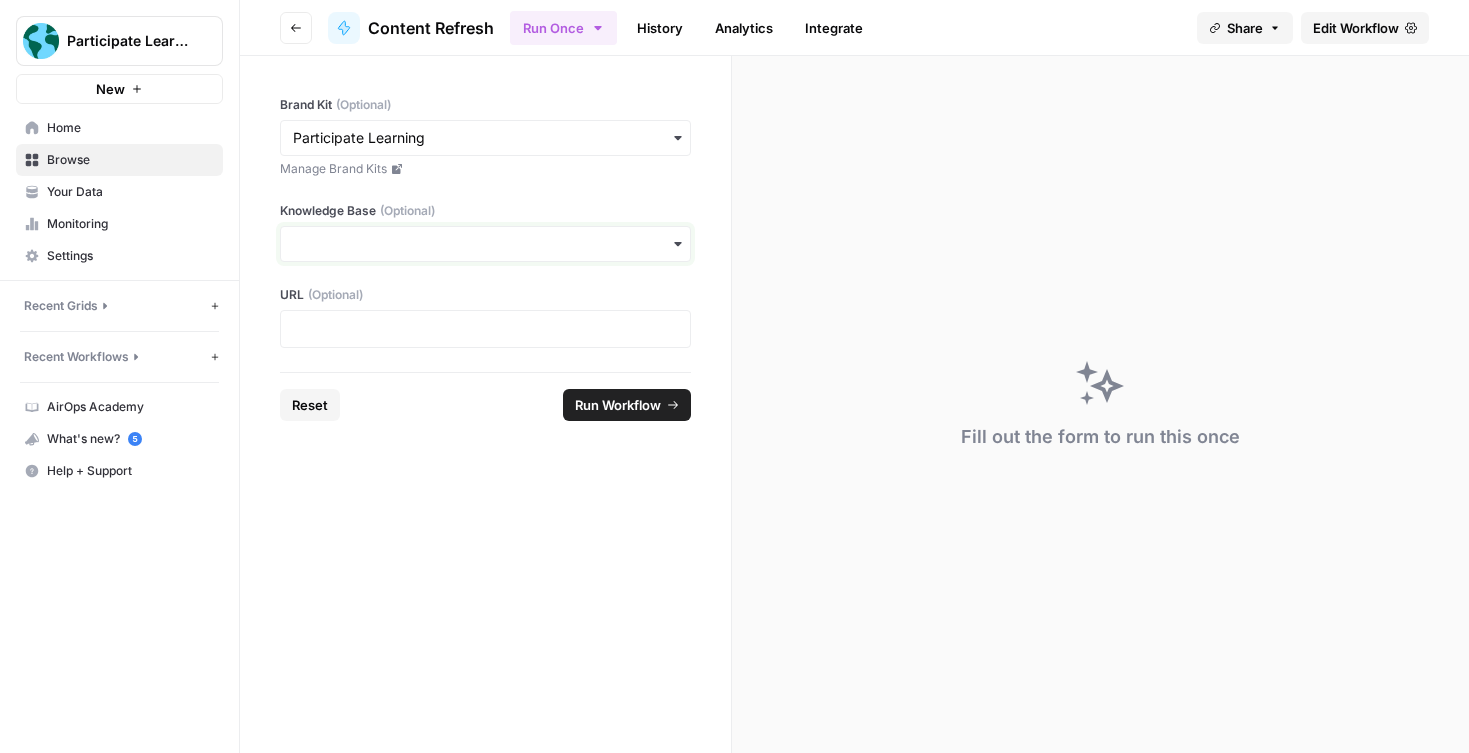 click on "Knowledge Base (Optional)" at bounding box center (485, 244) 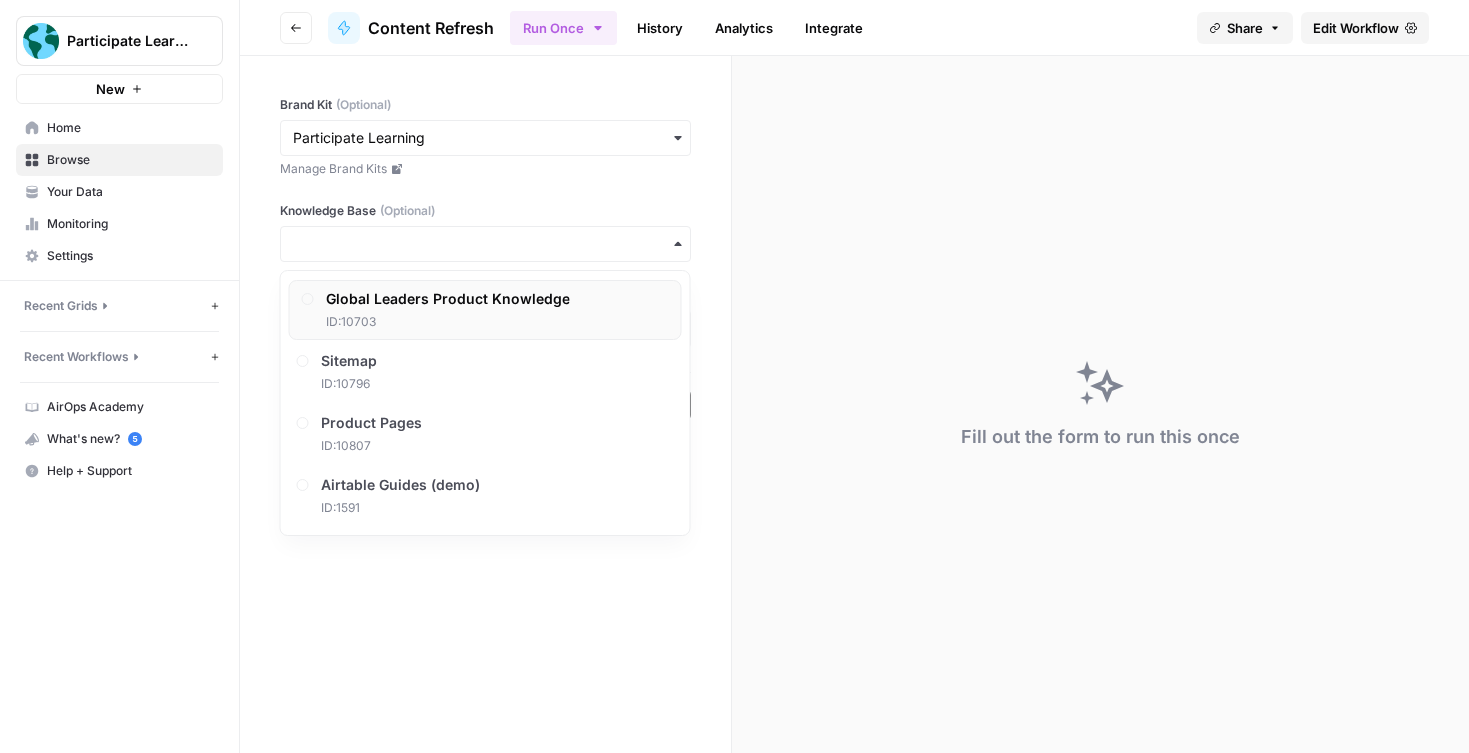click on "ID: [NUMBER]" at bounding box center [448, 322] 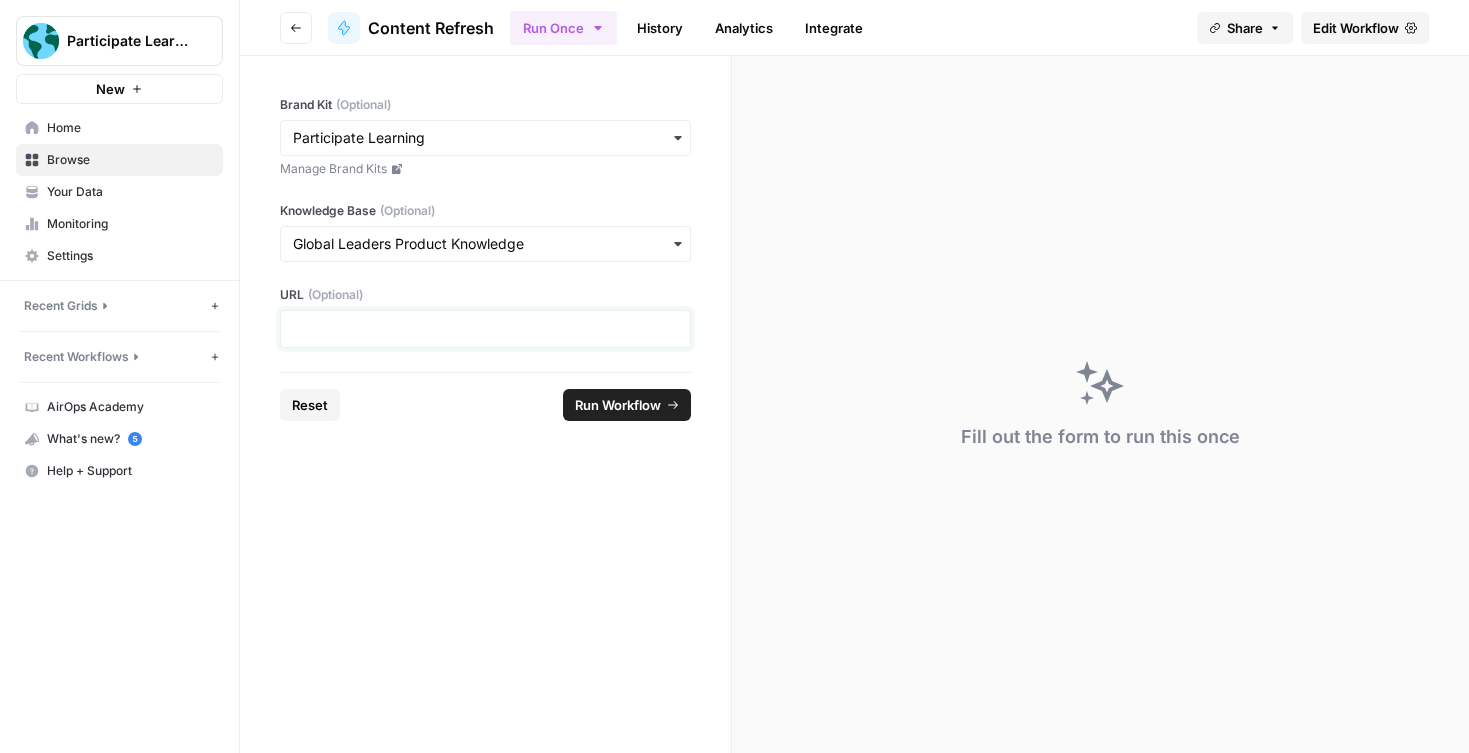 click at bounding box center (485, 329) 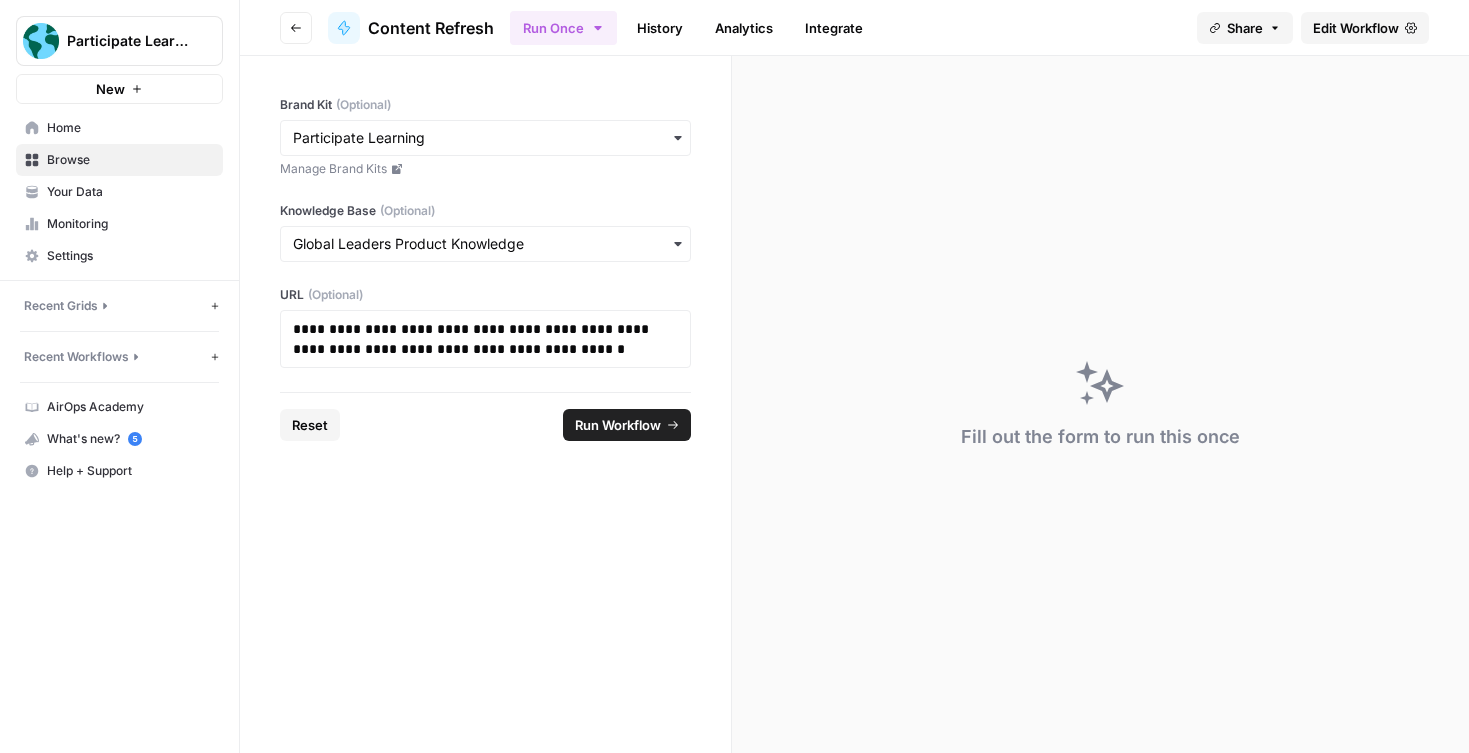 click on "**********" at bounding box center (485, 224) 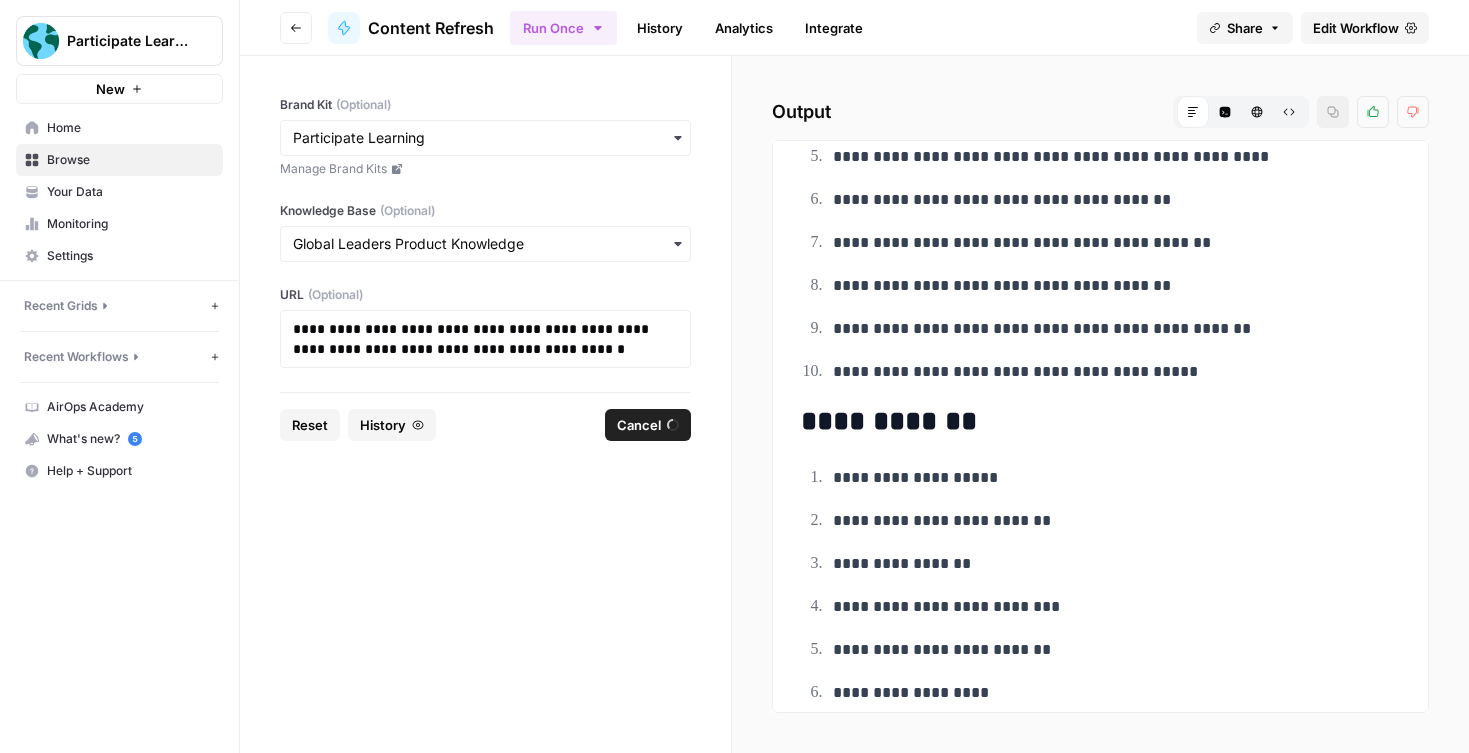 scroll, scrollTop: 424, scrollLeft: 0, axis: vertical 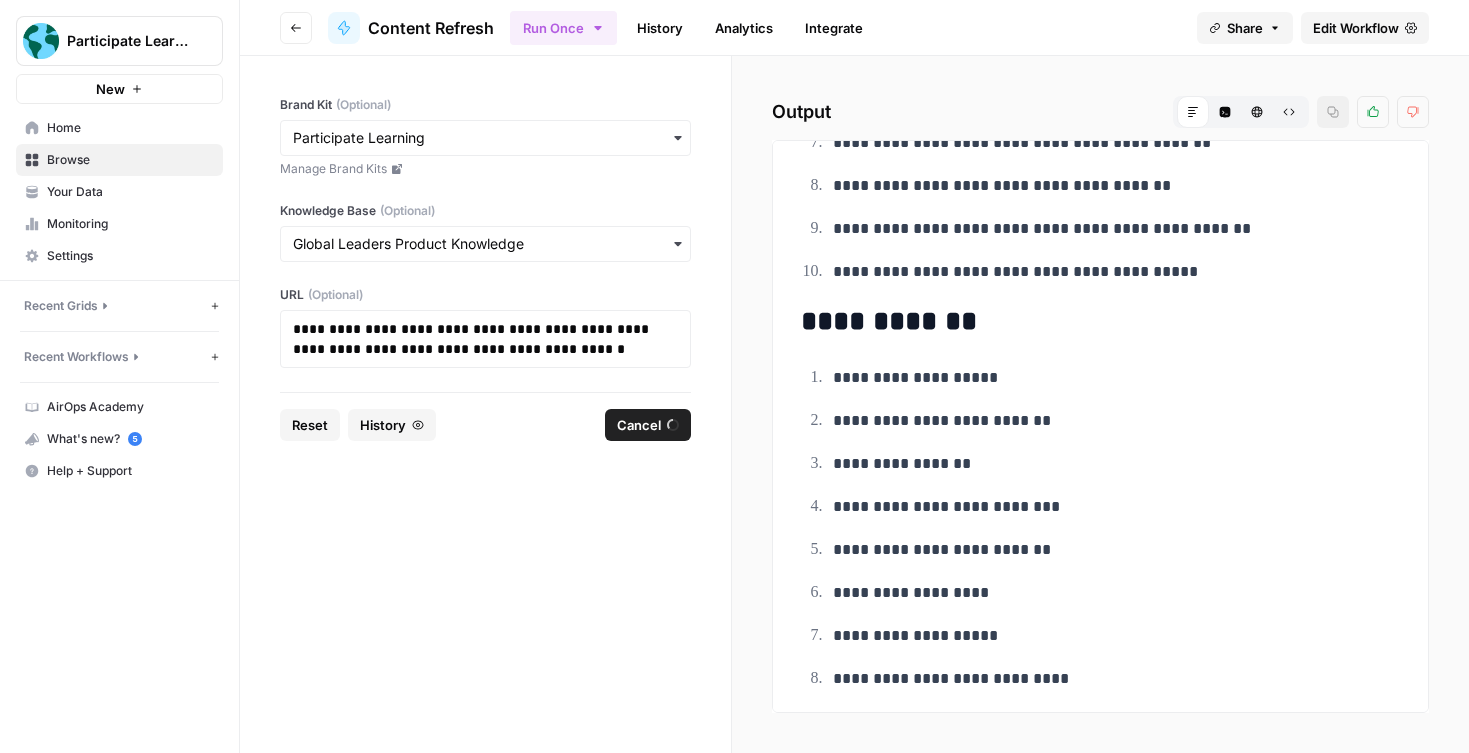 click on "Cancel" at bounding box center (639, 425) 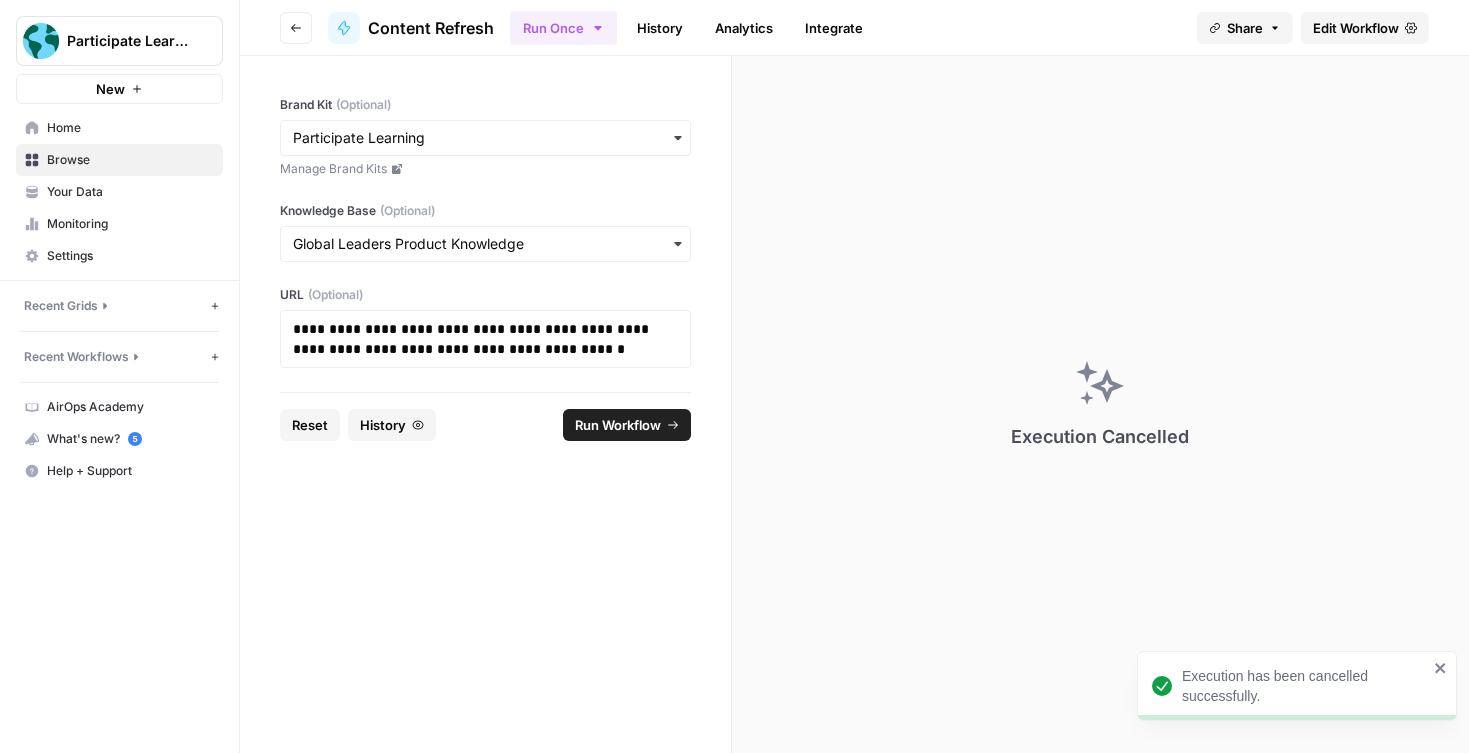 click on "History" at bounding box center (660, 28) 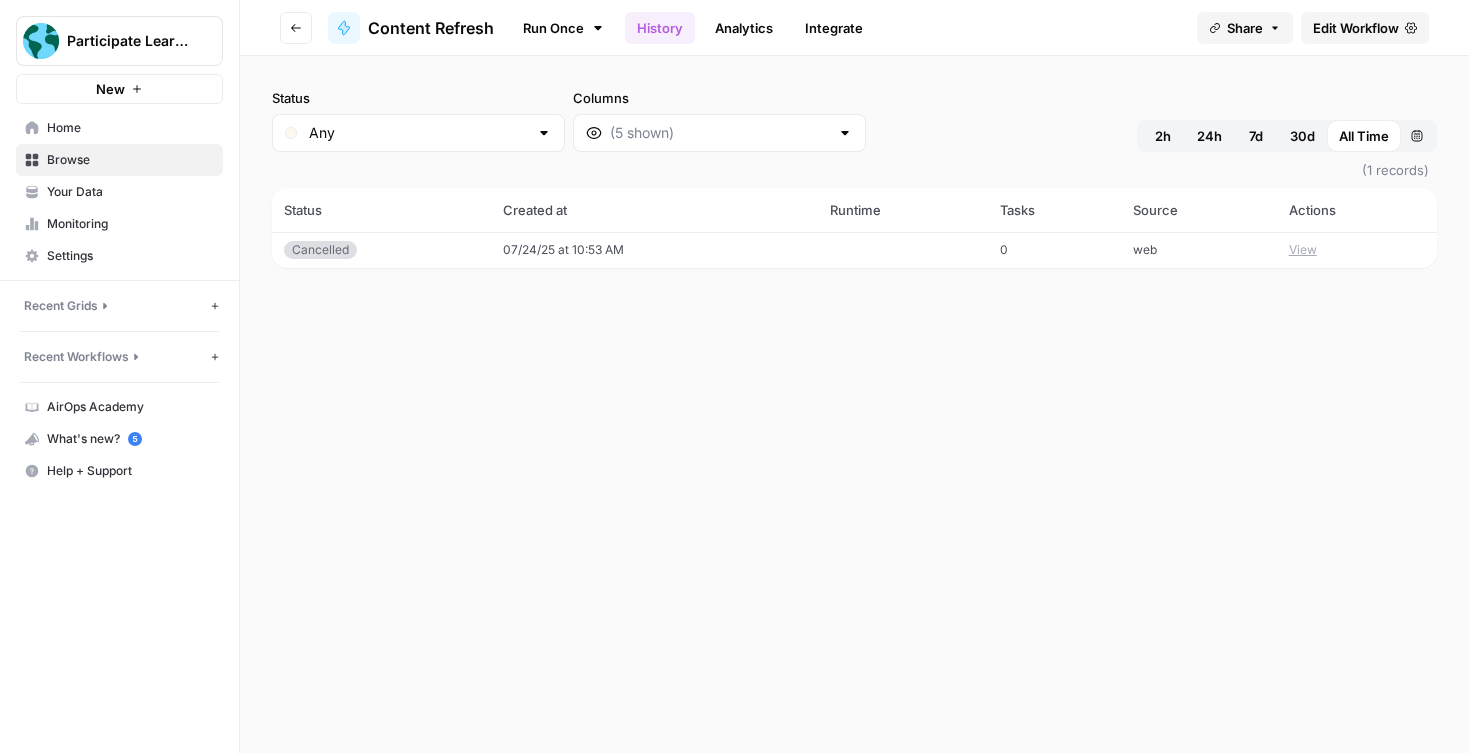 click on "Analytics" at bounding box center (744, 28) 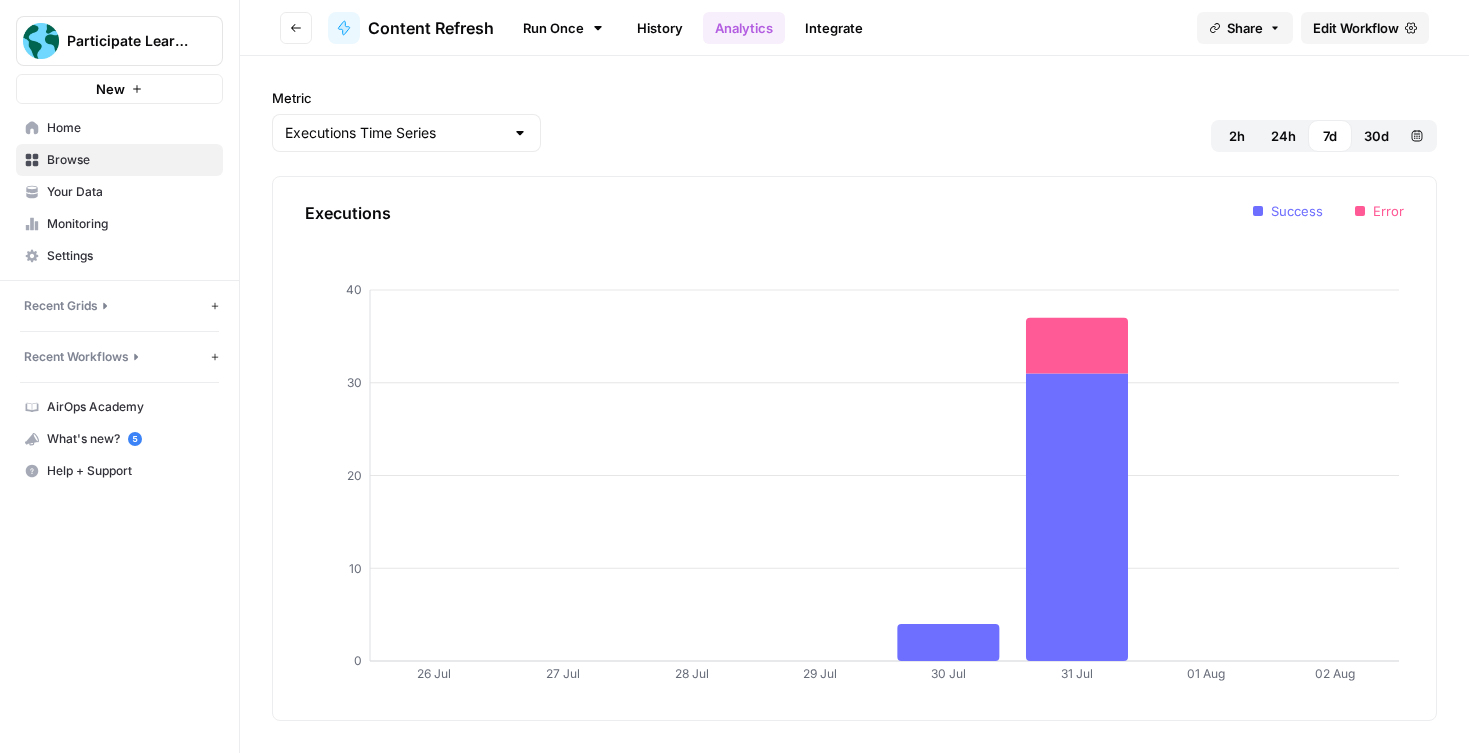 click on "Content Refresh" at bounding box center (431, 28) 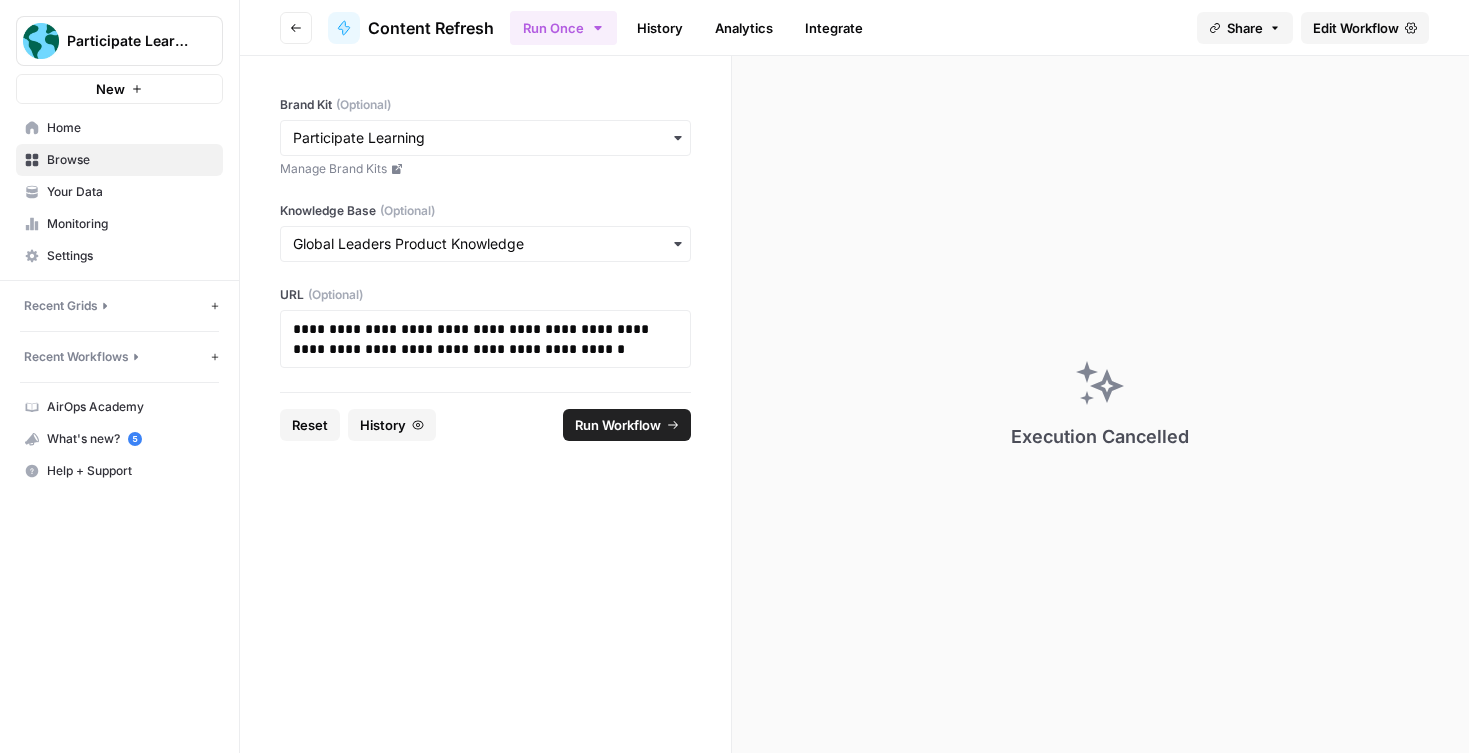 click on "Edit Workflow" at bounding box center (1356, 28) 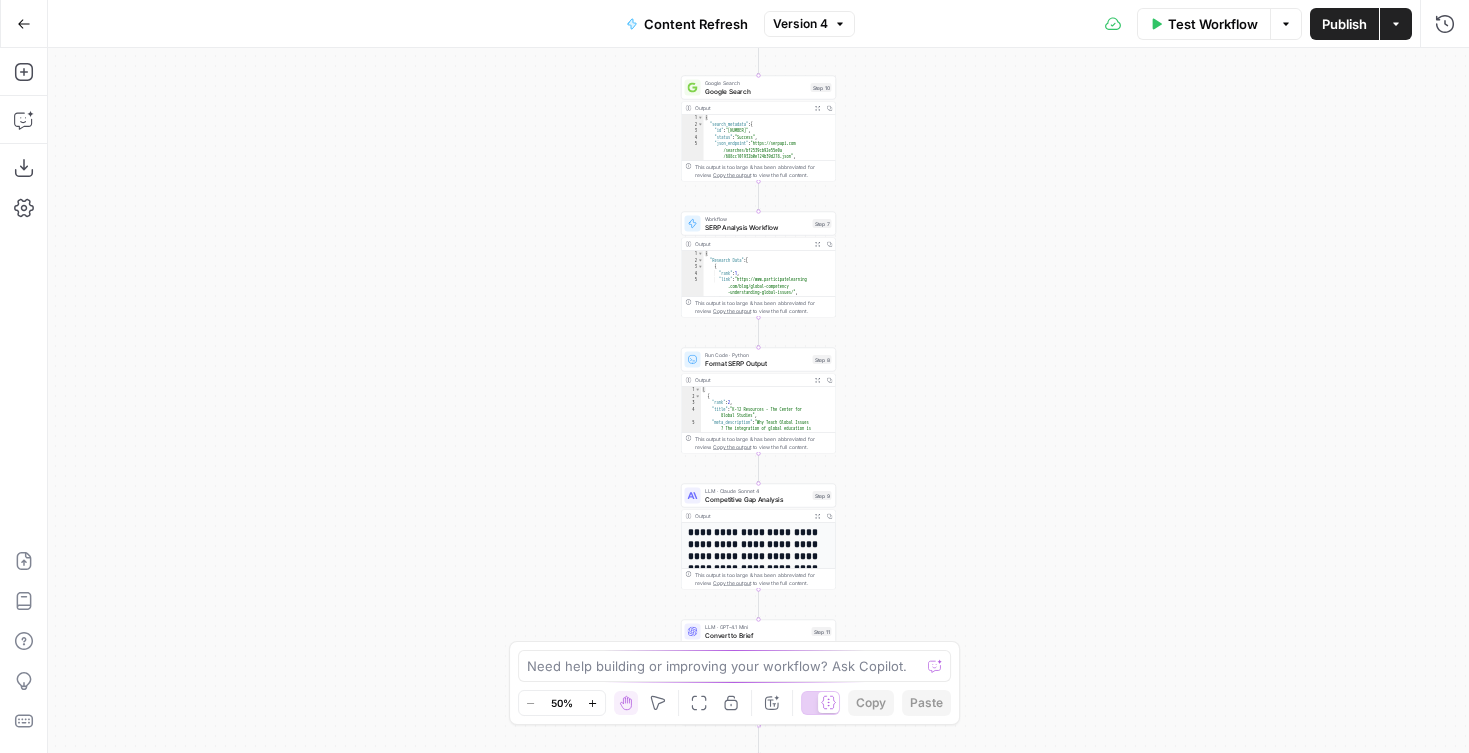 click 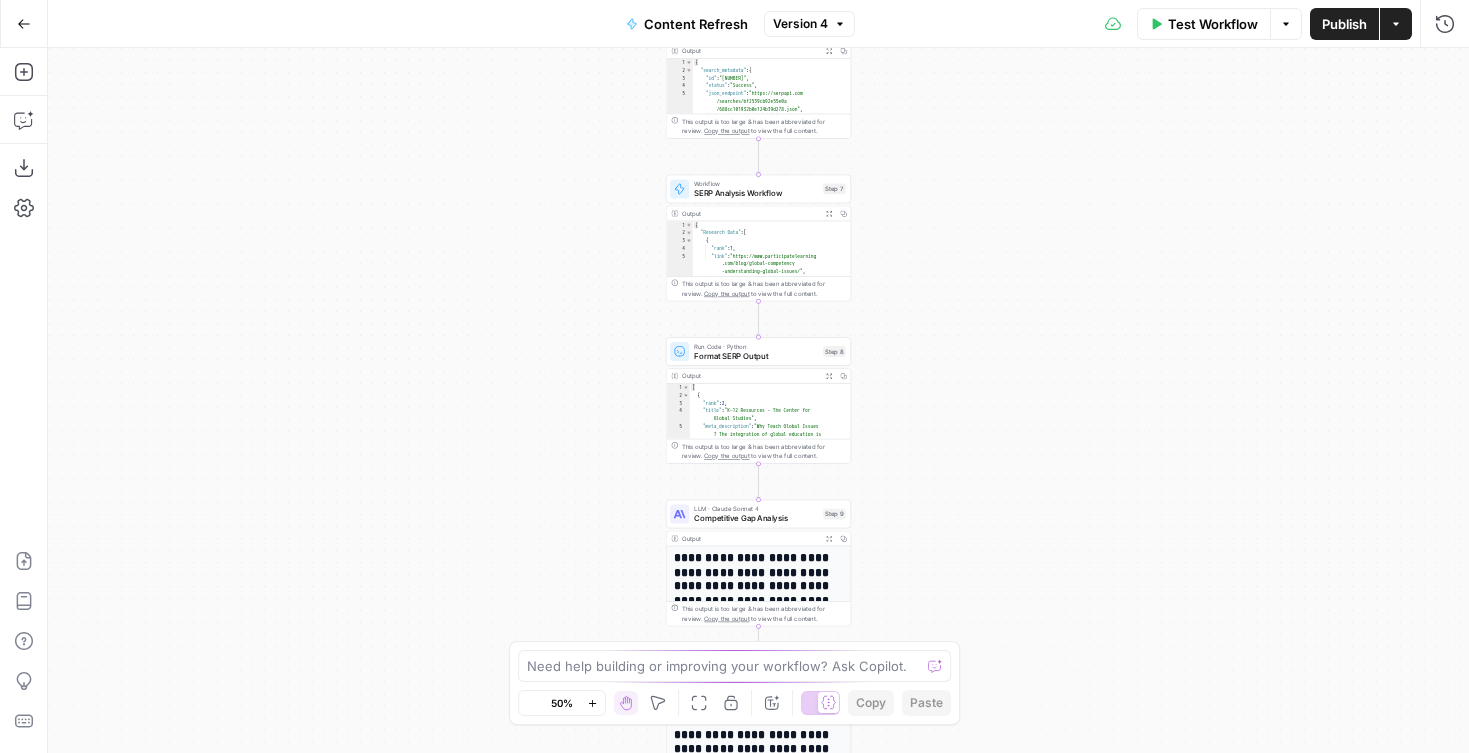 click 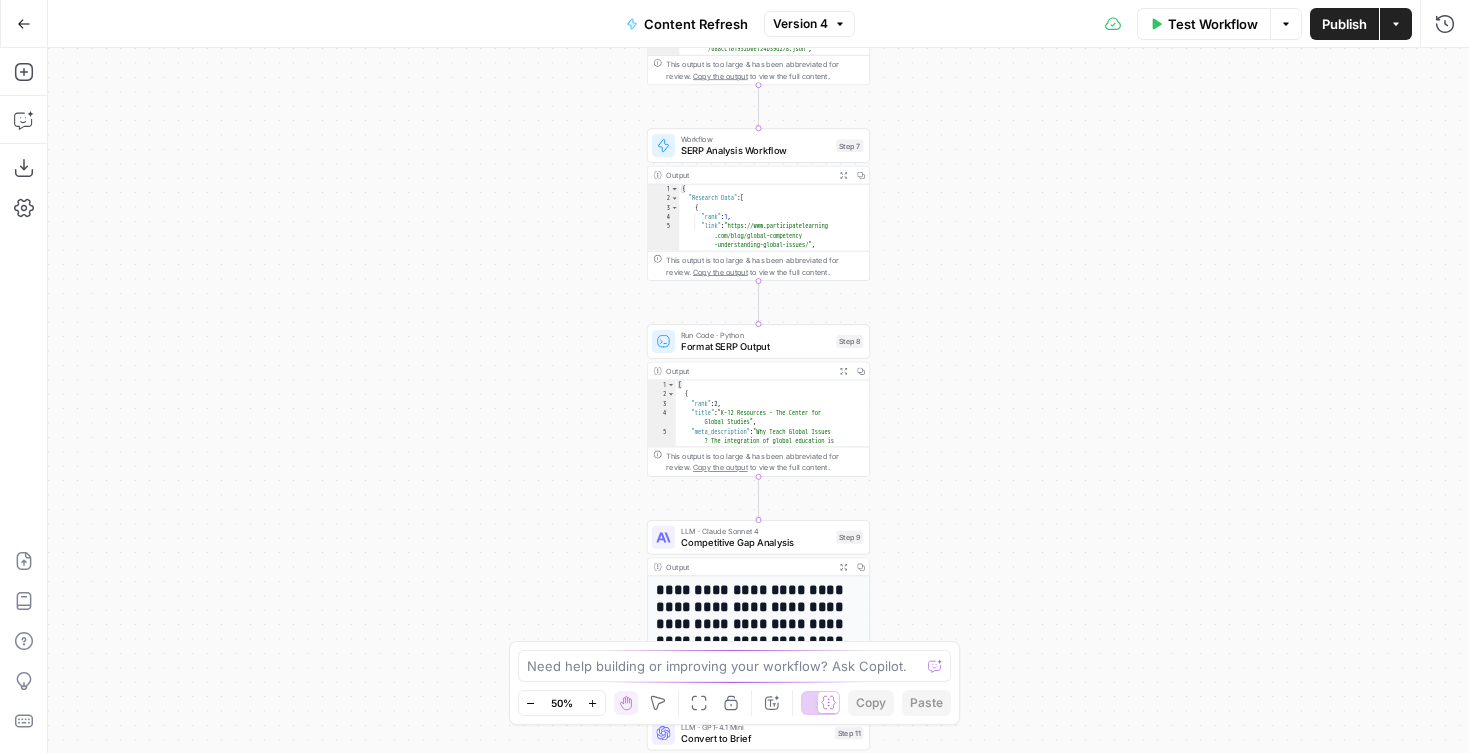 click 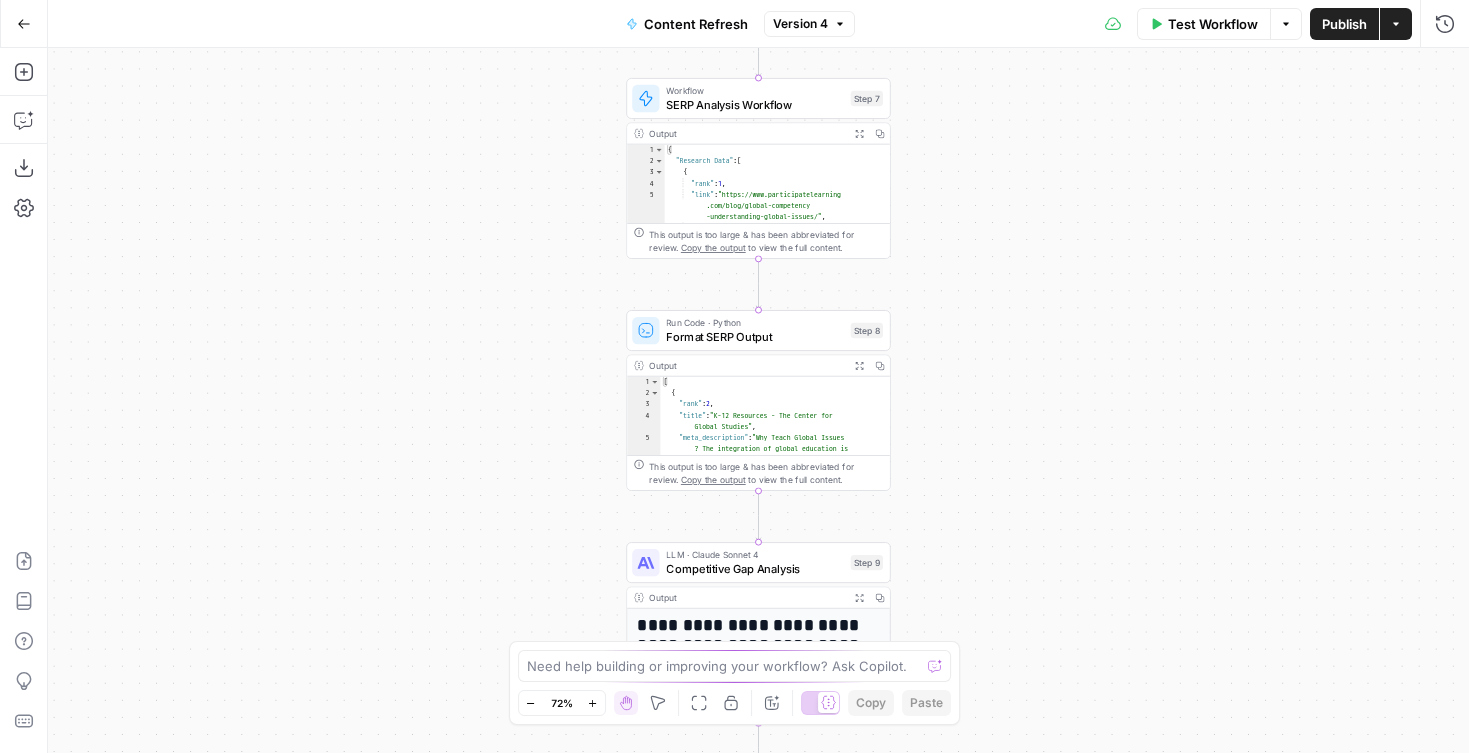 click 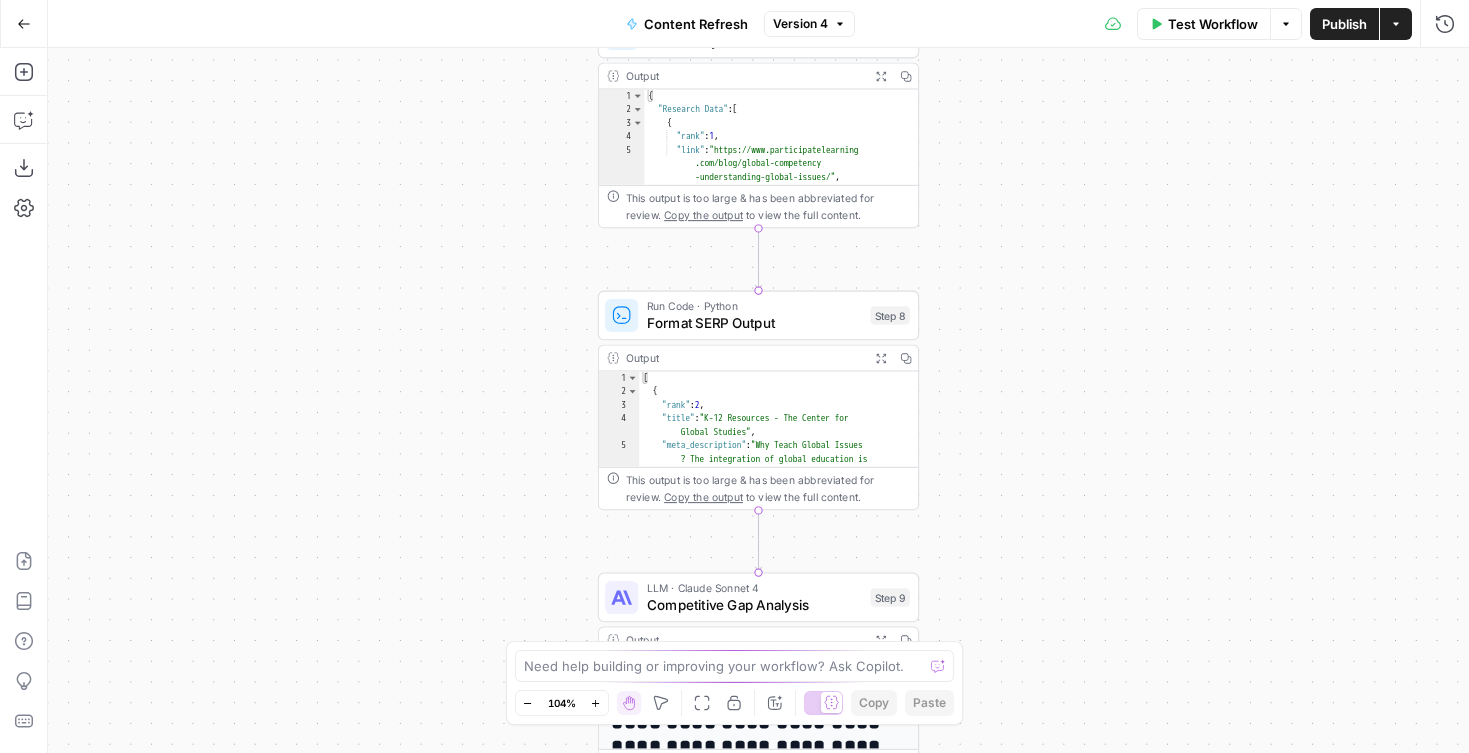 click 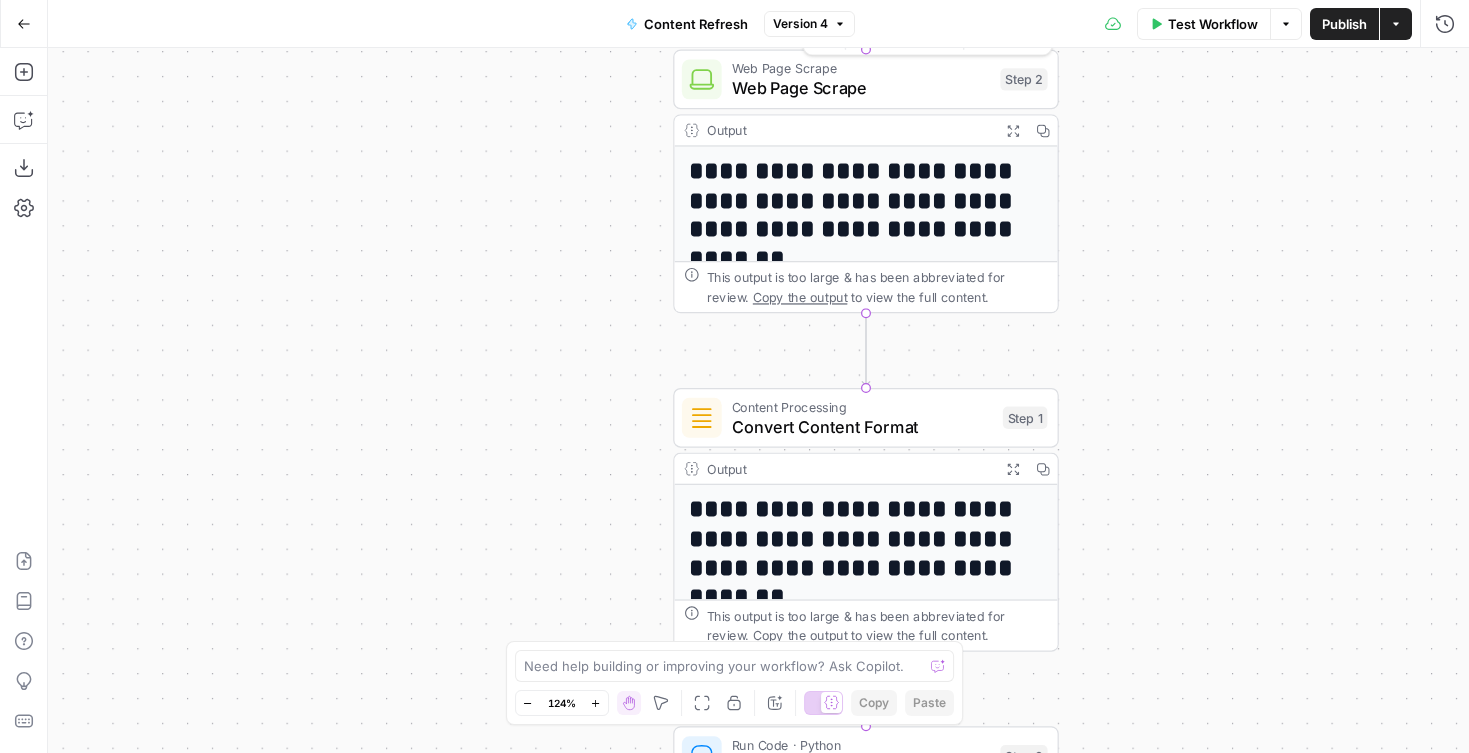 click on "Web Page Scrape" at bounding box center [861, 88] 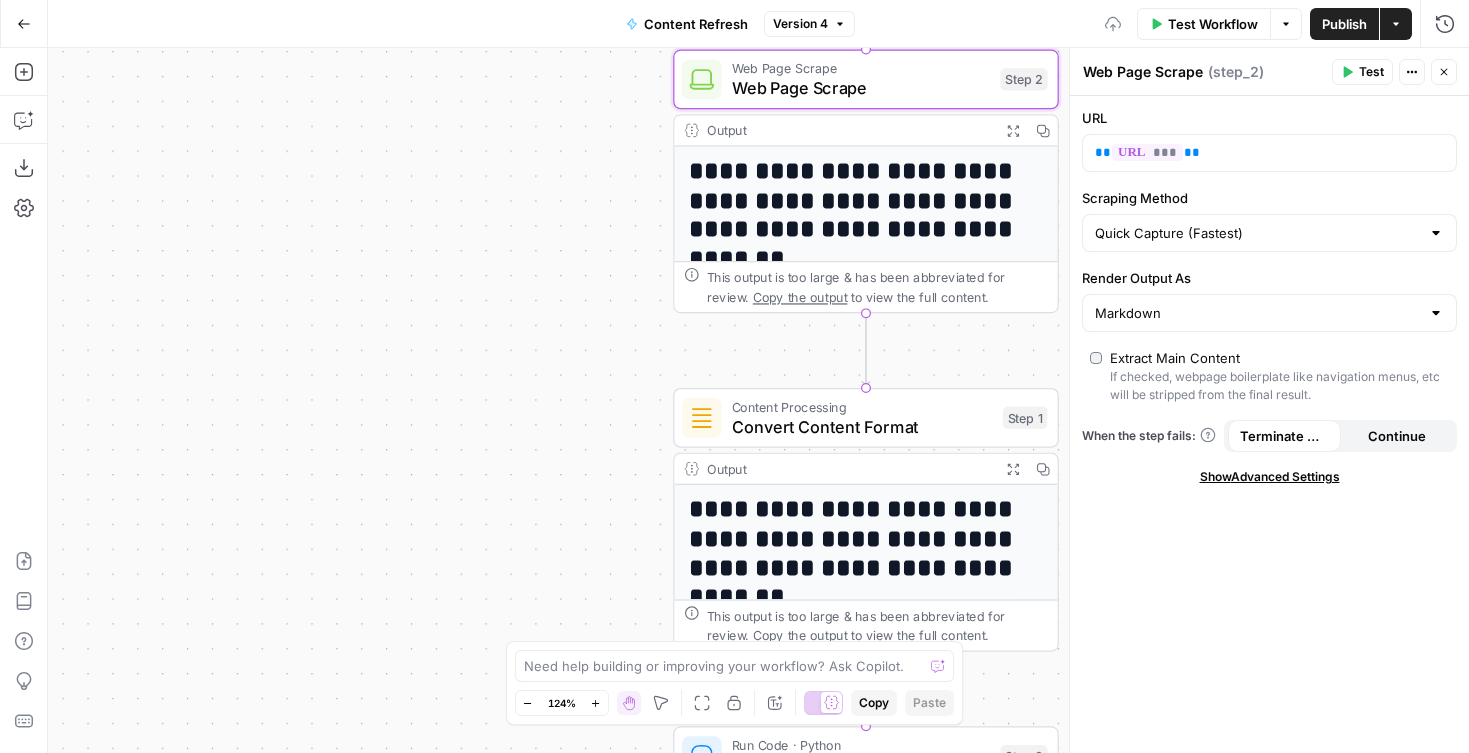 click on "**********" at bounding box center (758, 400) 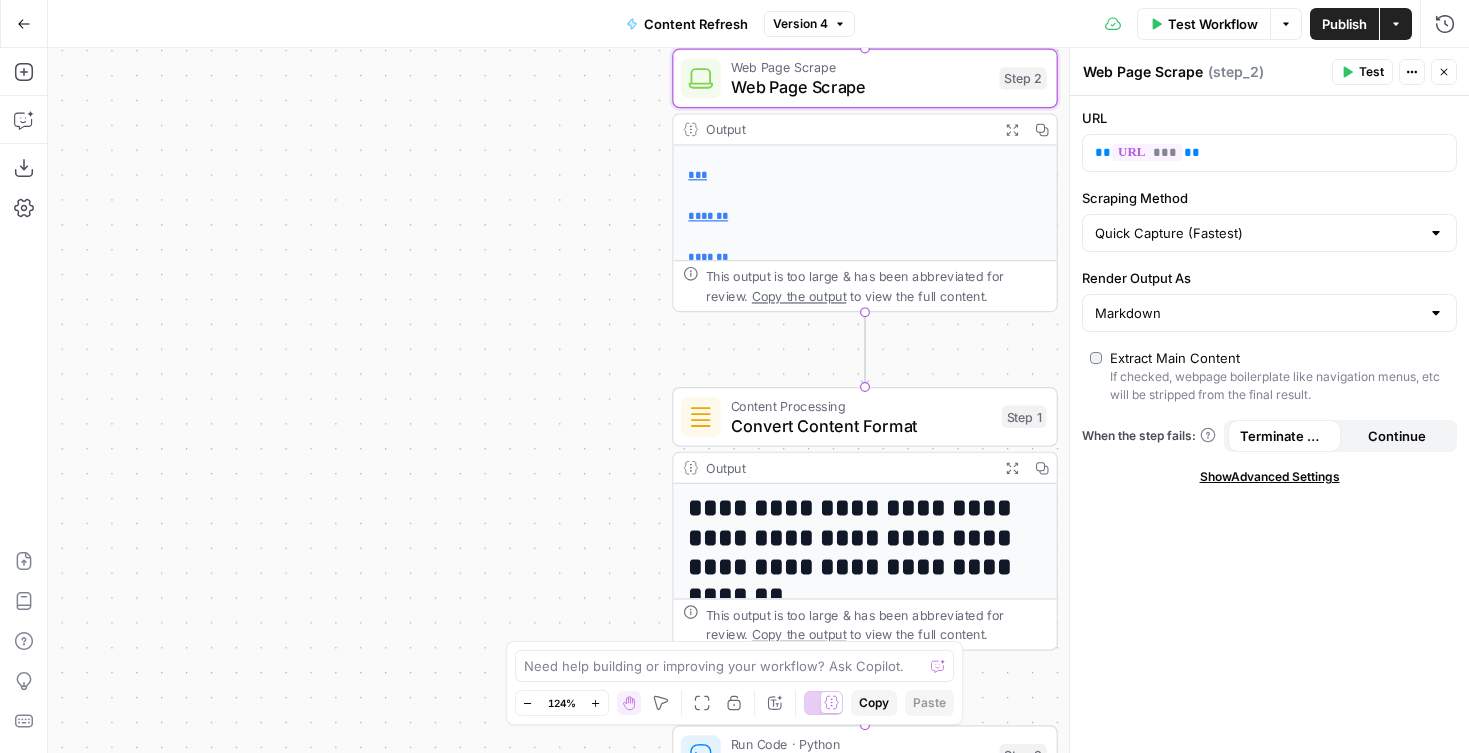 scroll, scrollTop: 387, scrollLeft: 0, axis: vertical 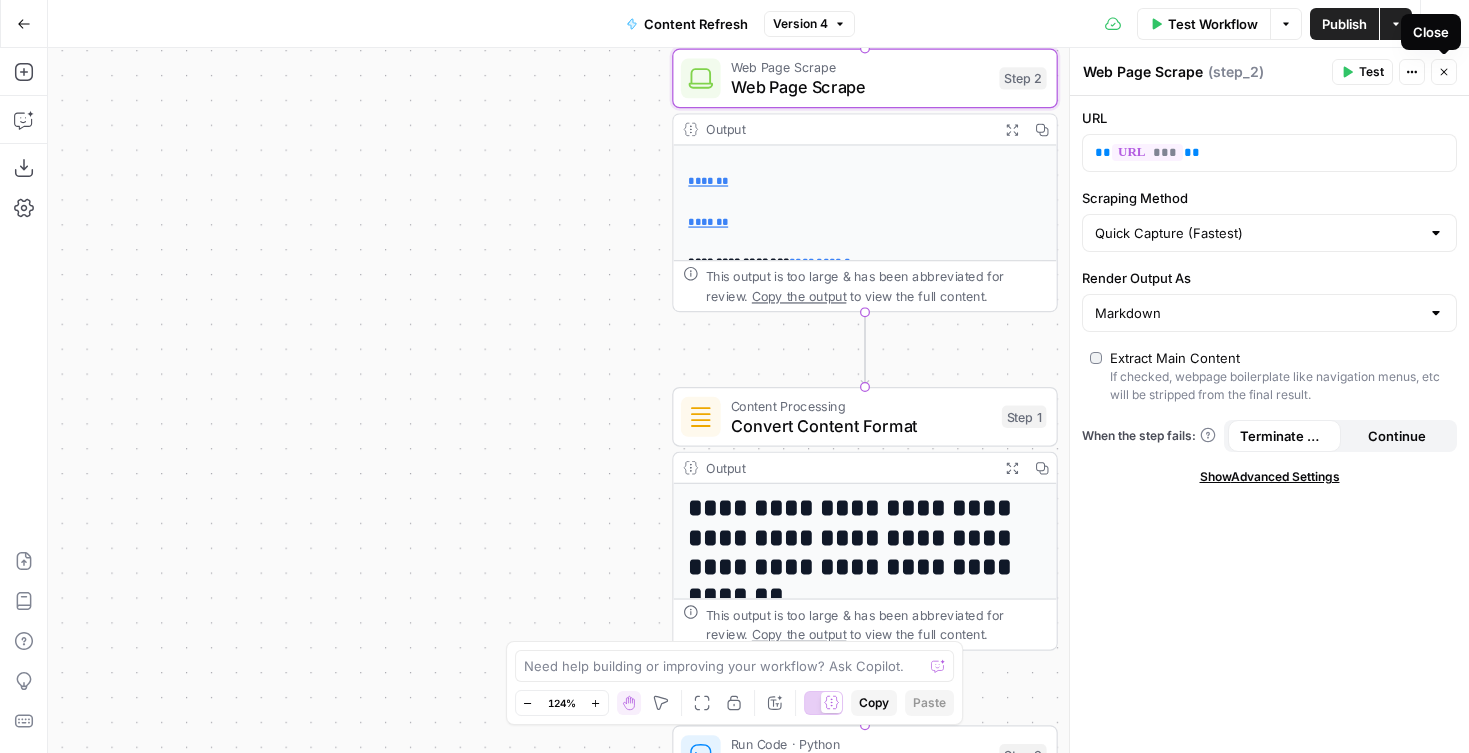click 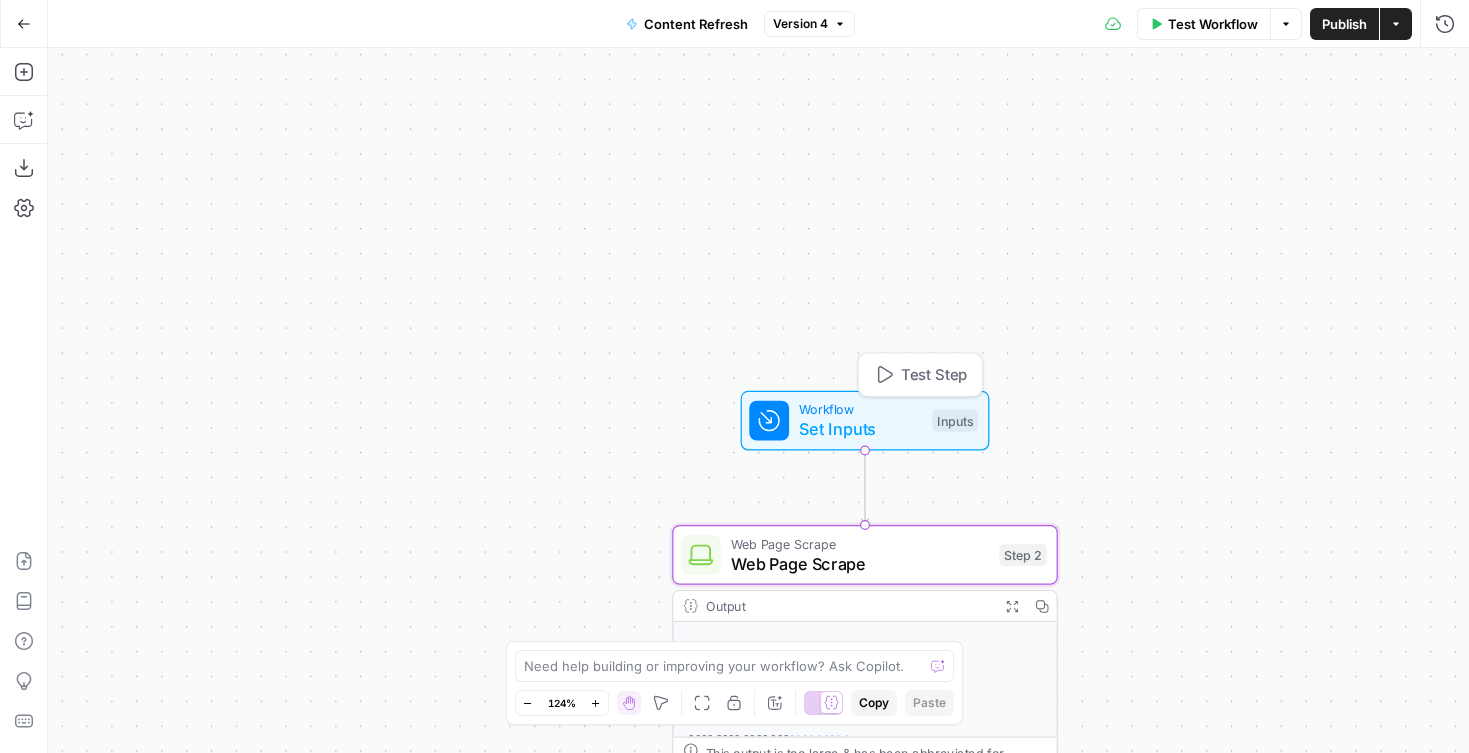 click on "Workflow" at bounding box center (860, 409) 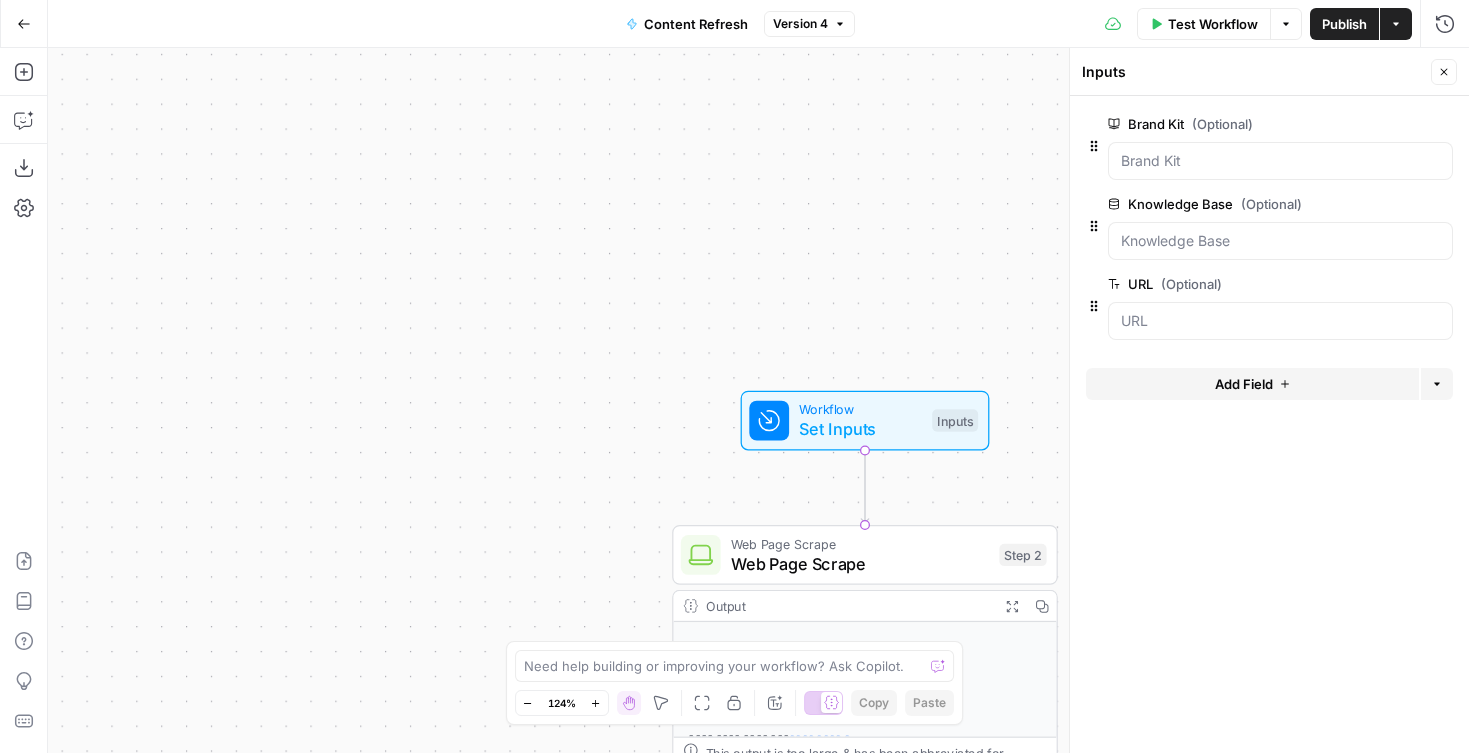 click on "Close" at bounding box center [1444, 72] 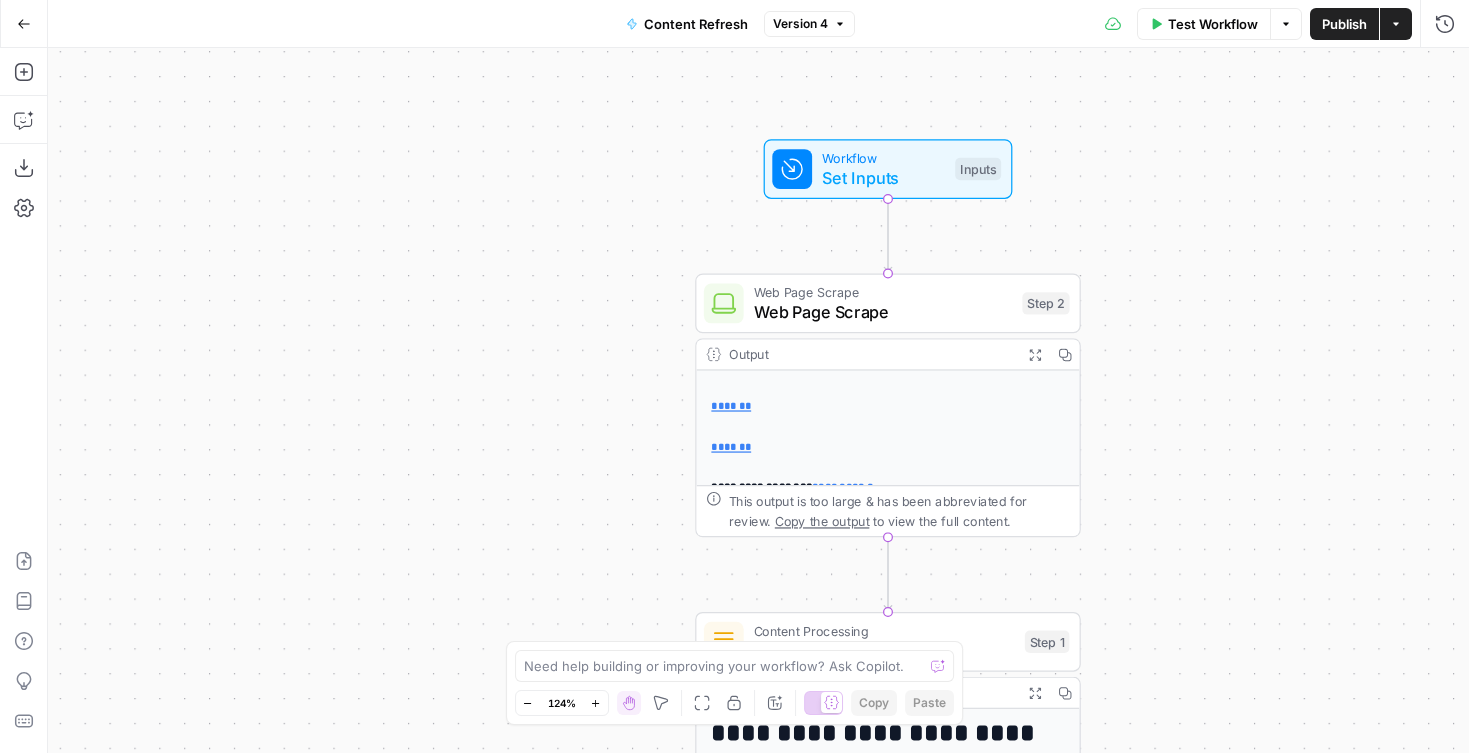 click 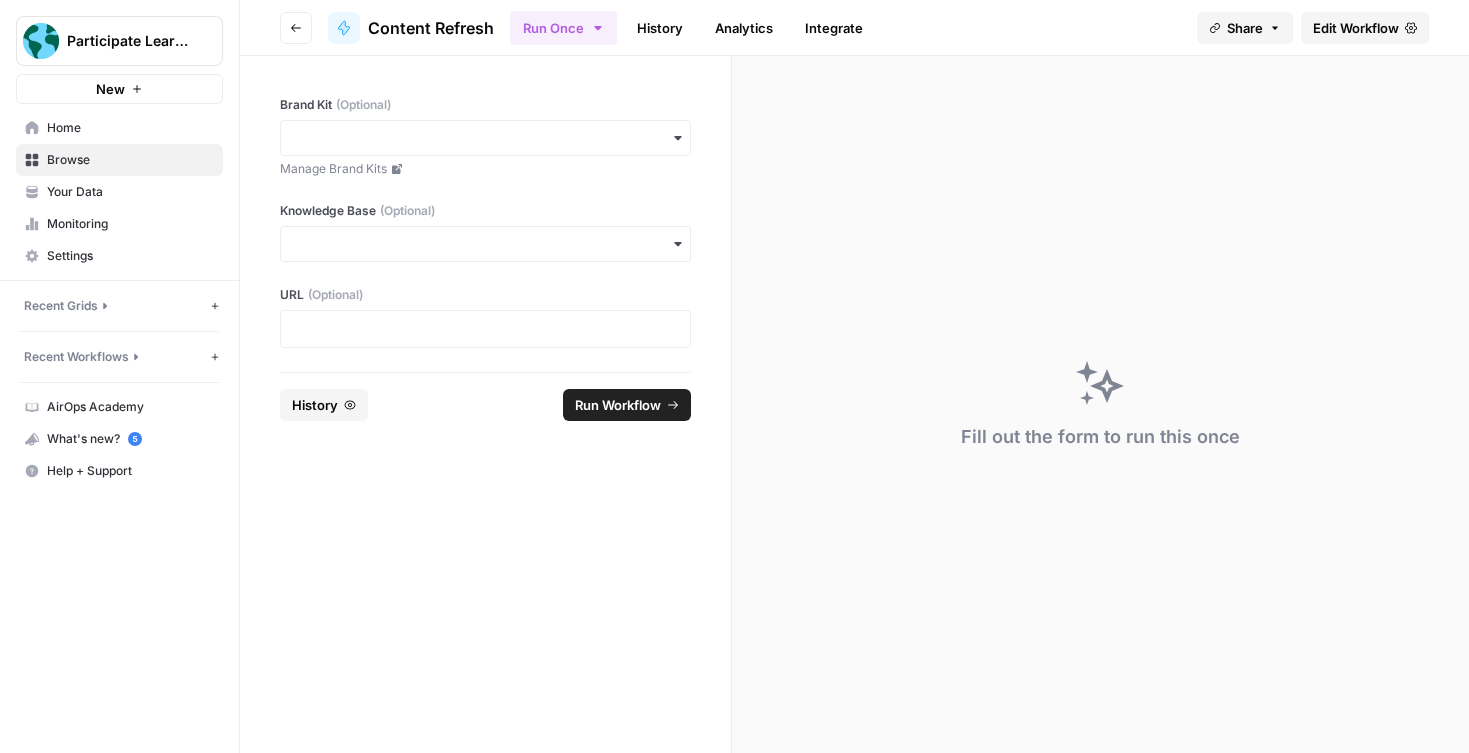 click on "Edit Workflow" at bounding box center [1356, 28] 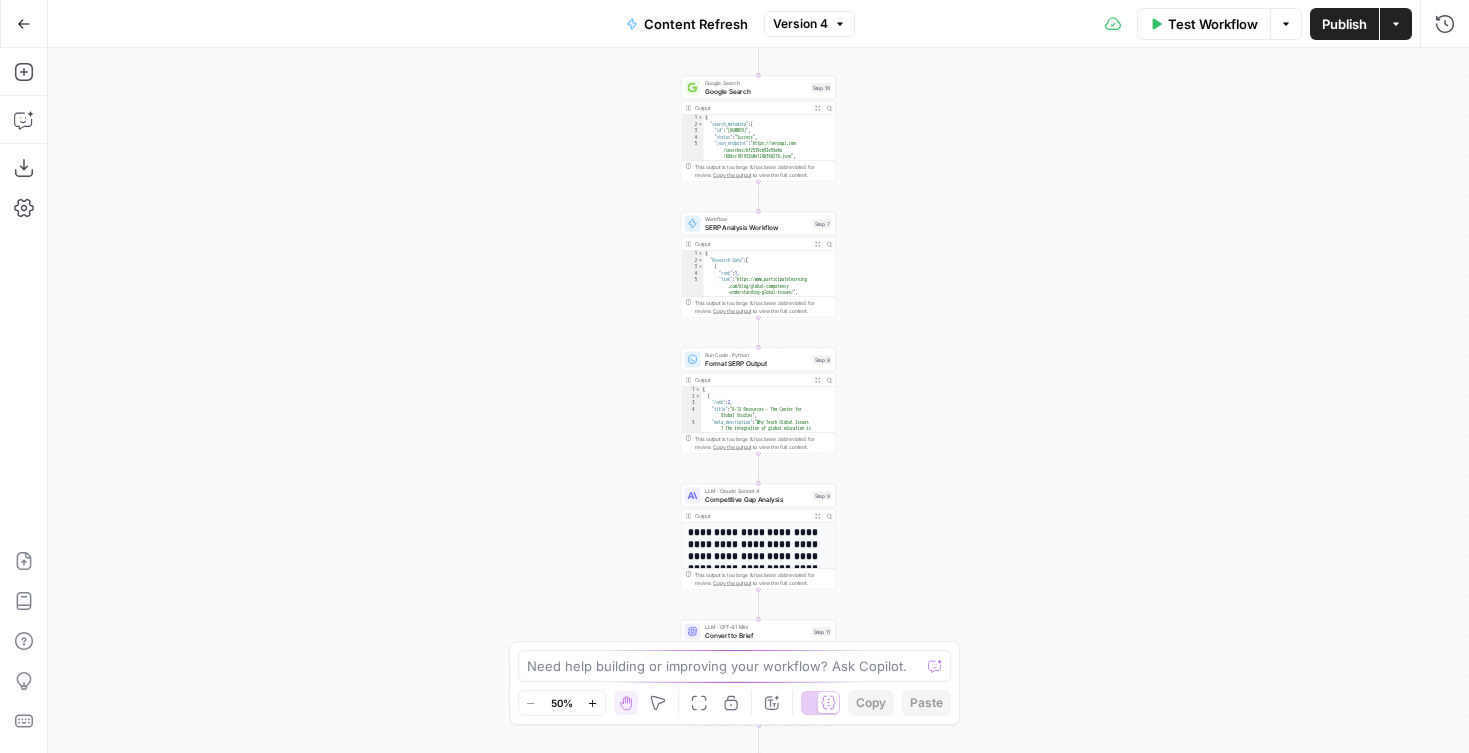 click 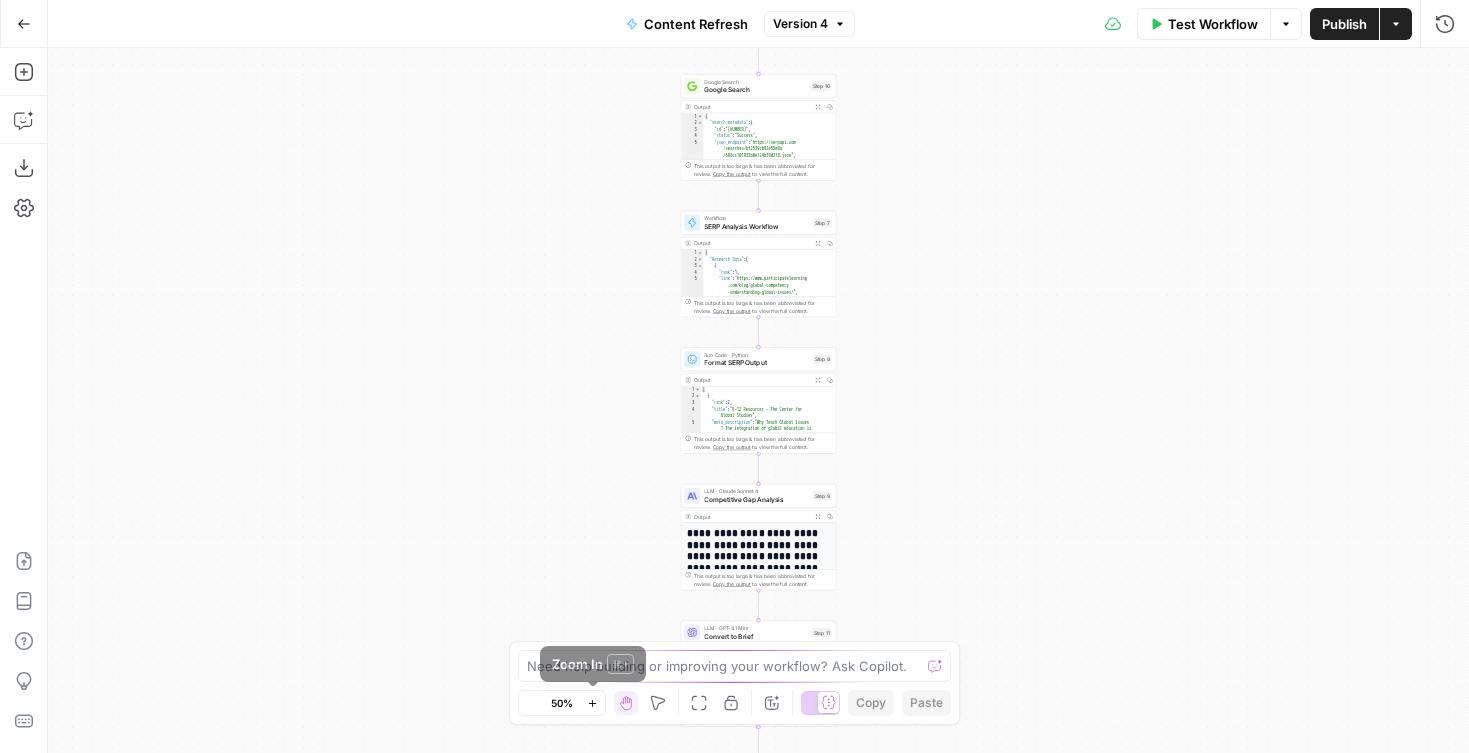 click 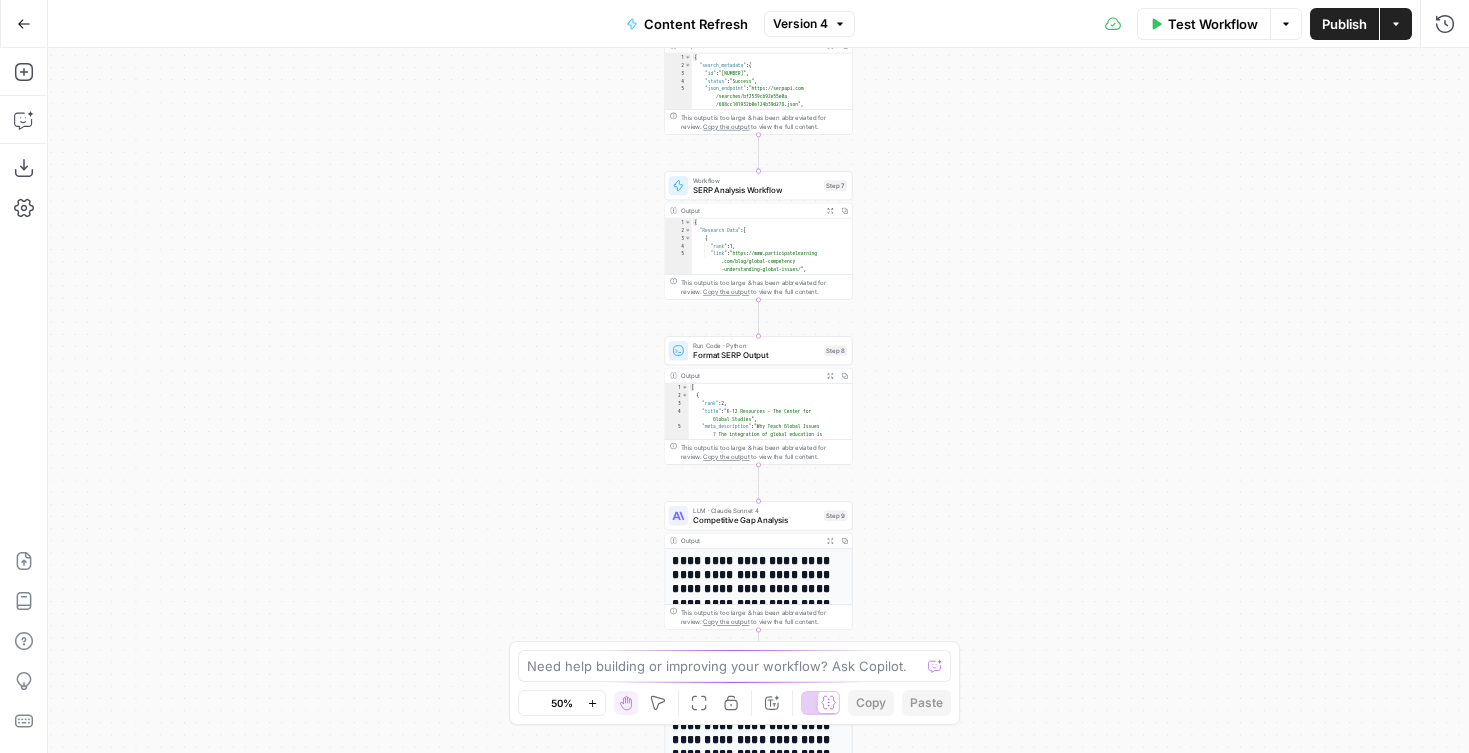 click 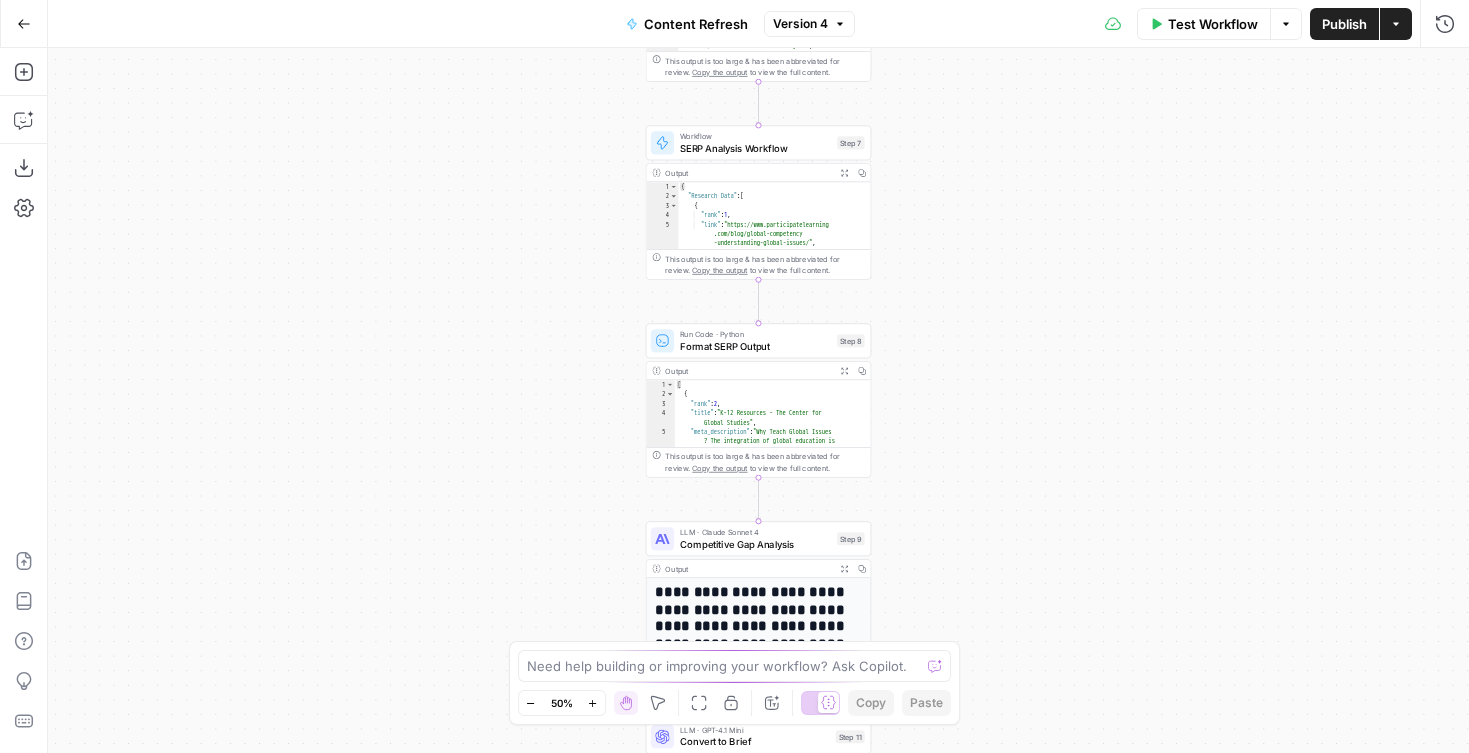 click 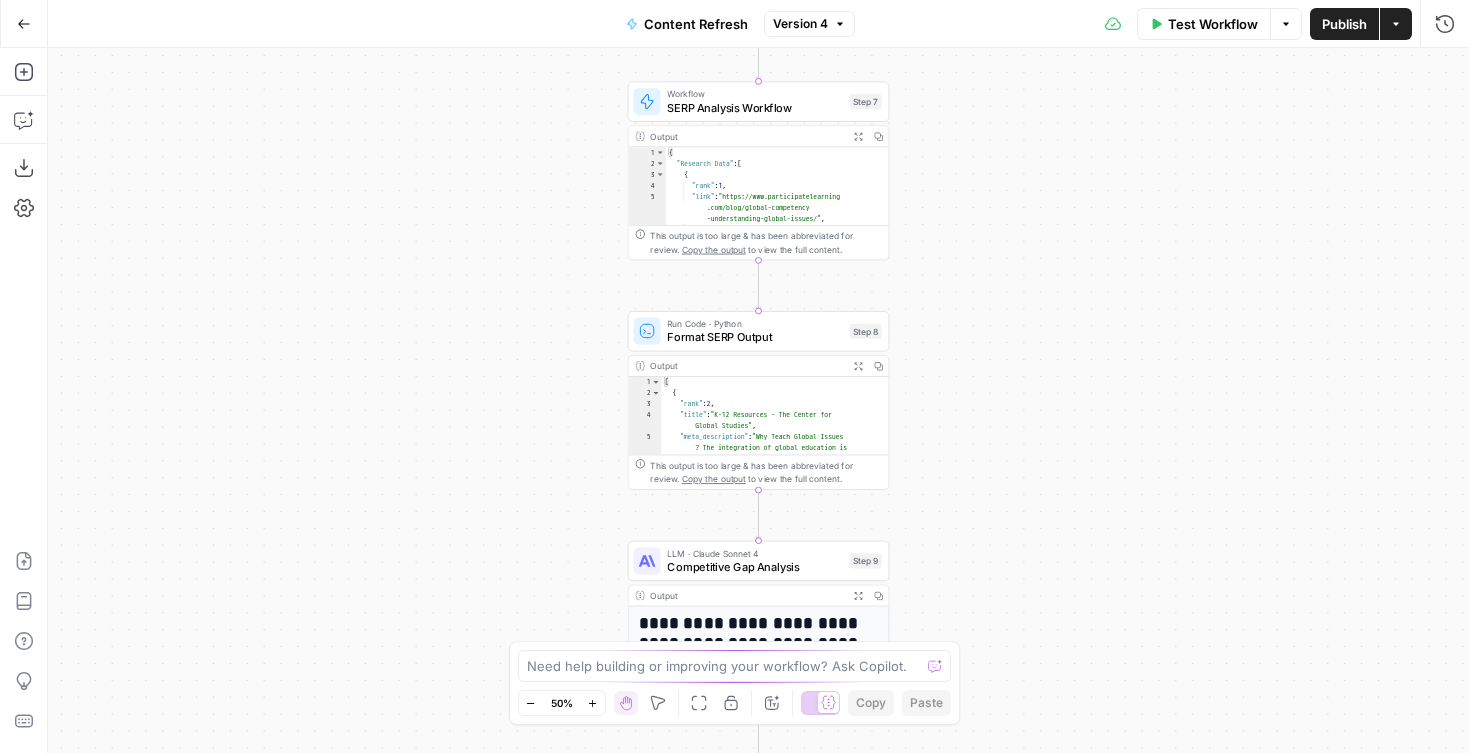 click 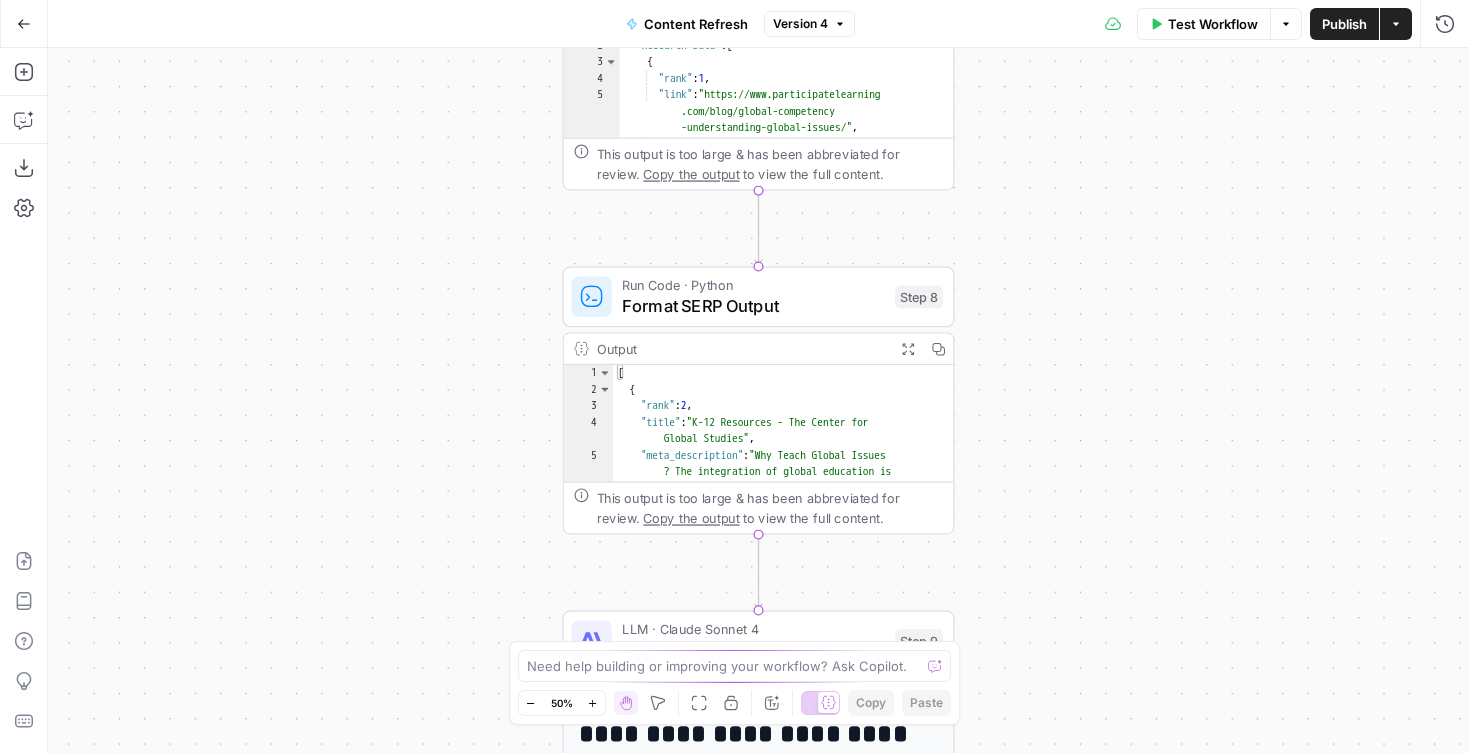 click on "Zoom In" at bounding box center [593, 703] 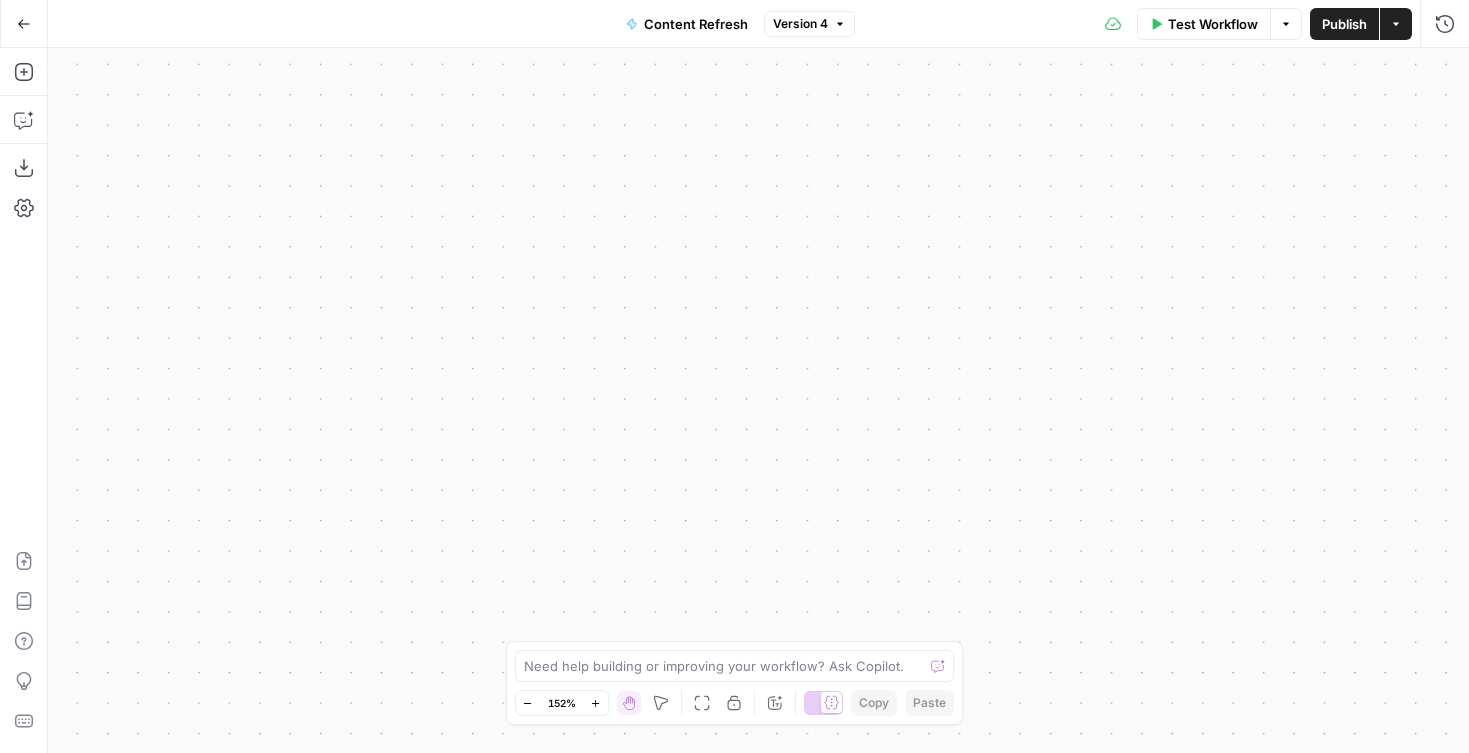 click on "Go Back" at bounding box center (24, 24) 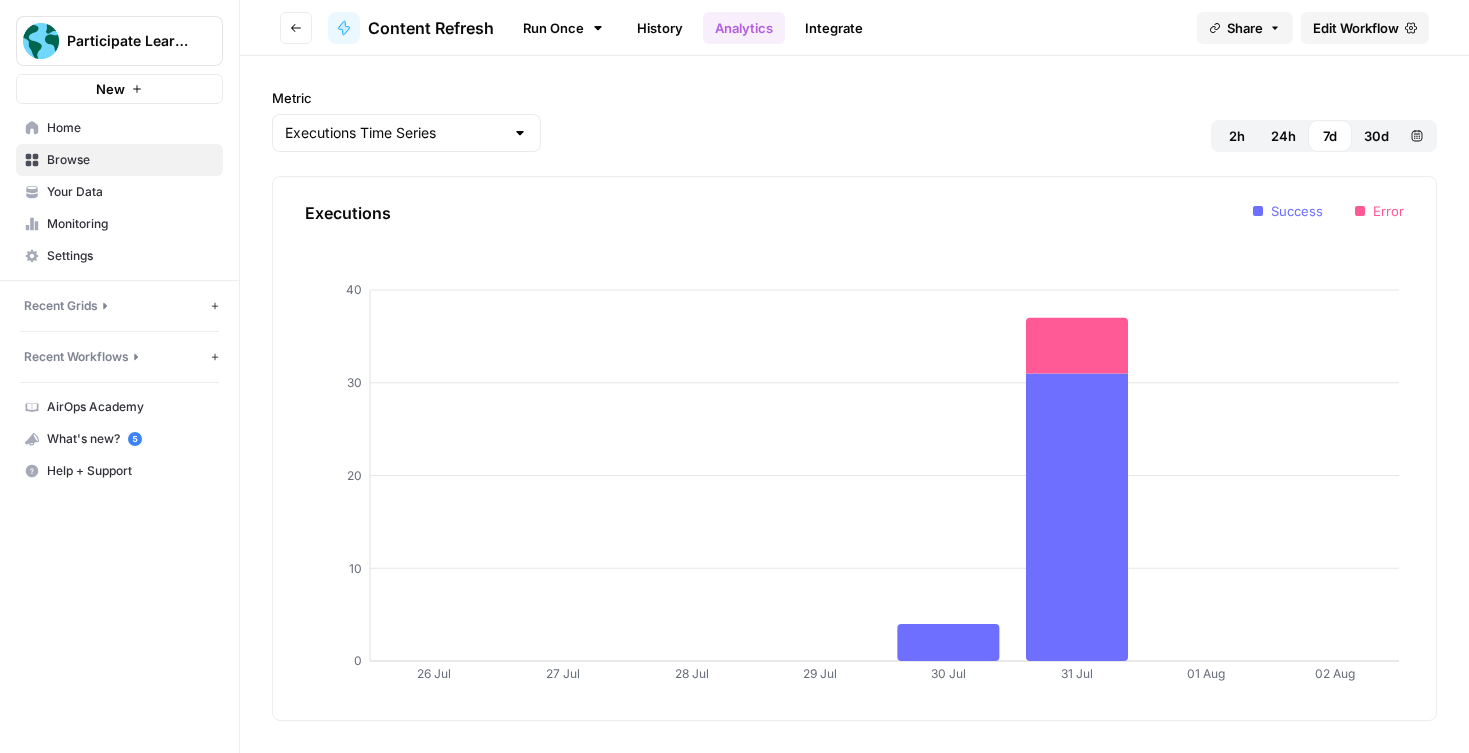 click on "Home" at bounding box center [130, 128] 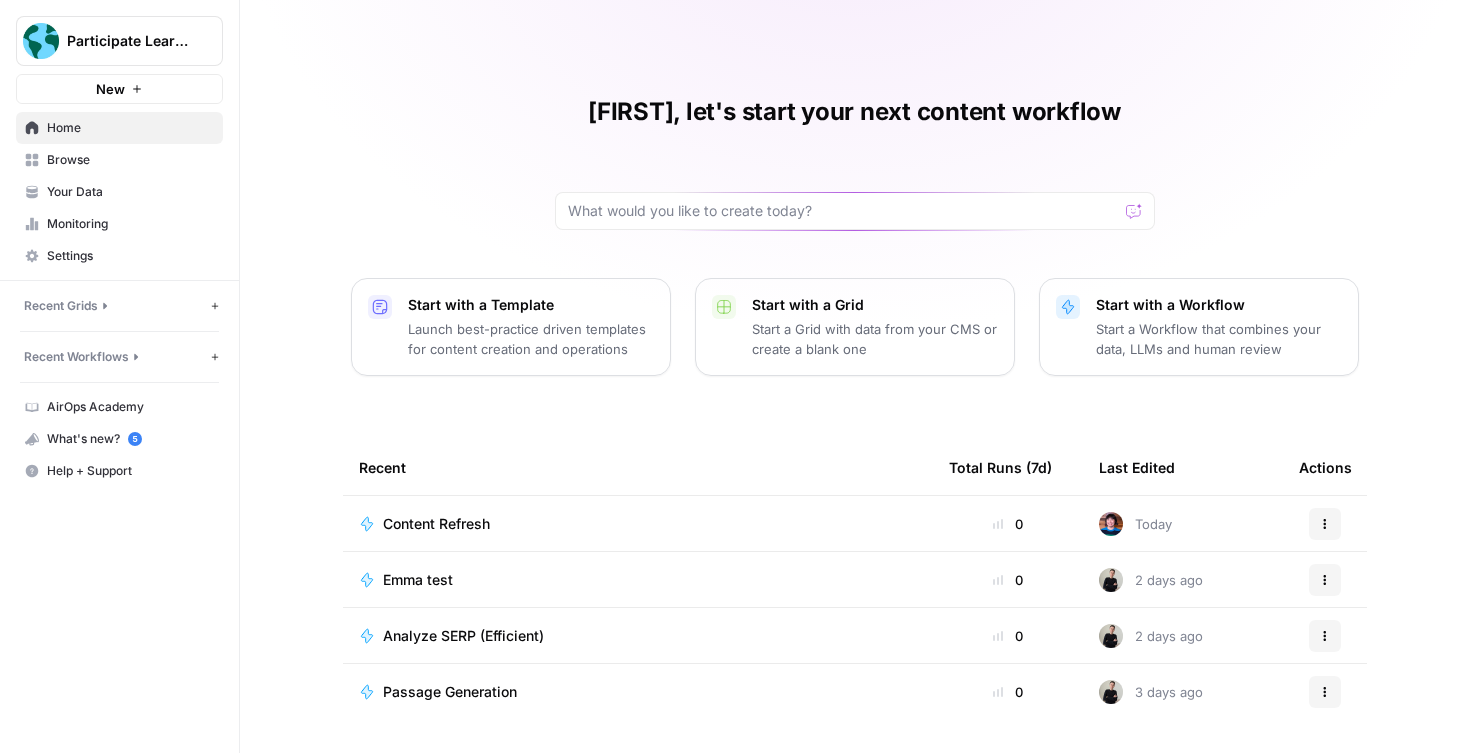 click on "Actions" at bounding box center [1325, 524] 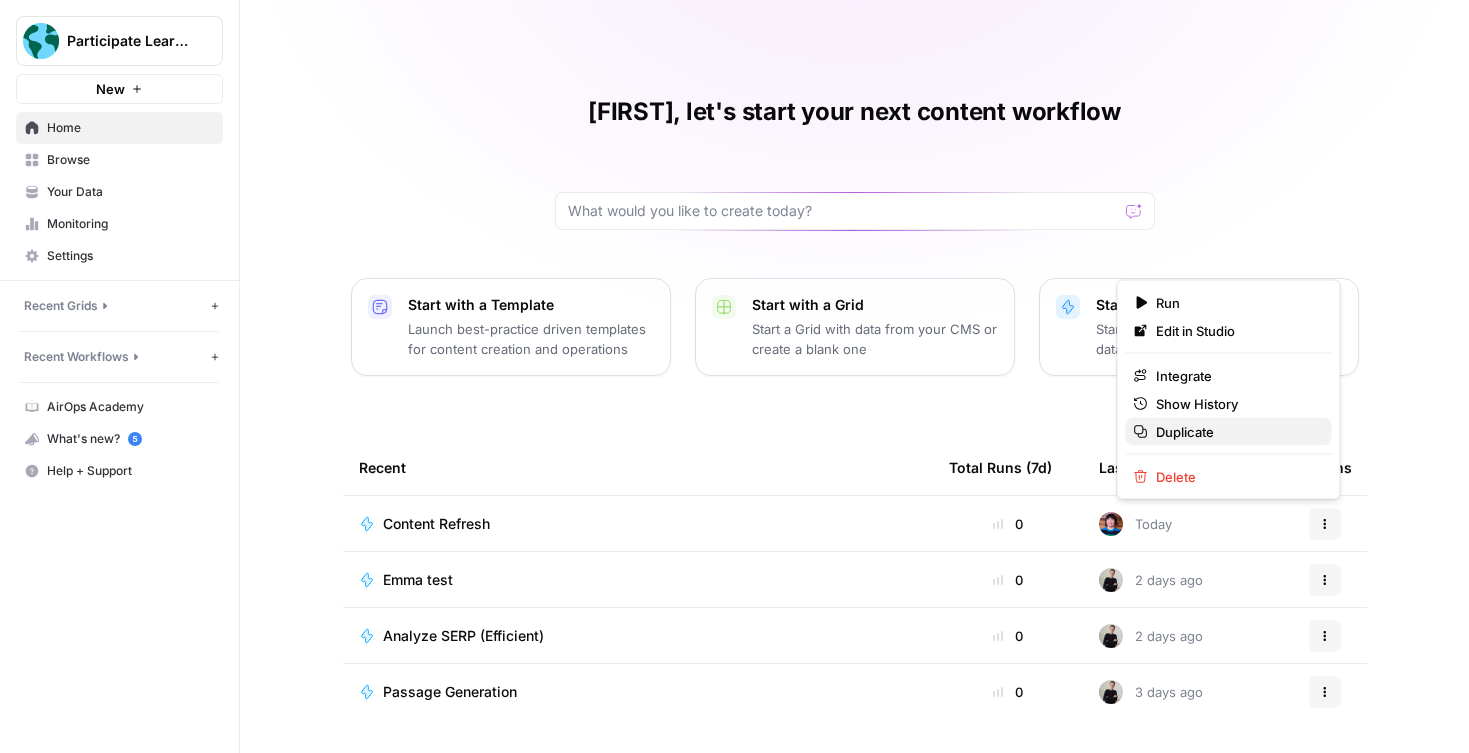 click on "Duplicate" at bounding box center [1236, 432] 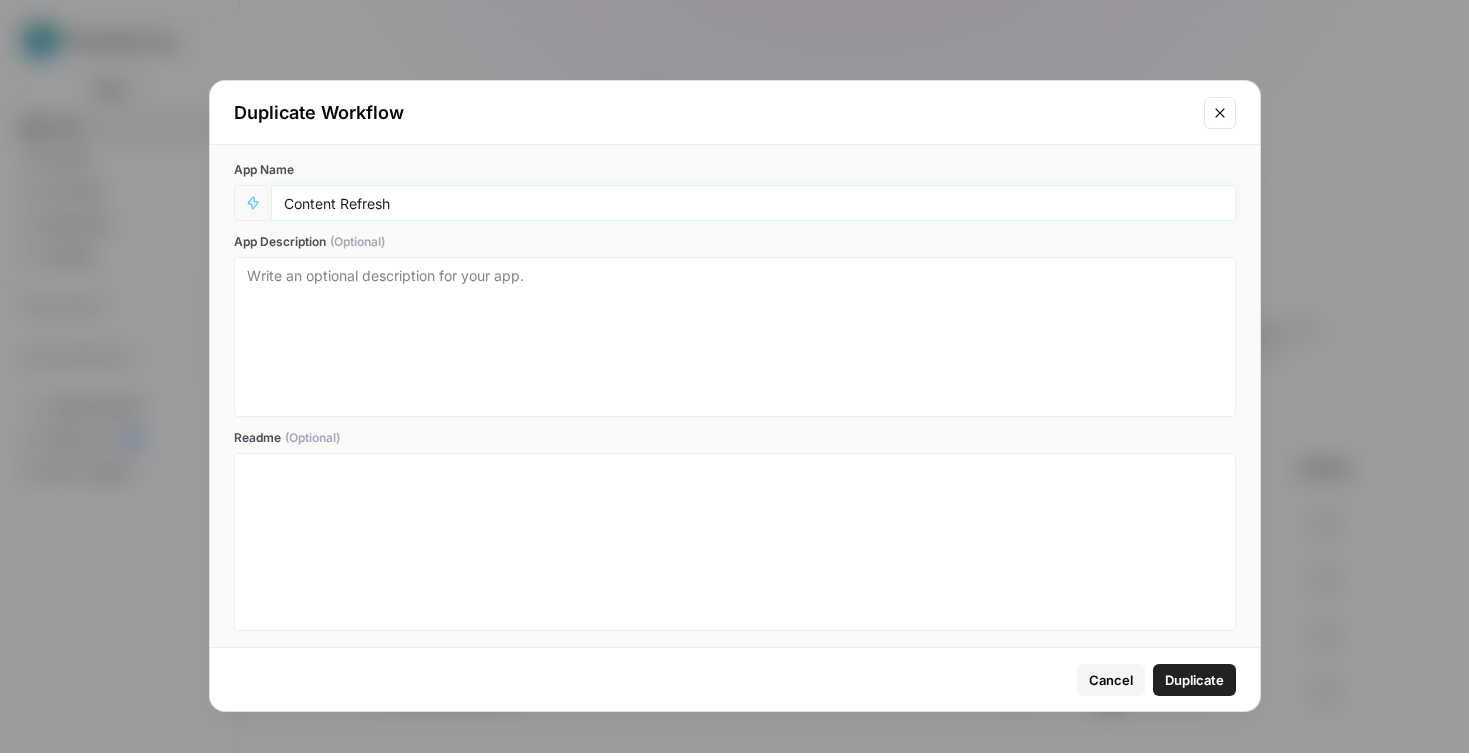 drag, startPoint x: 354, startPoint y: 206, endPoint x: 322, endPoint y: 204, distance: 32.06244 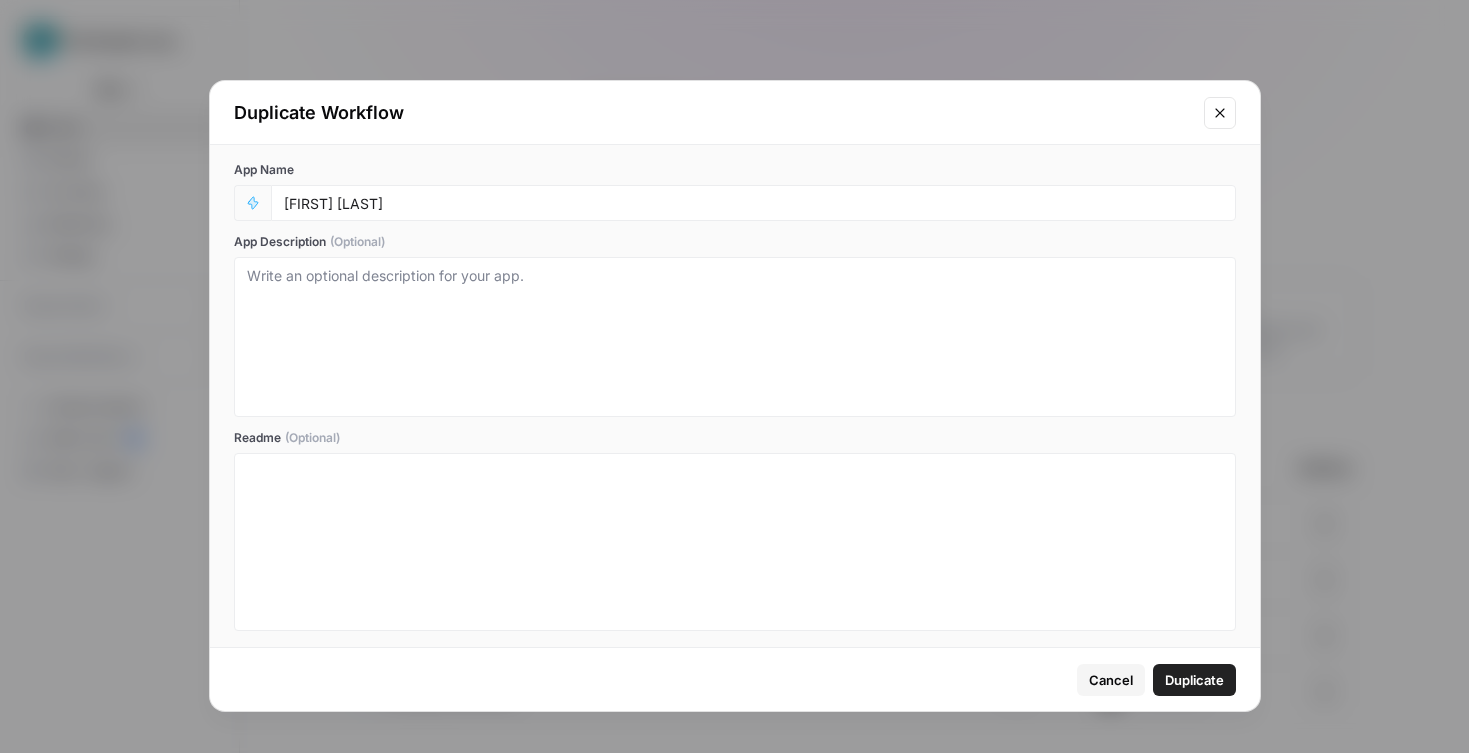 click on "[FIRST] [LAST]" at bounding box center (753, 203) 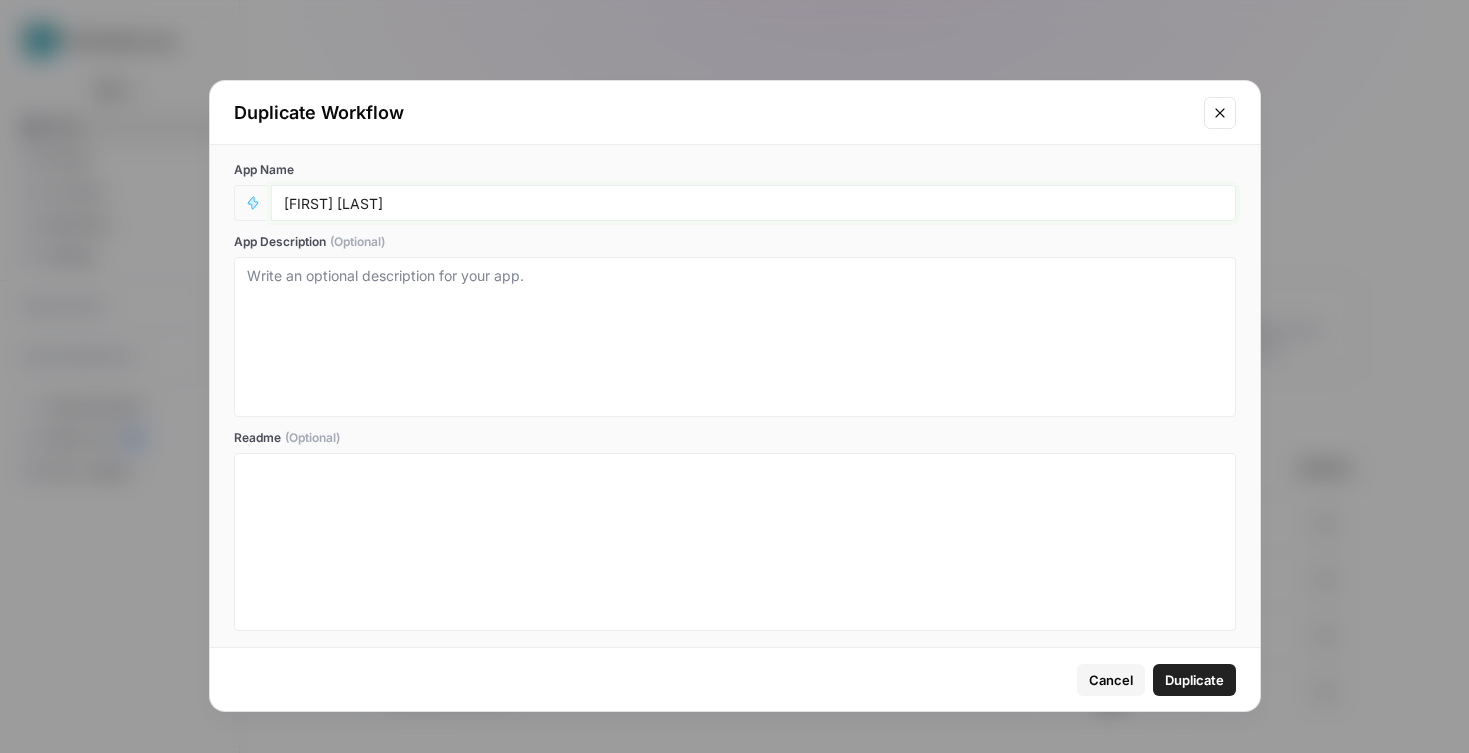 drag, startPoint x: 403, startPoint y: 206, endPoint x: 385, endPoint y: 206, distance: 18 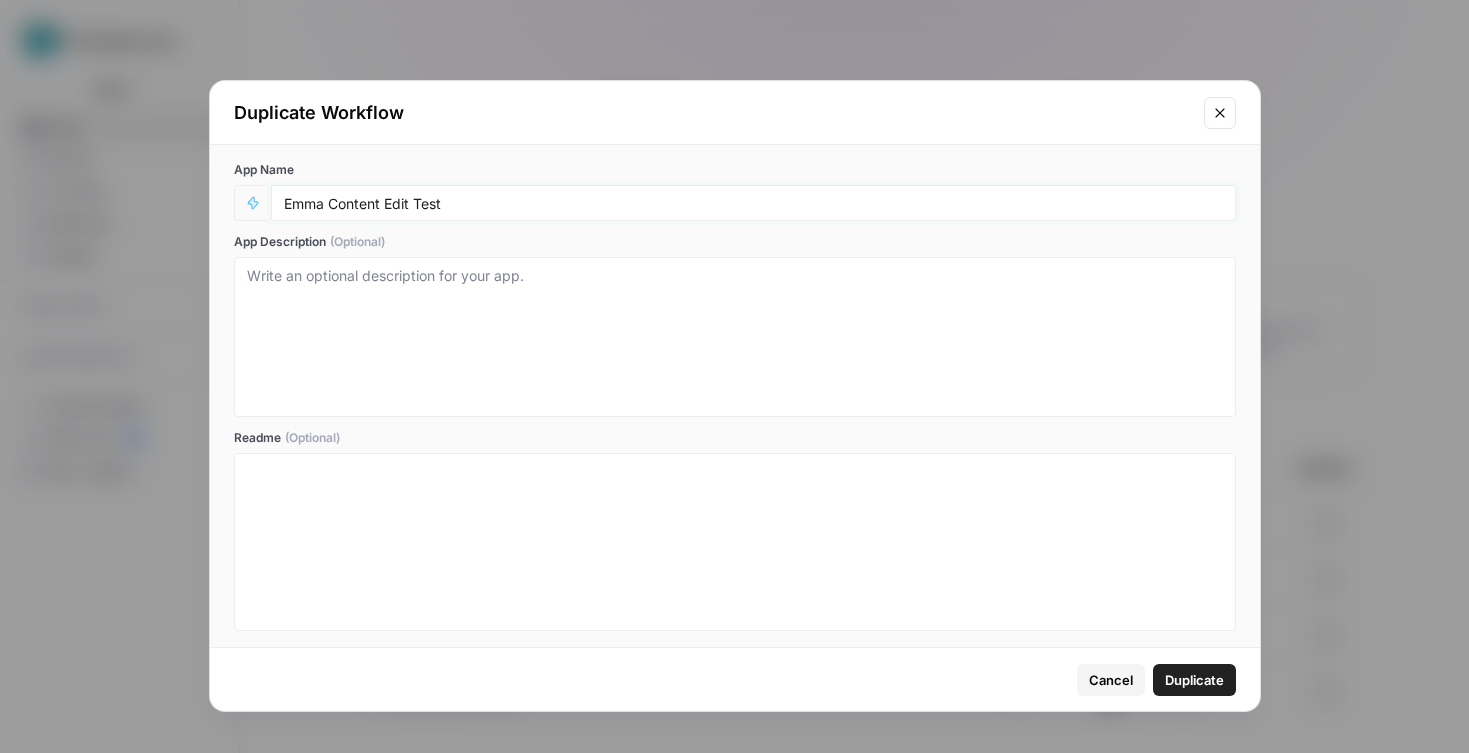 click on "Emma Content Edit Test" at bounding box center (753, 203) 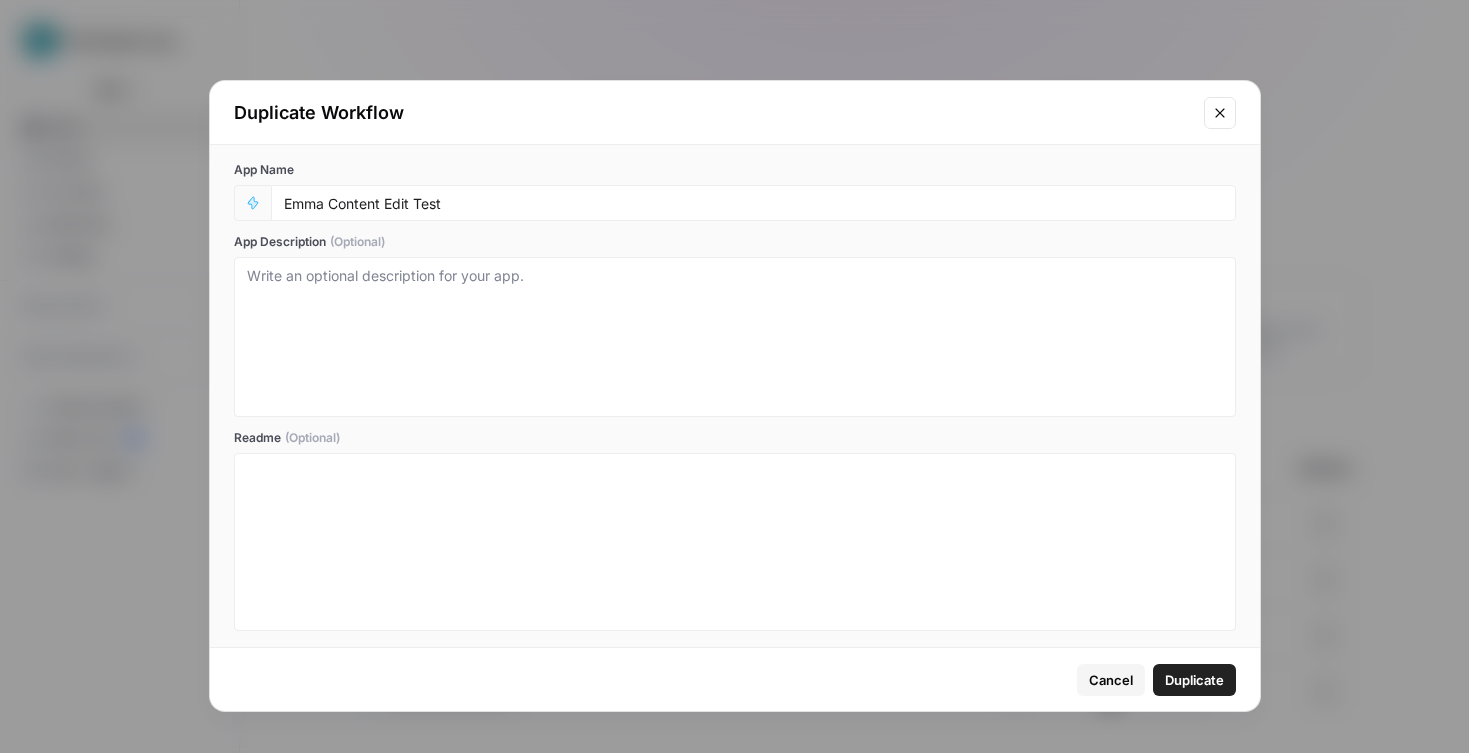 click on "Duplicate" at bounding box center (1194, 680) 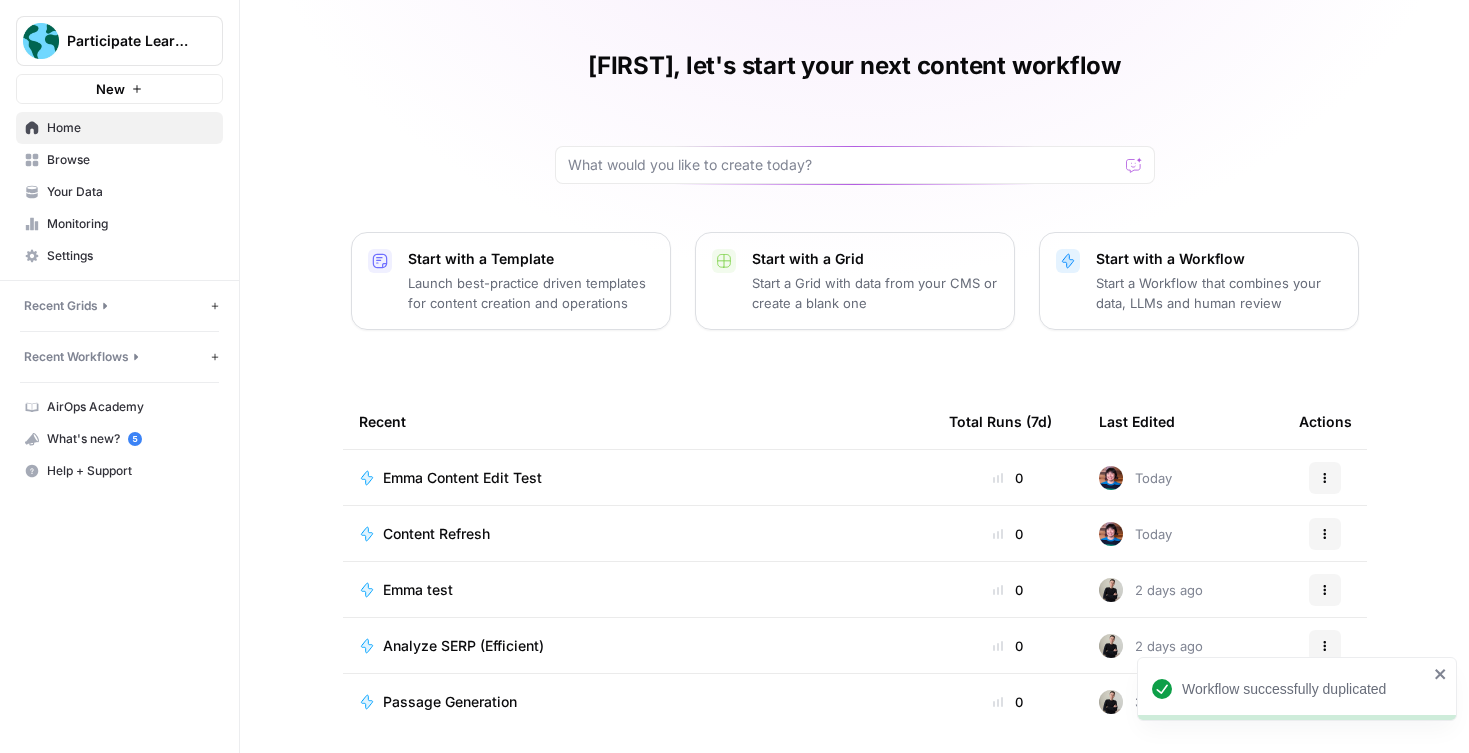 scroll, scrollTop: 55, scrollLeft: 0, axis: vertical 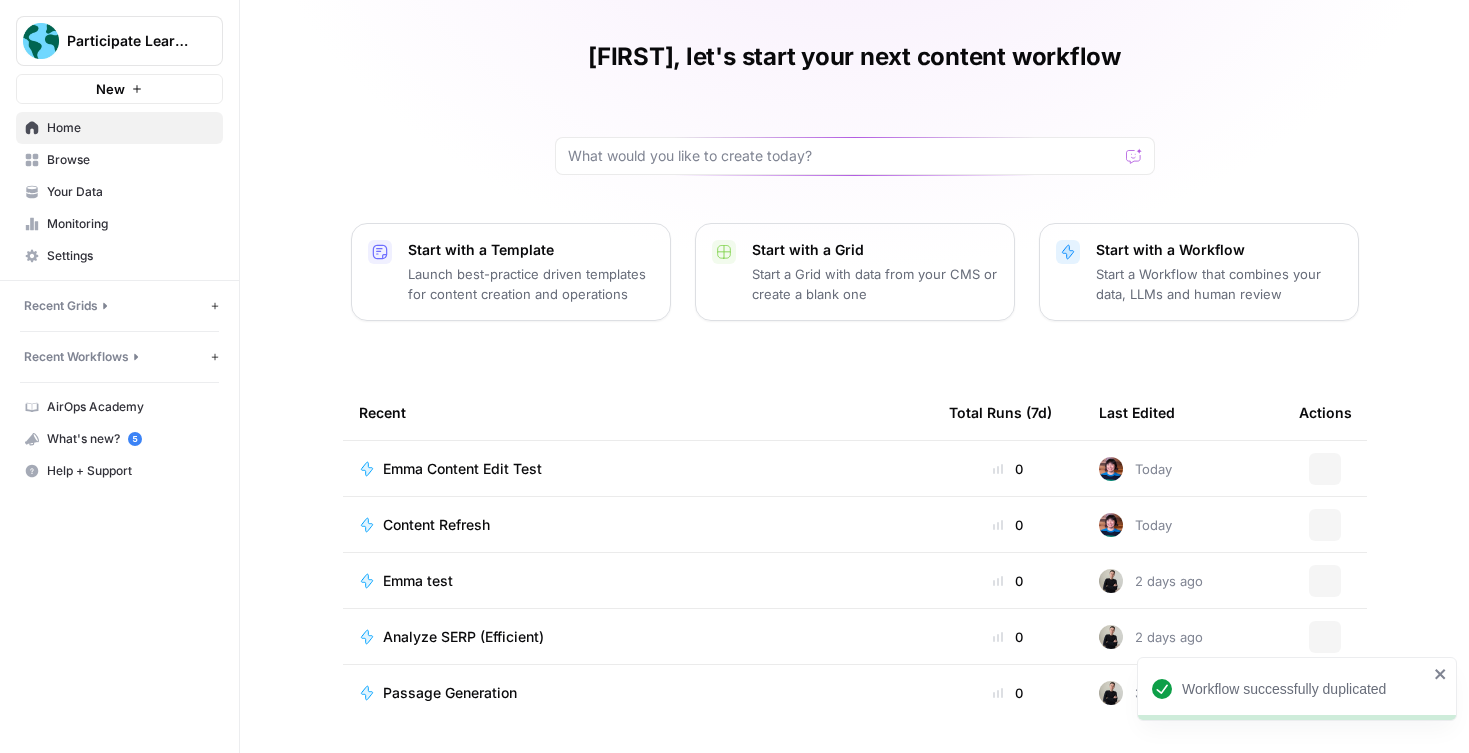 click on "Emma Content Edit Test" at bounding box center [462, 469] 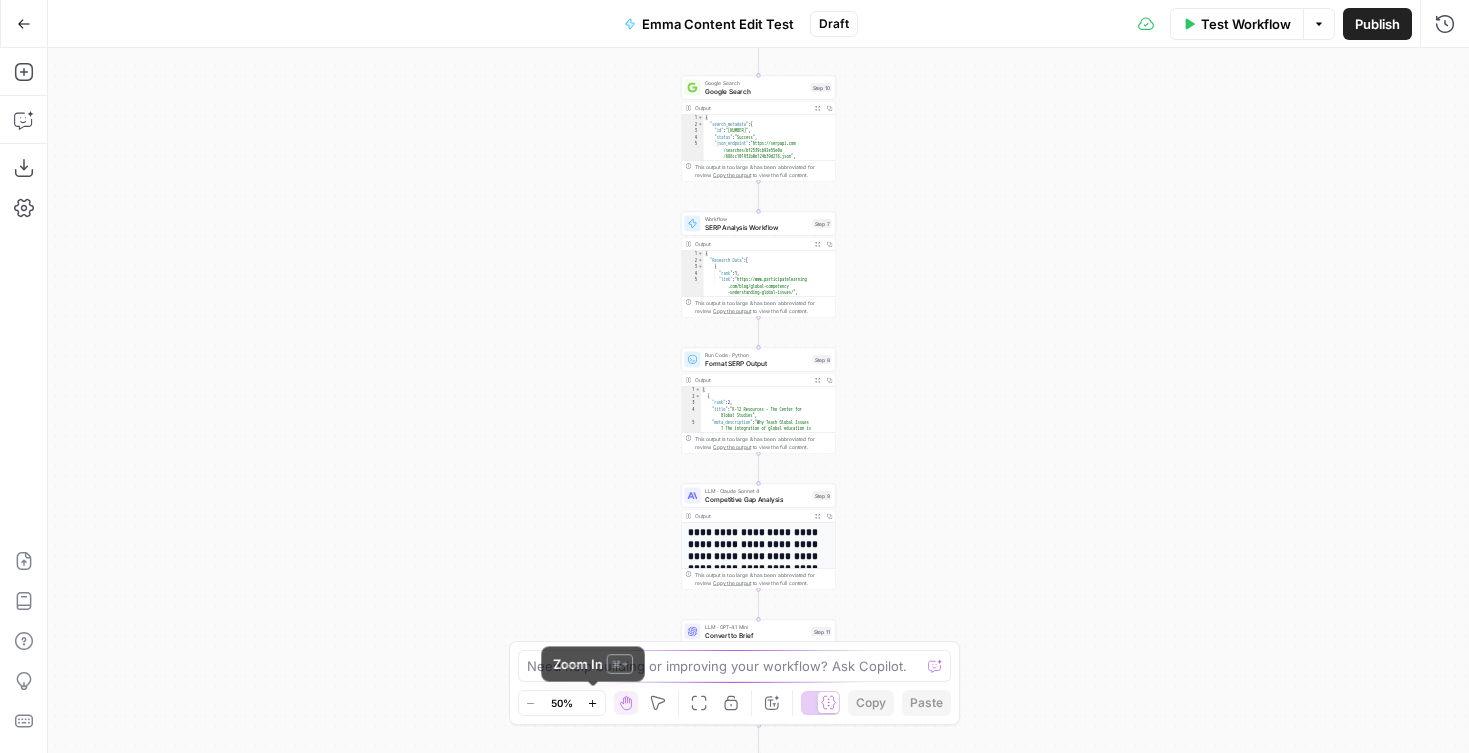 click 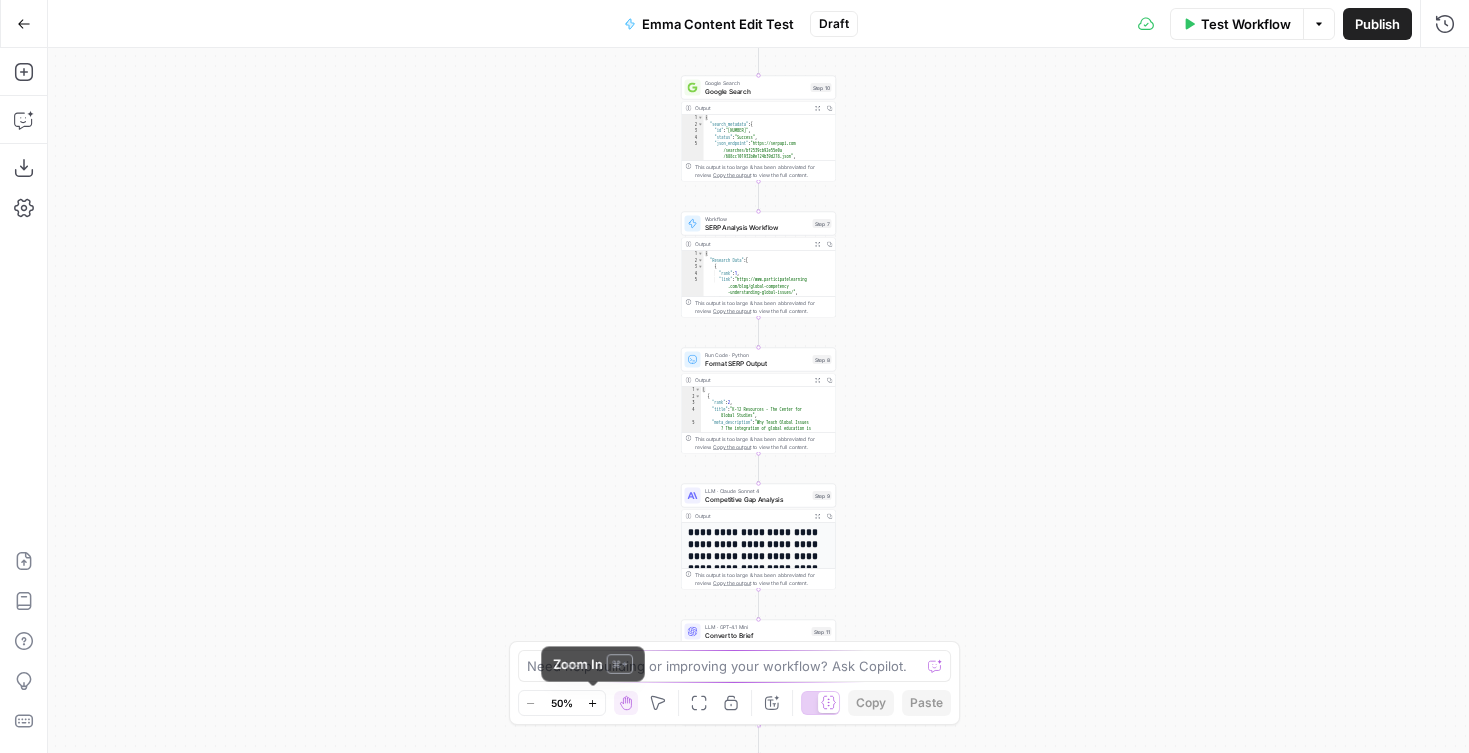 click 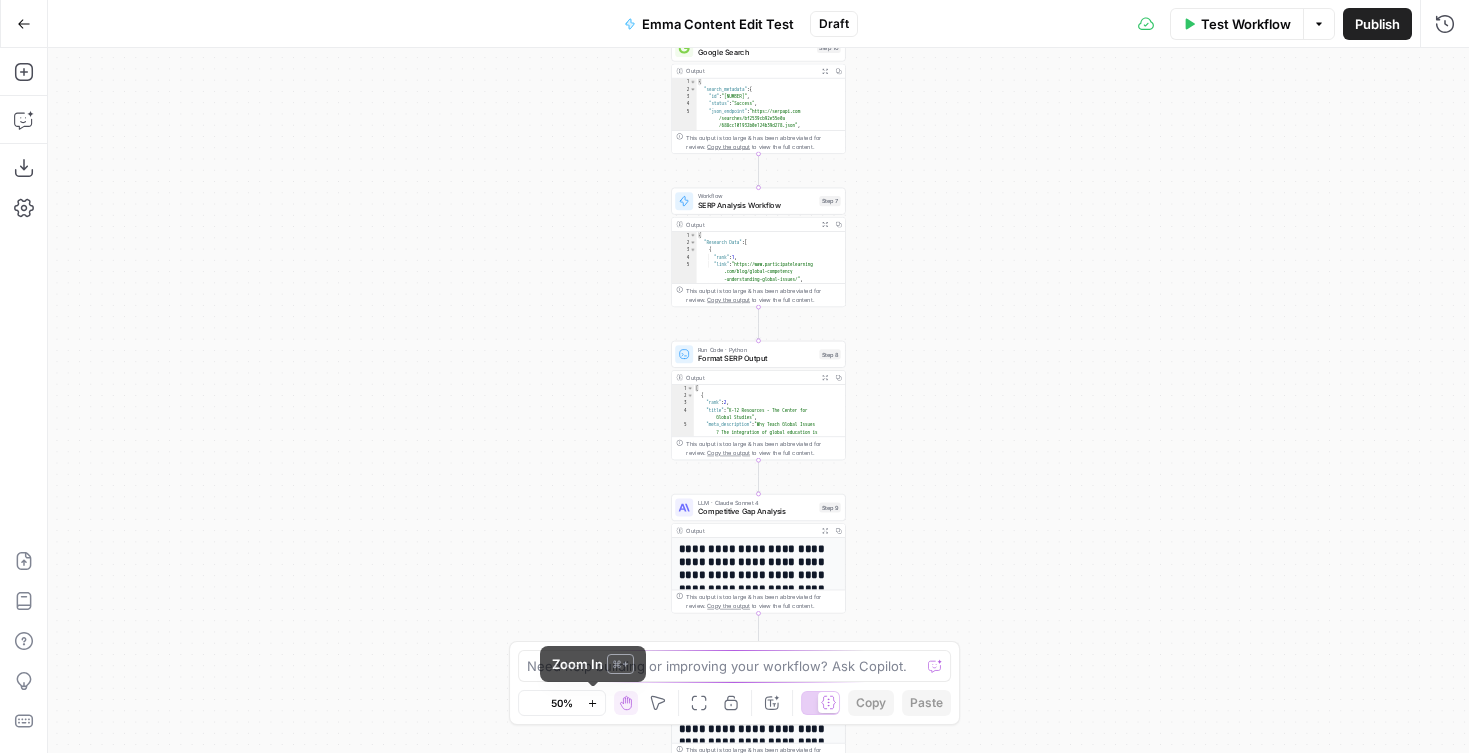 click 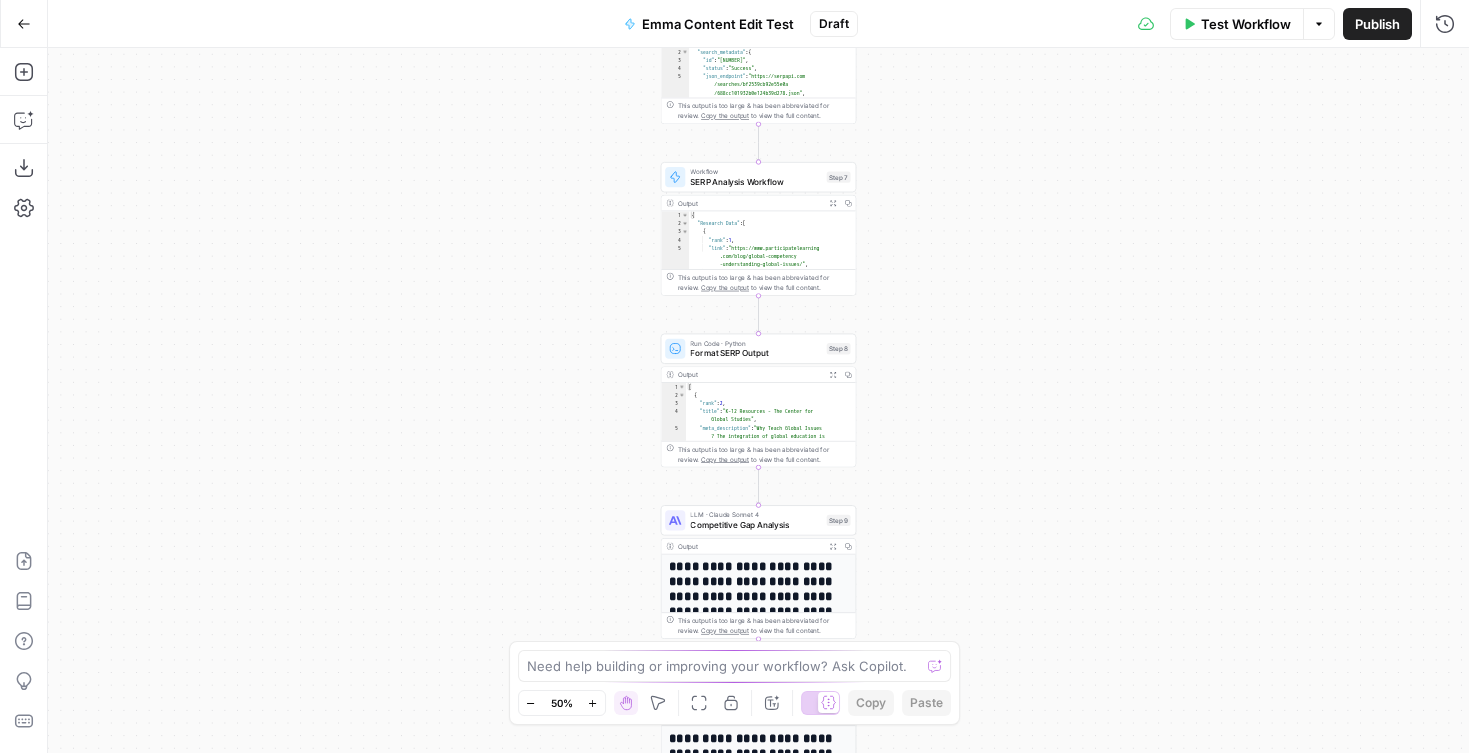 click 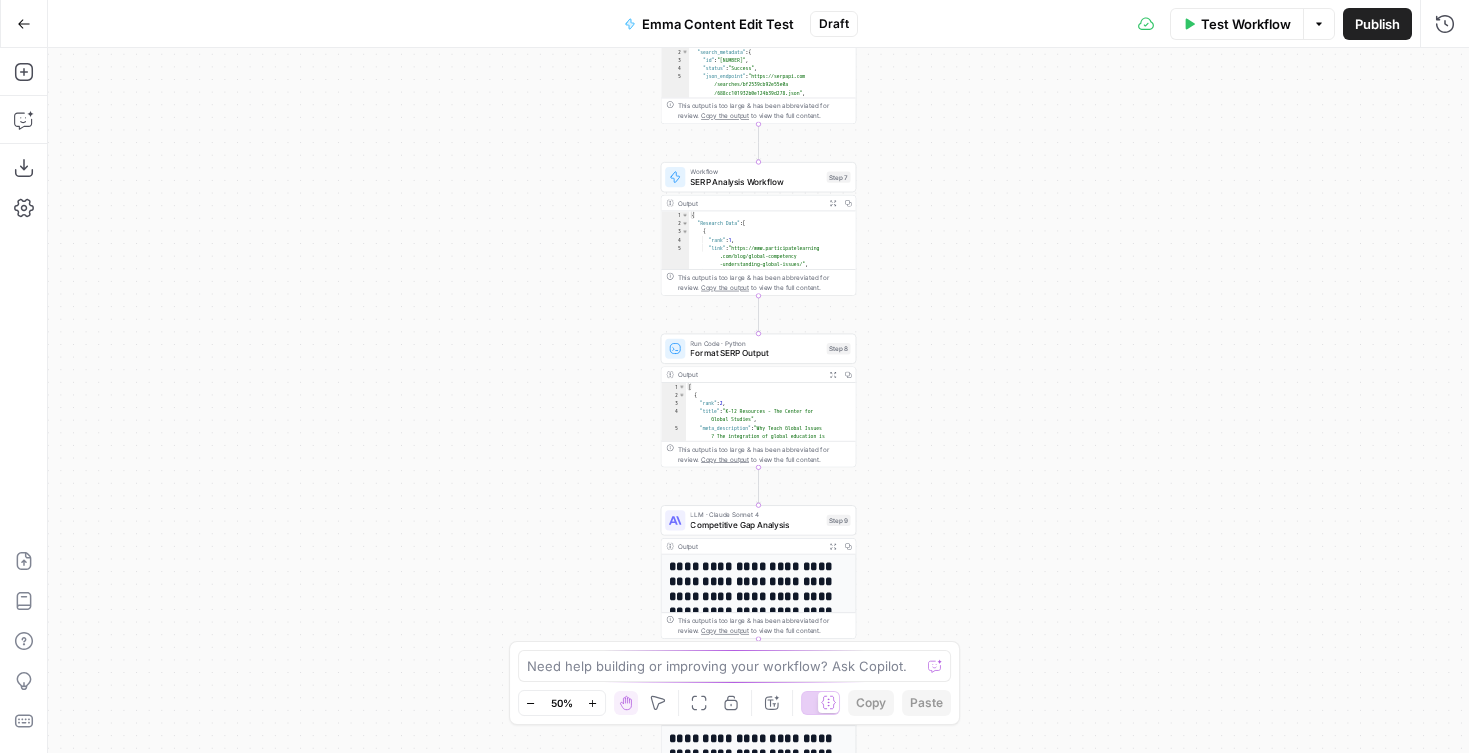 click 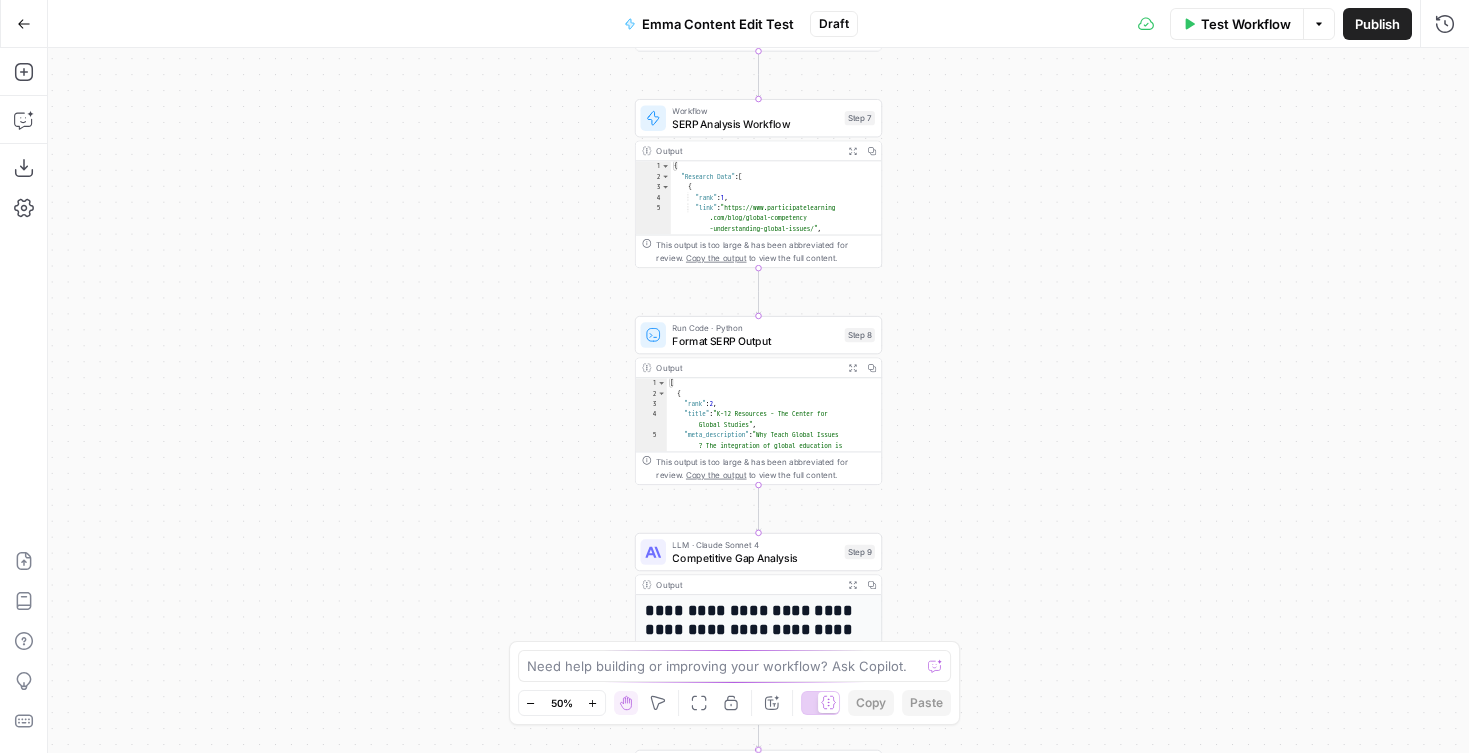 click 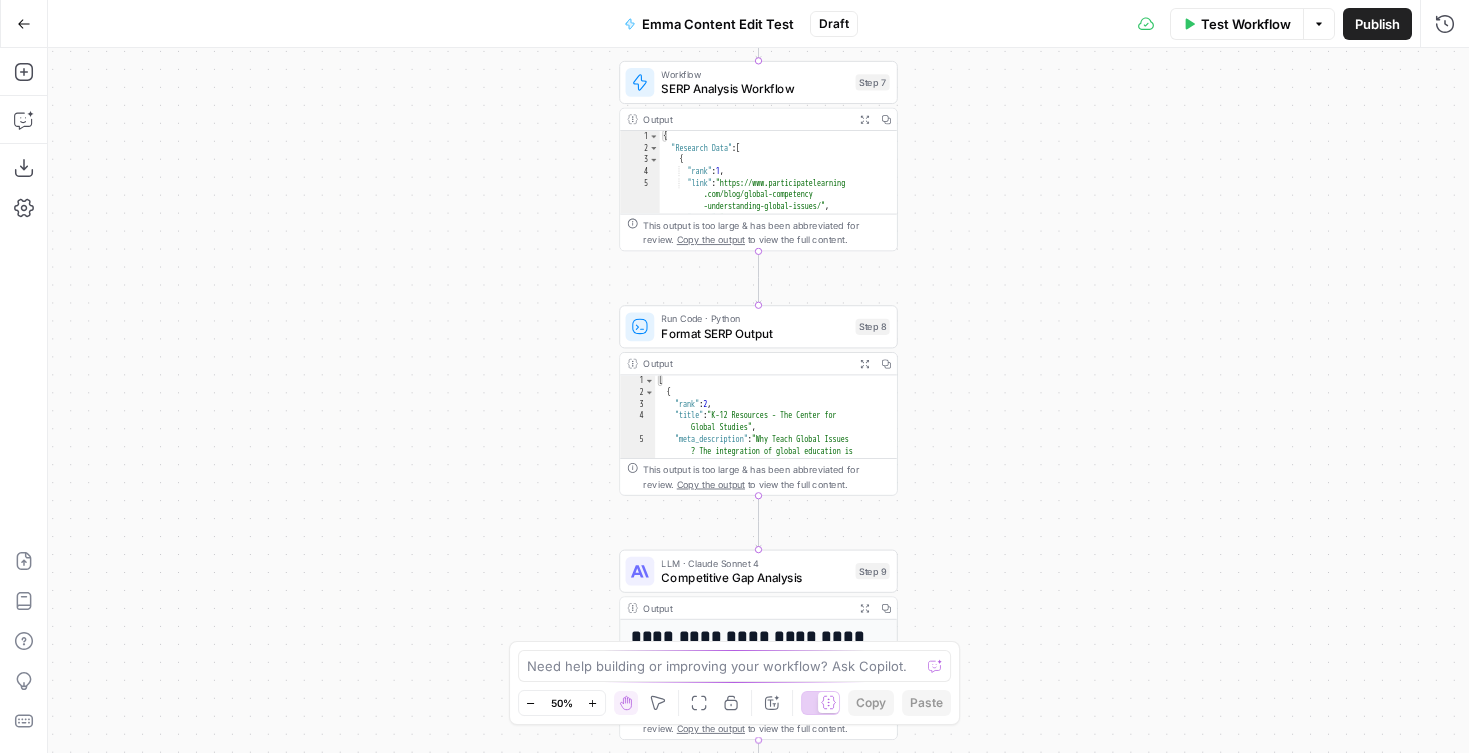 click 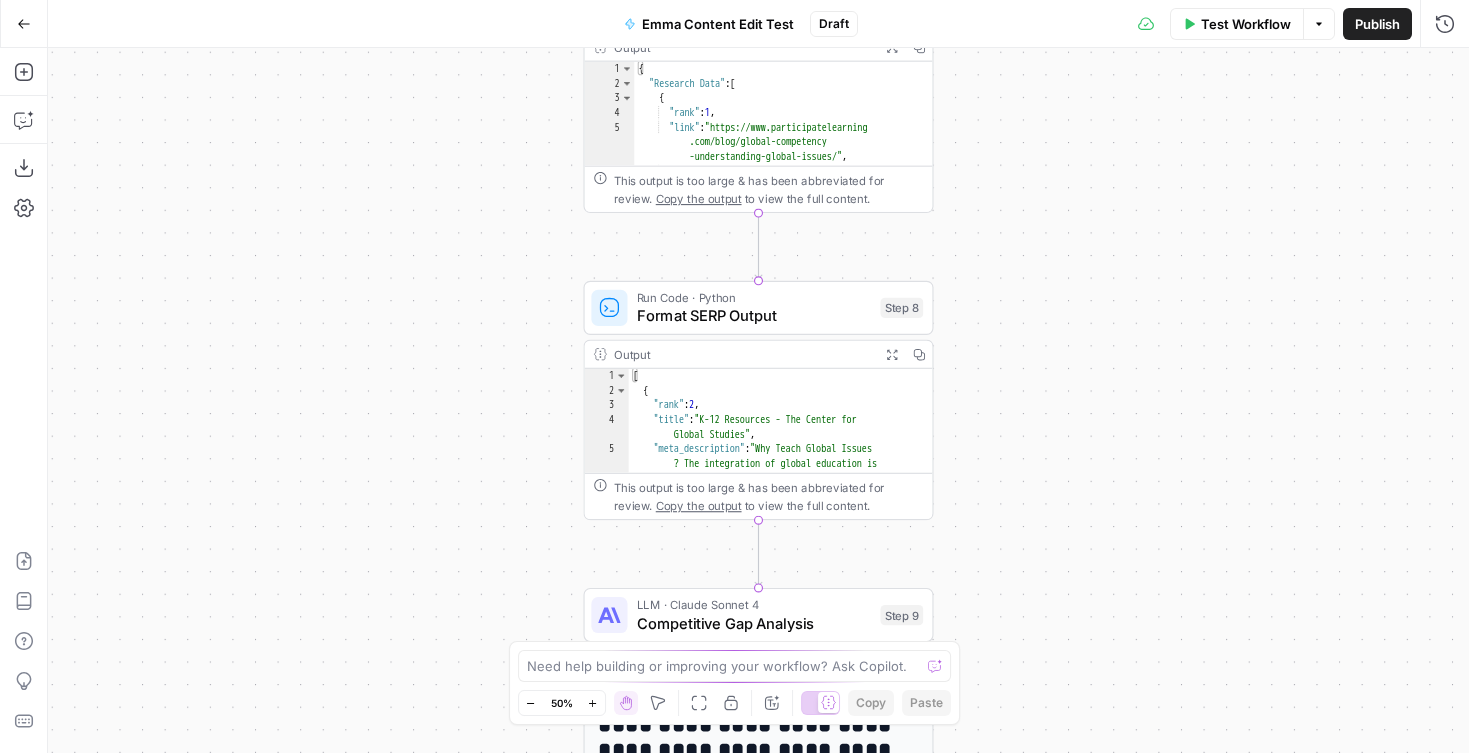 click 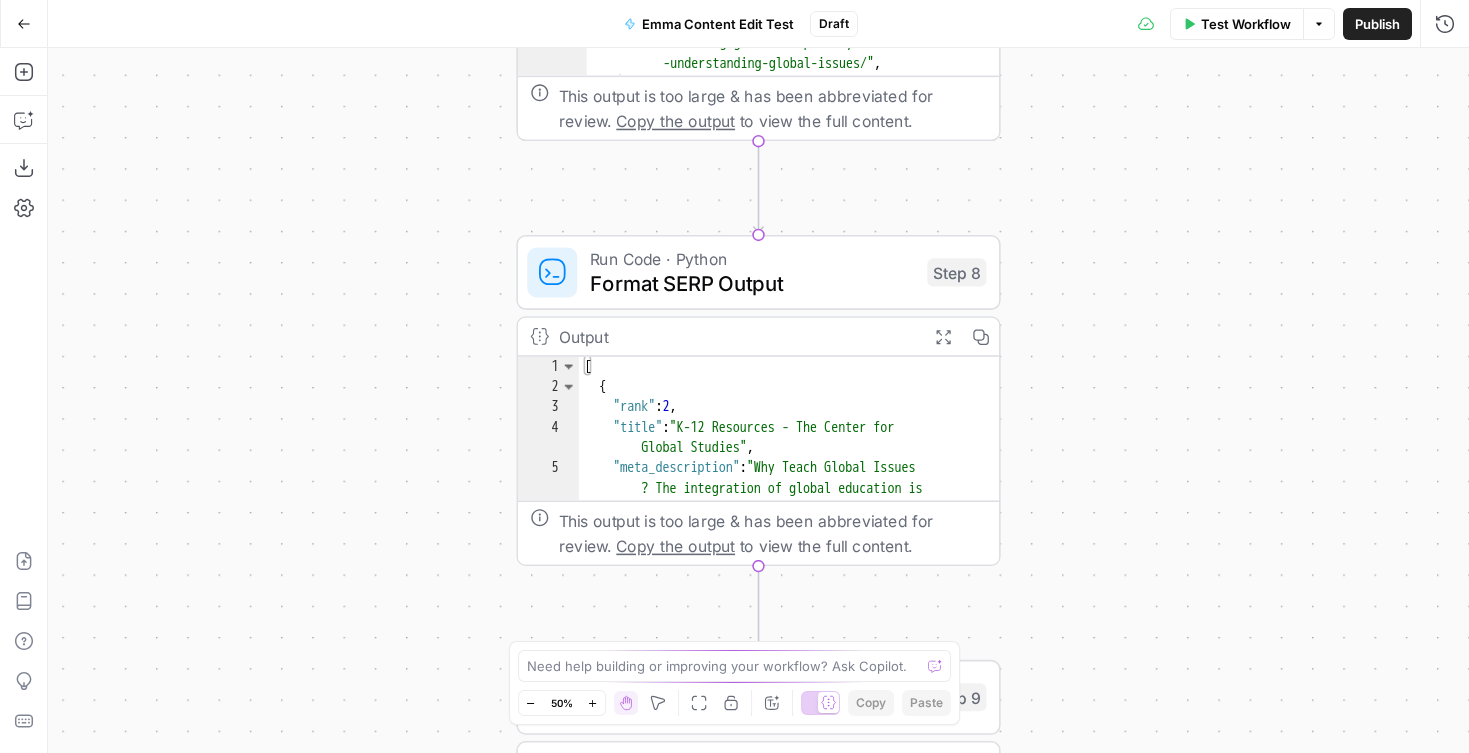 click on "Zoom In" at bounding box center [593, 703] 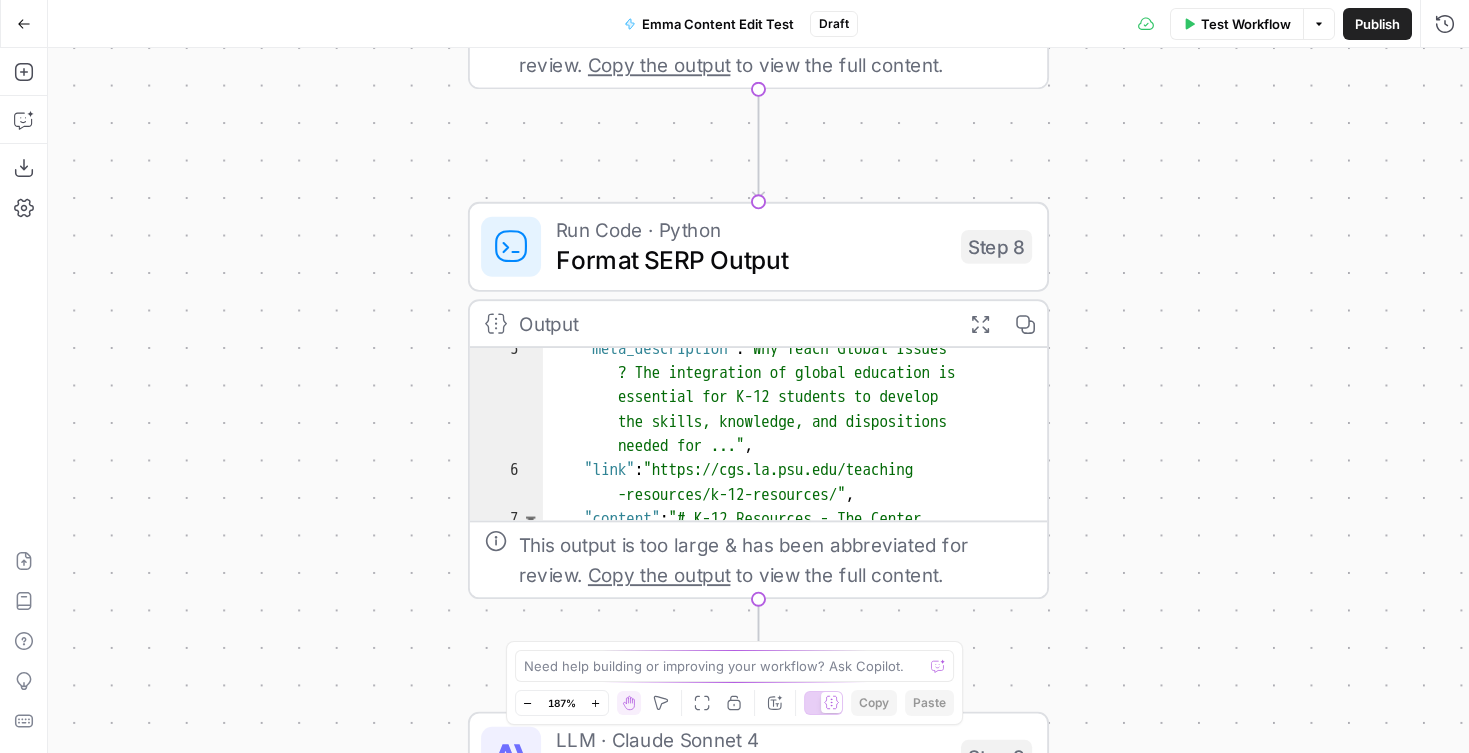 scroll, scrollTop: 0, scrollLeft: 0, axis: both 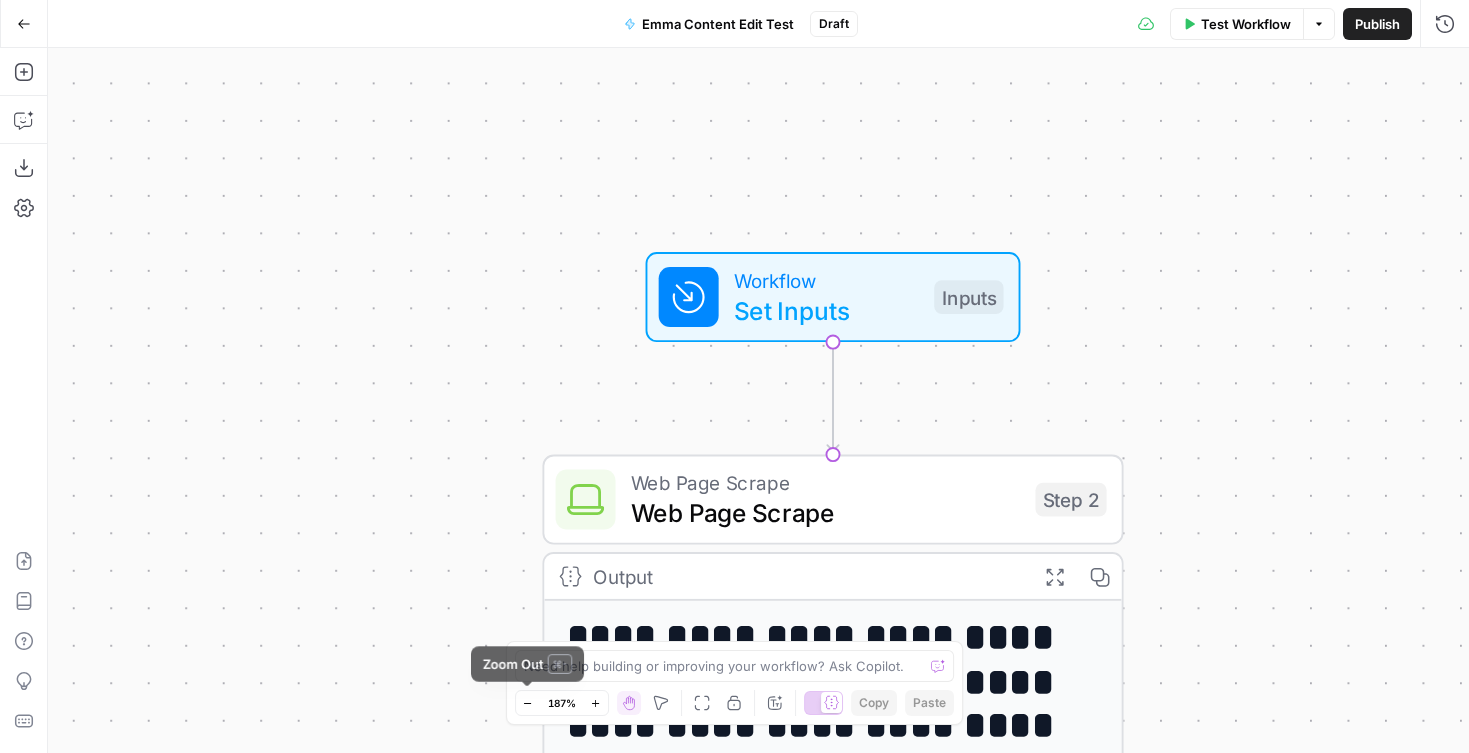 click on "Zoom Out" at bounding box center (528, 703) 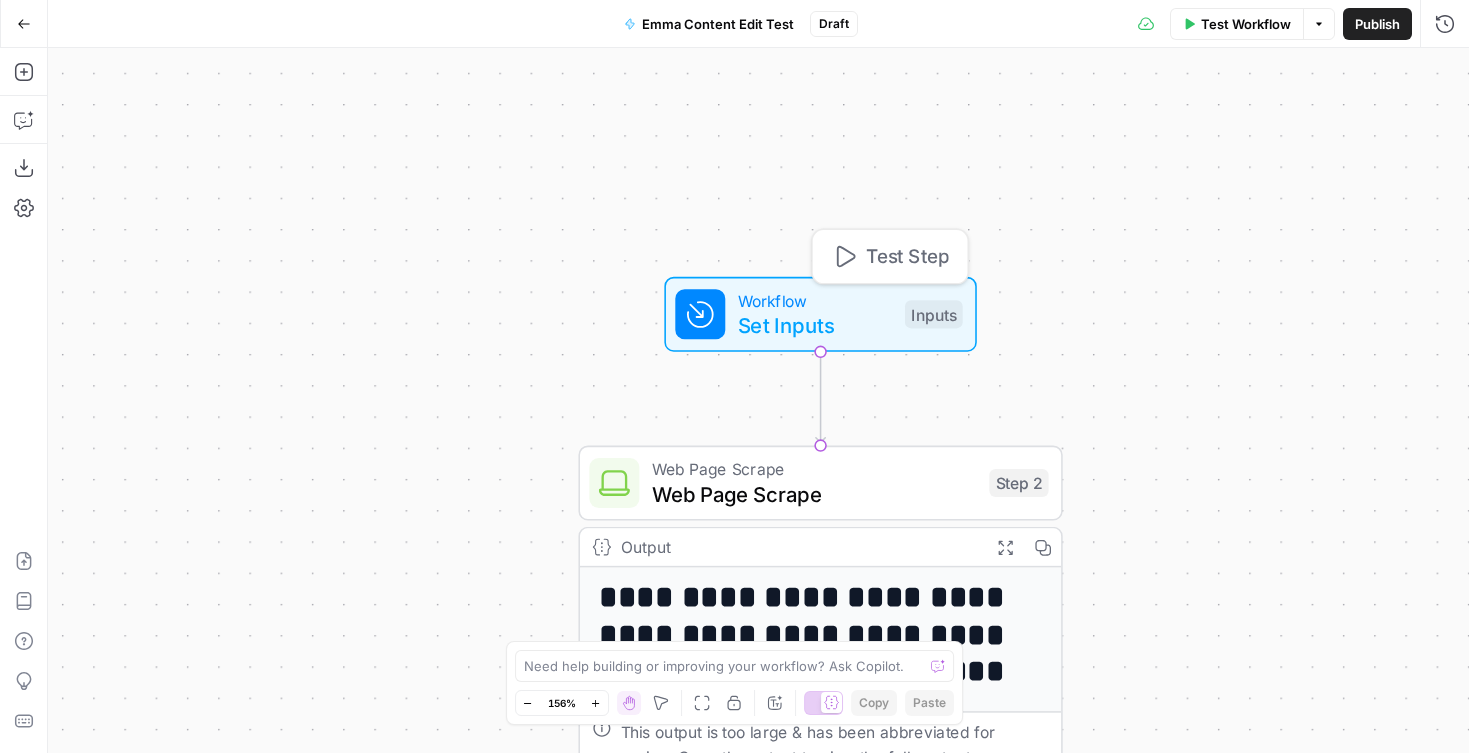 click on "Workflow" at bounding box center (815, 300) 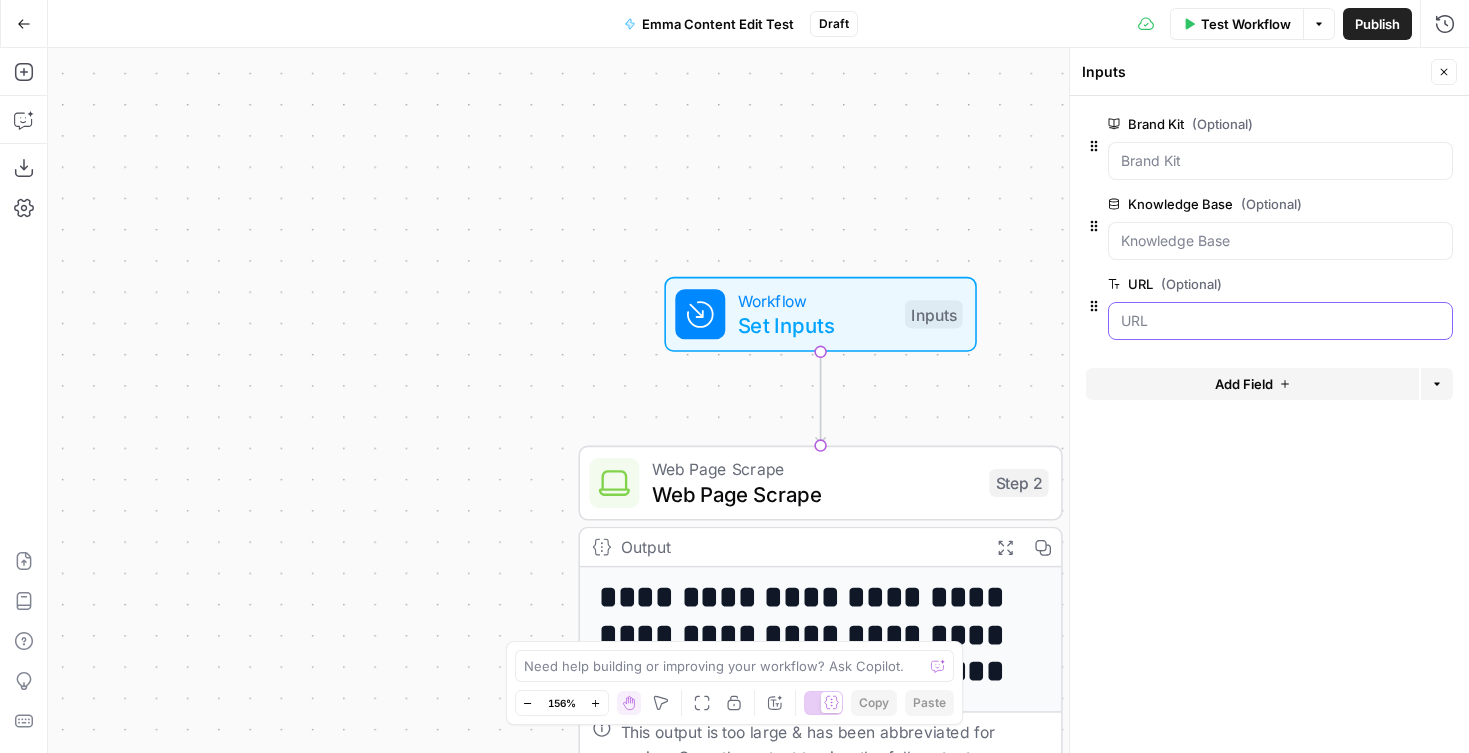 click on "URL   (Optional)" at bounding box center [1280, 321] 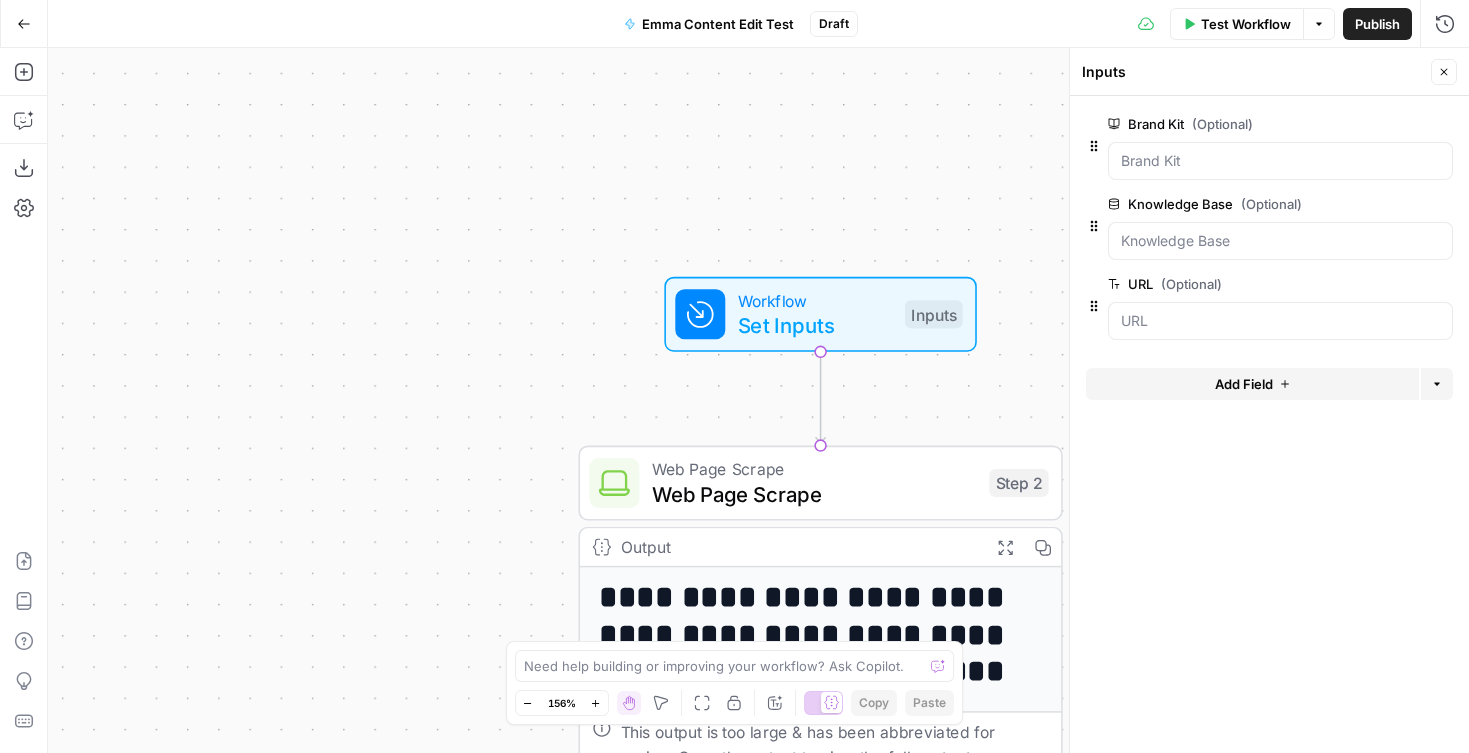 click on "Add Field" at bounding box center [1244, 384] 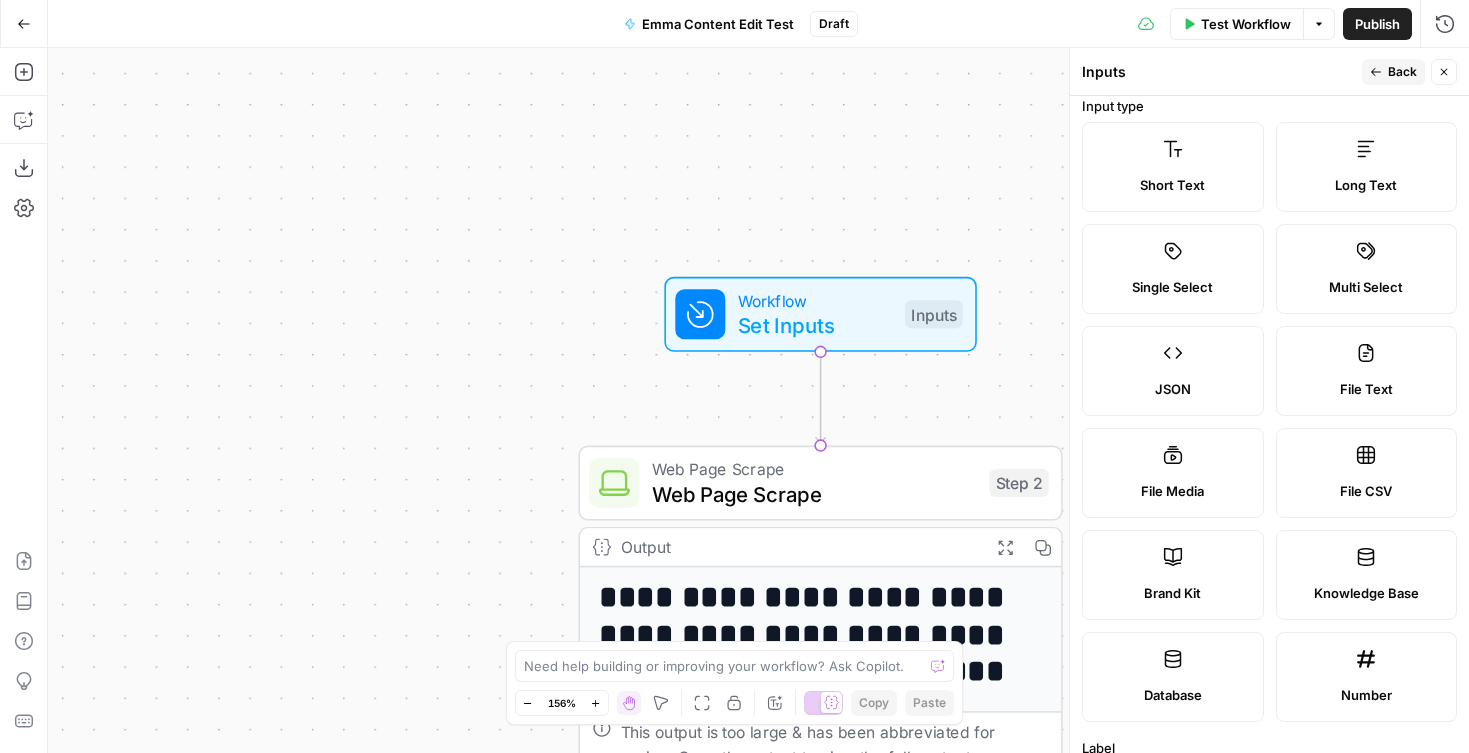 scroll, scrollTop: 8, scrollLeft: 0, axis: vertical 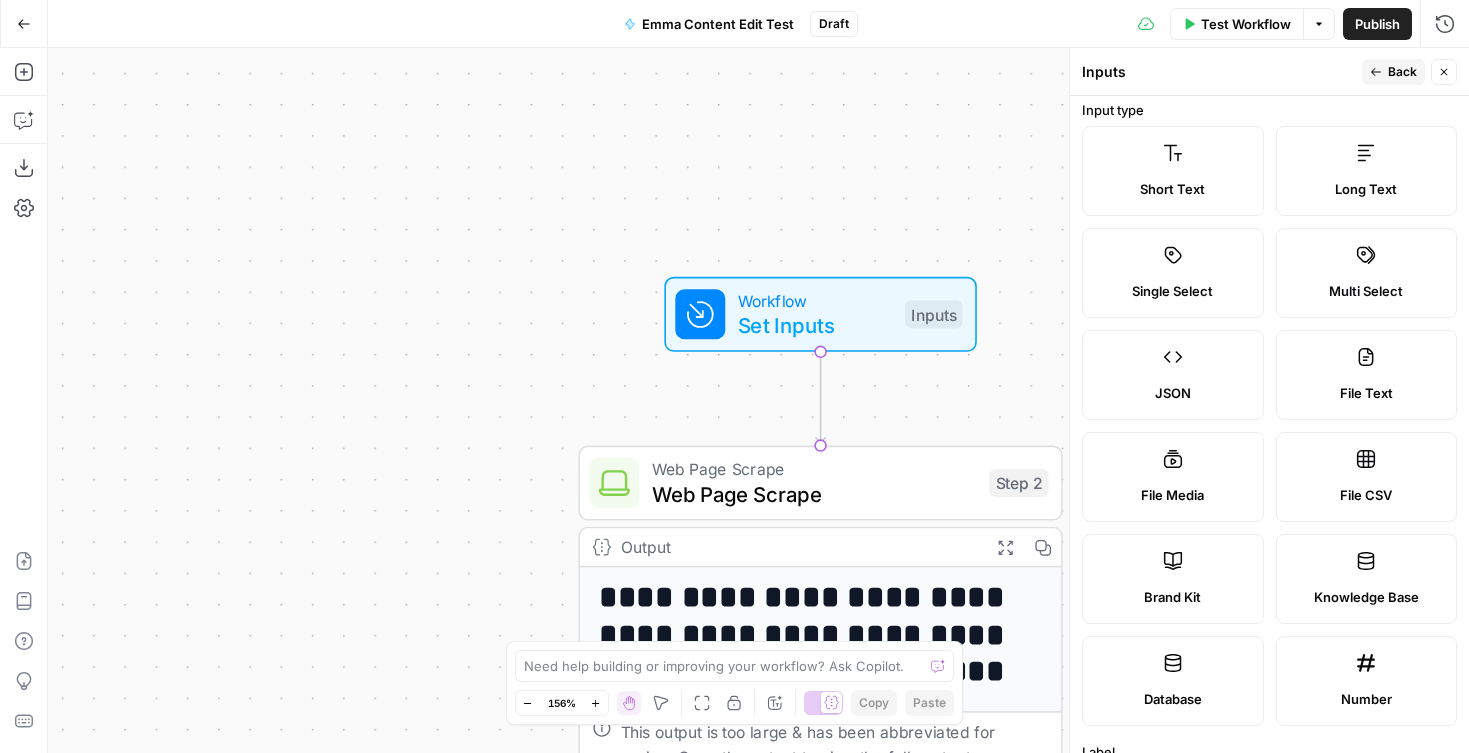 click on "File Text" at bounding box center (1366, 393) 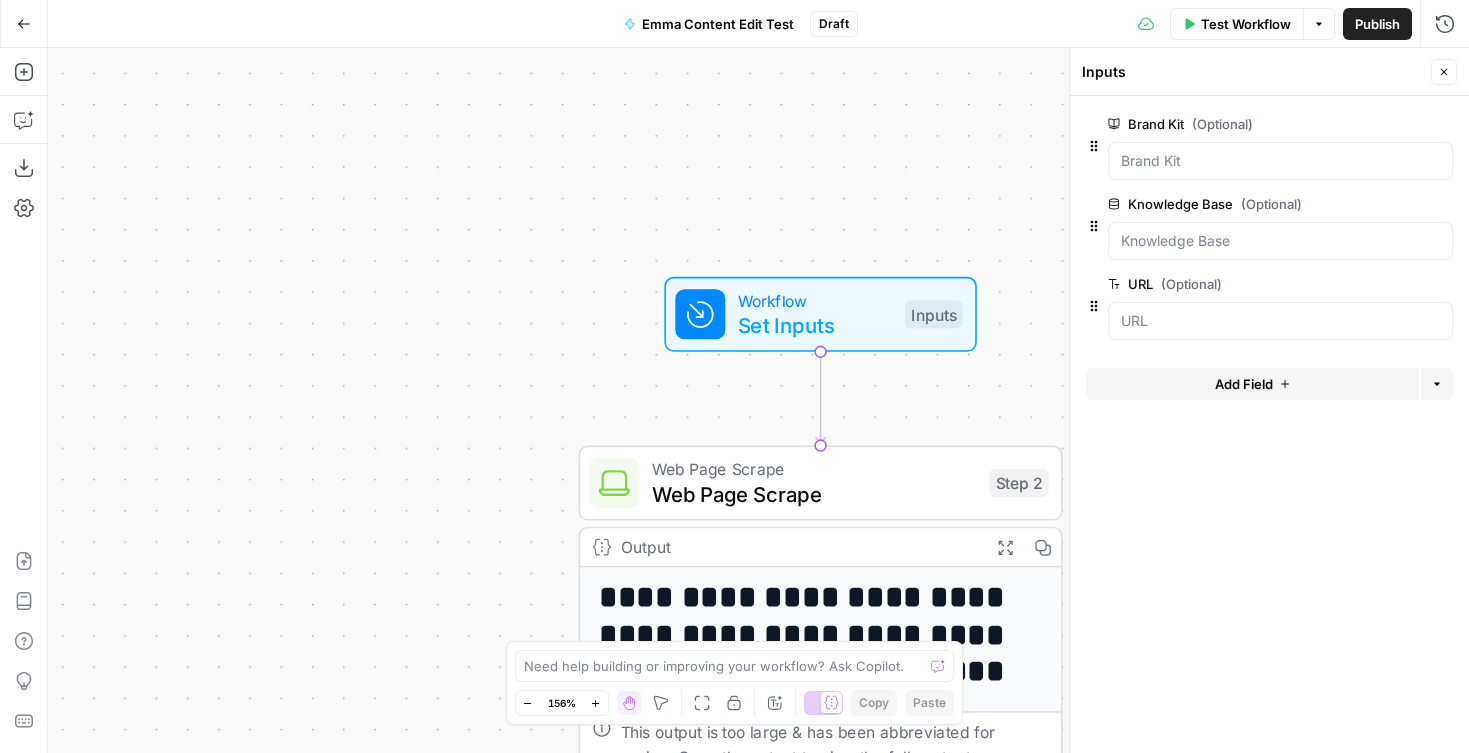 click on "Add Field" at bounding box center (1252, 384) 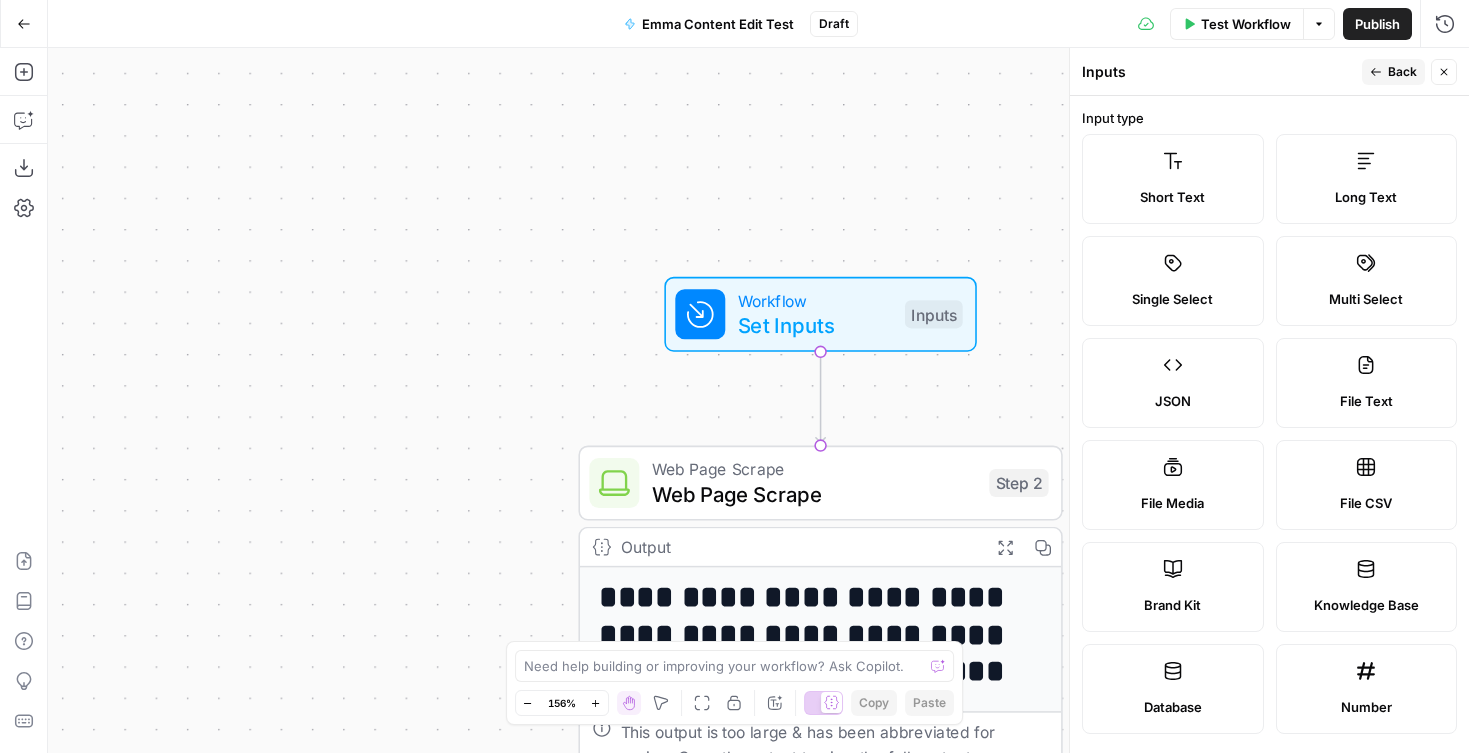 click on "File Text" at bounding box center [1367, 383] 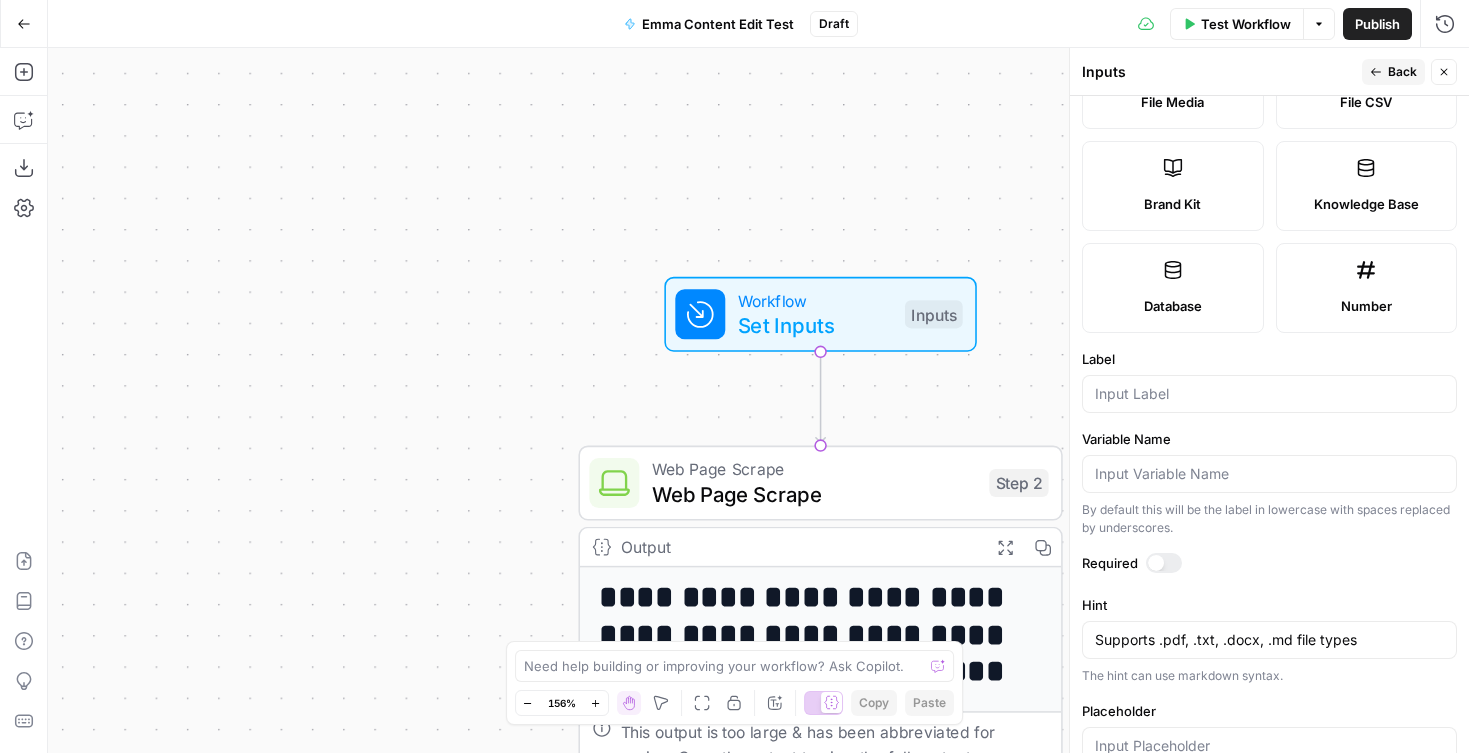 scroll, scrollTop: 451, scrollLeft: 0, axis: vertical 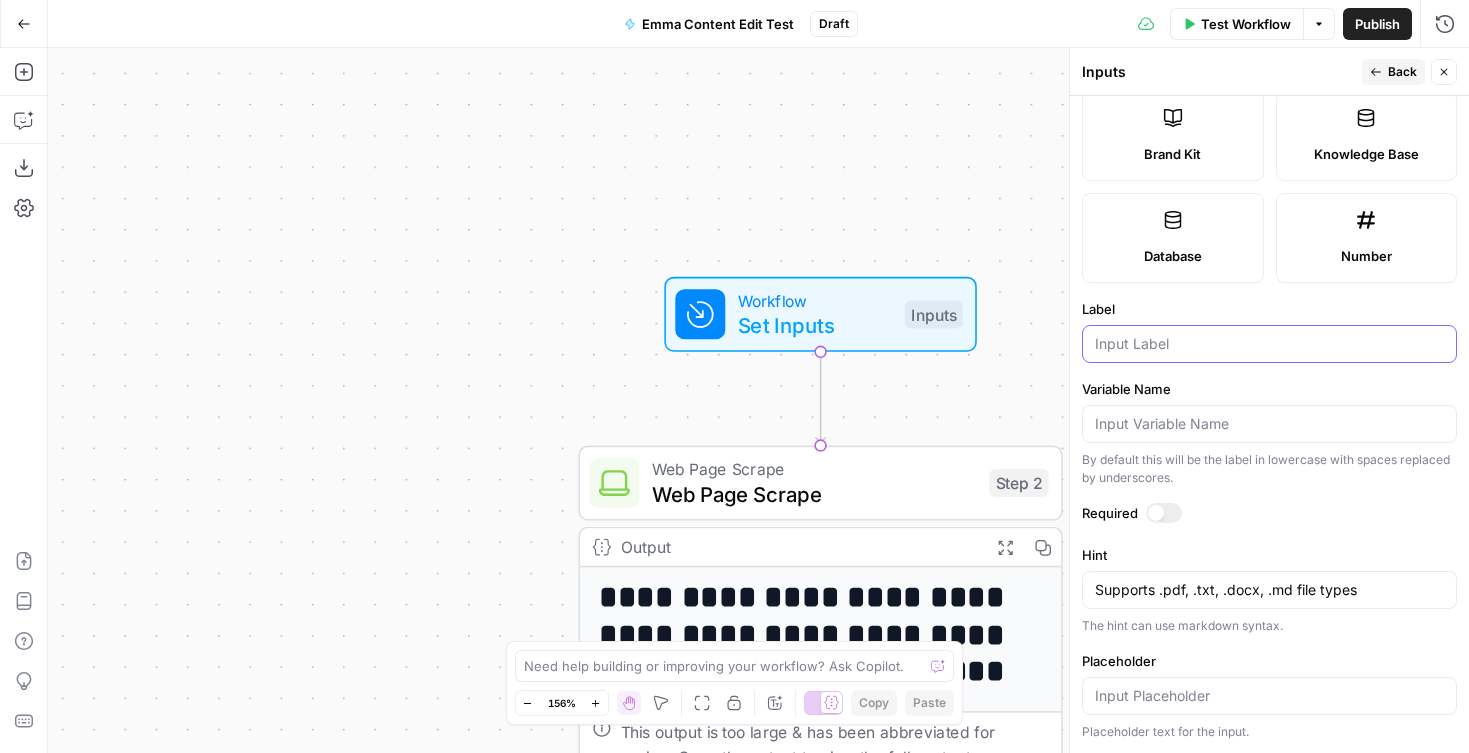 click on "Label" at bounding box center (1269, 344) 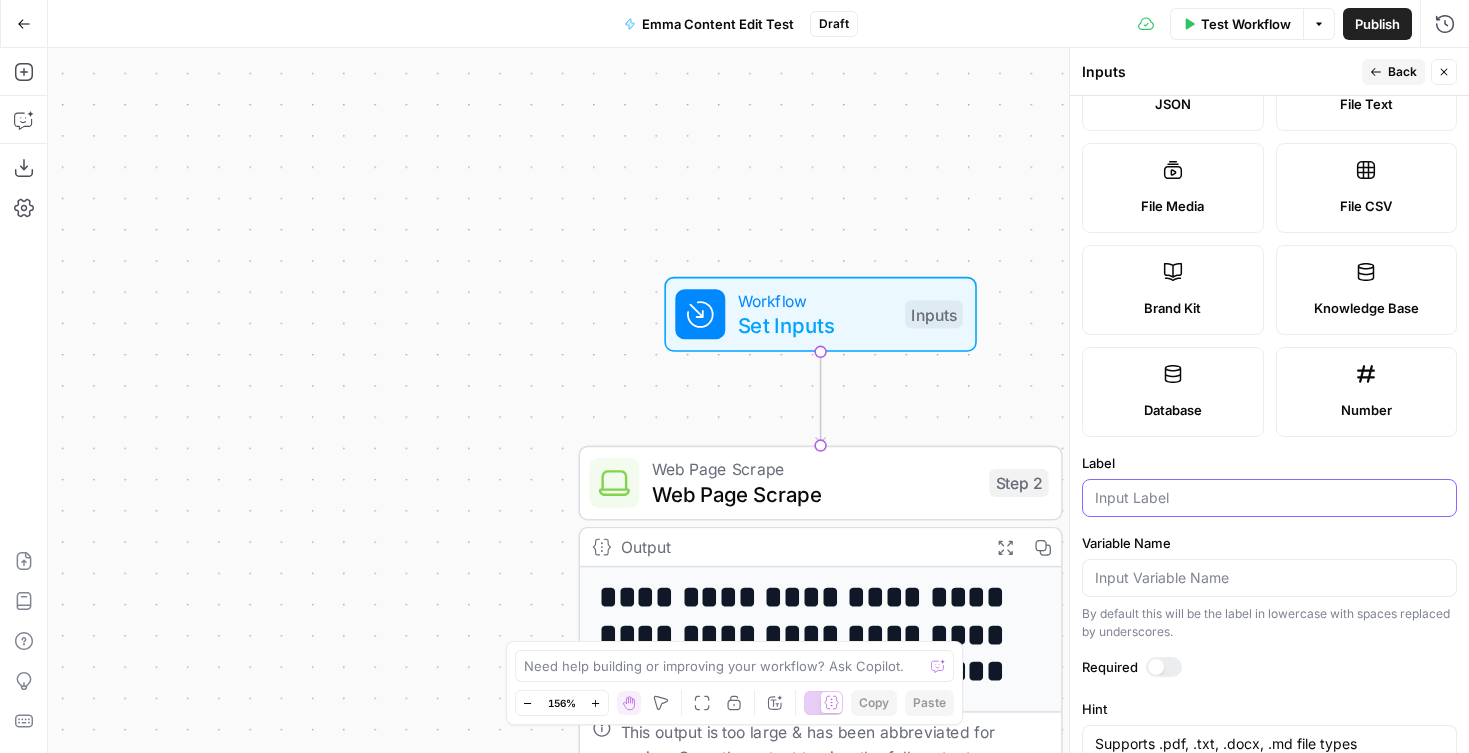 scroll, scrollTop: 451, scrollLeft: 0, axis: vertical 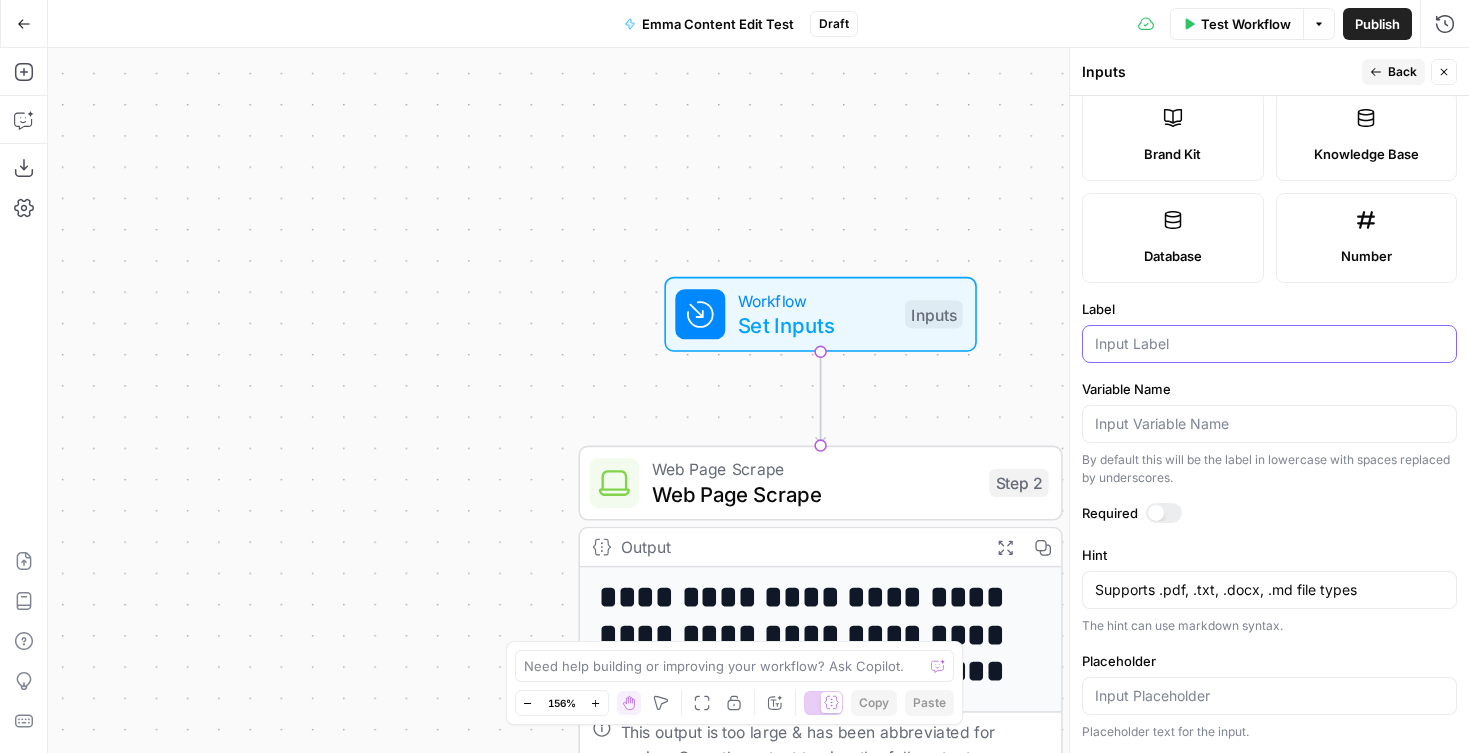 type on "k" 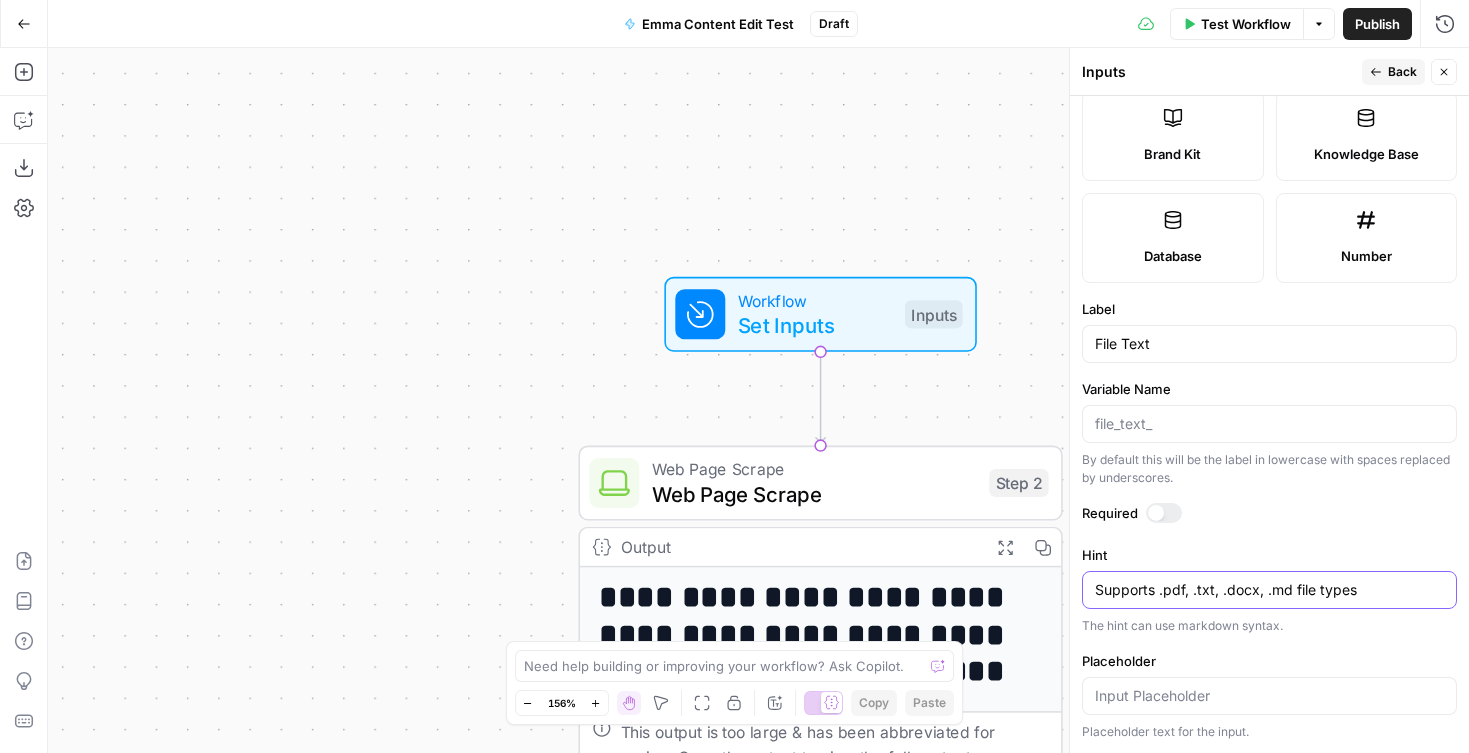 click on "Supports .pdf, .txt, .docx, .md file types" at bounding box center (1269, 590) 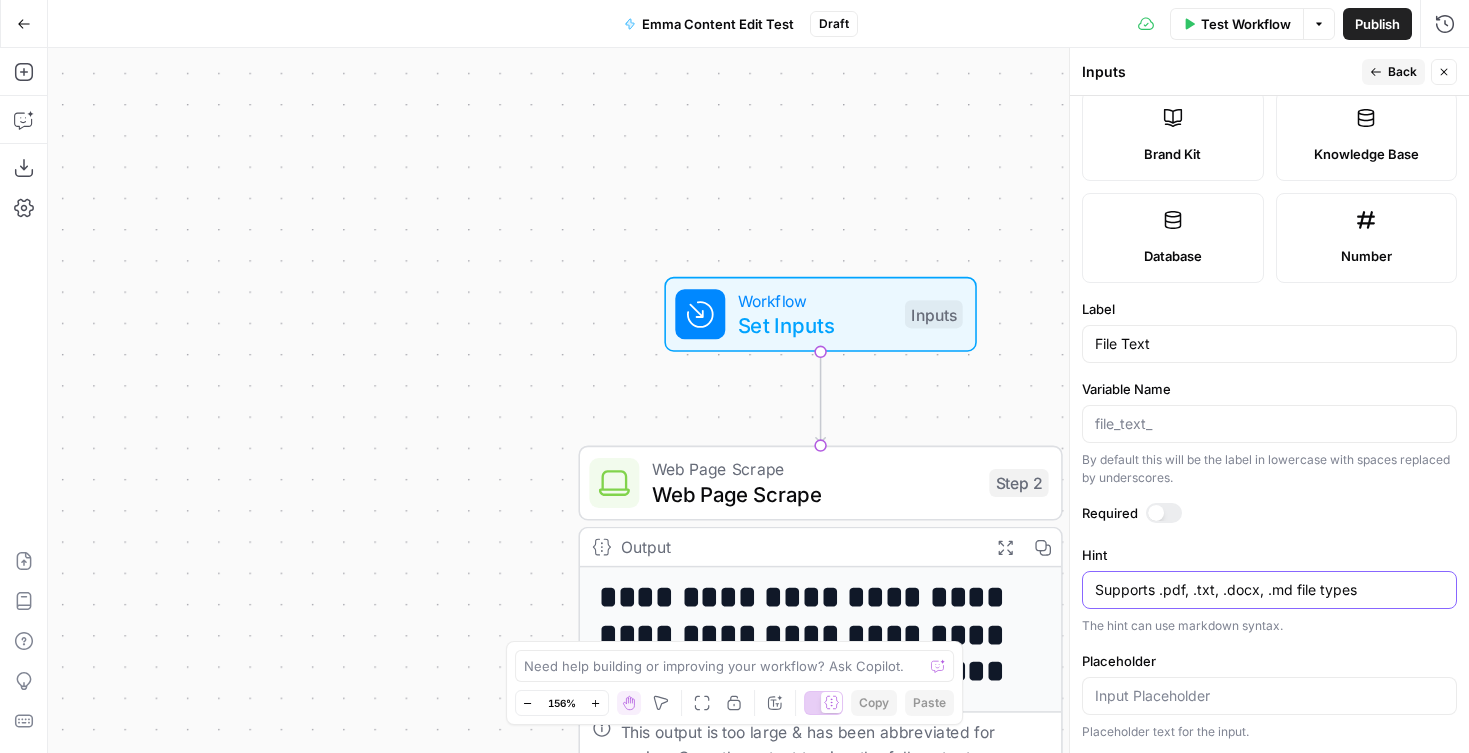 drag, startPoint x: 1268, startPoint y: 593, endPoint x: 1158, endPoint y: 596, distance: 110.0409 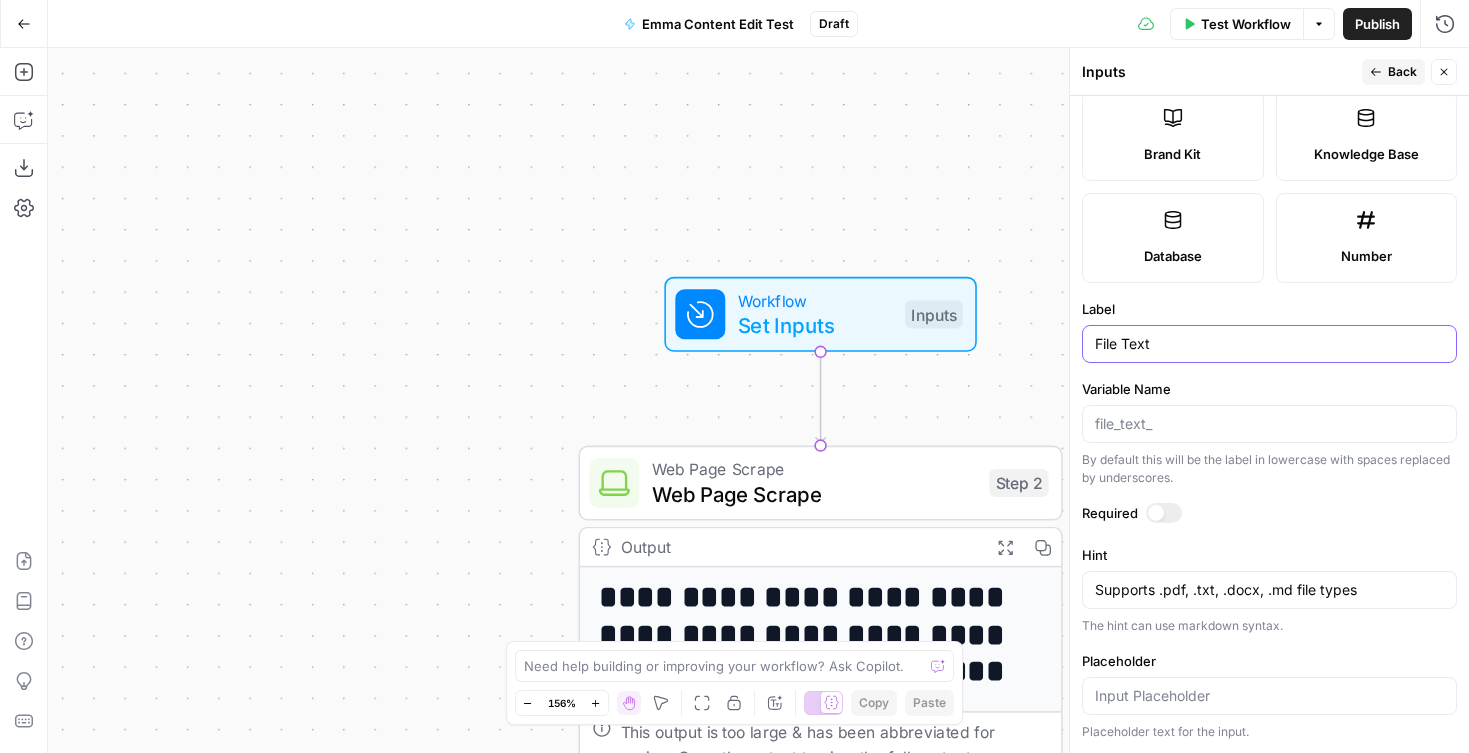 click on "File Text" at bounding box center [1269, 344] 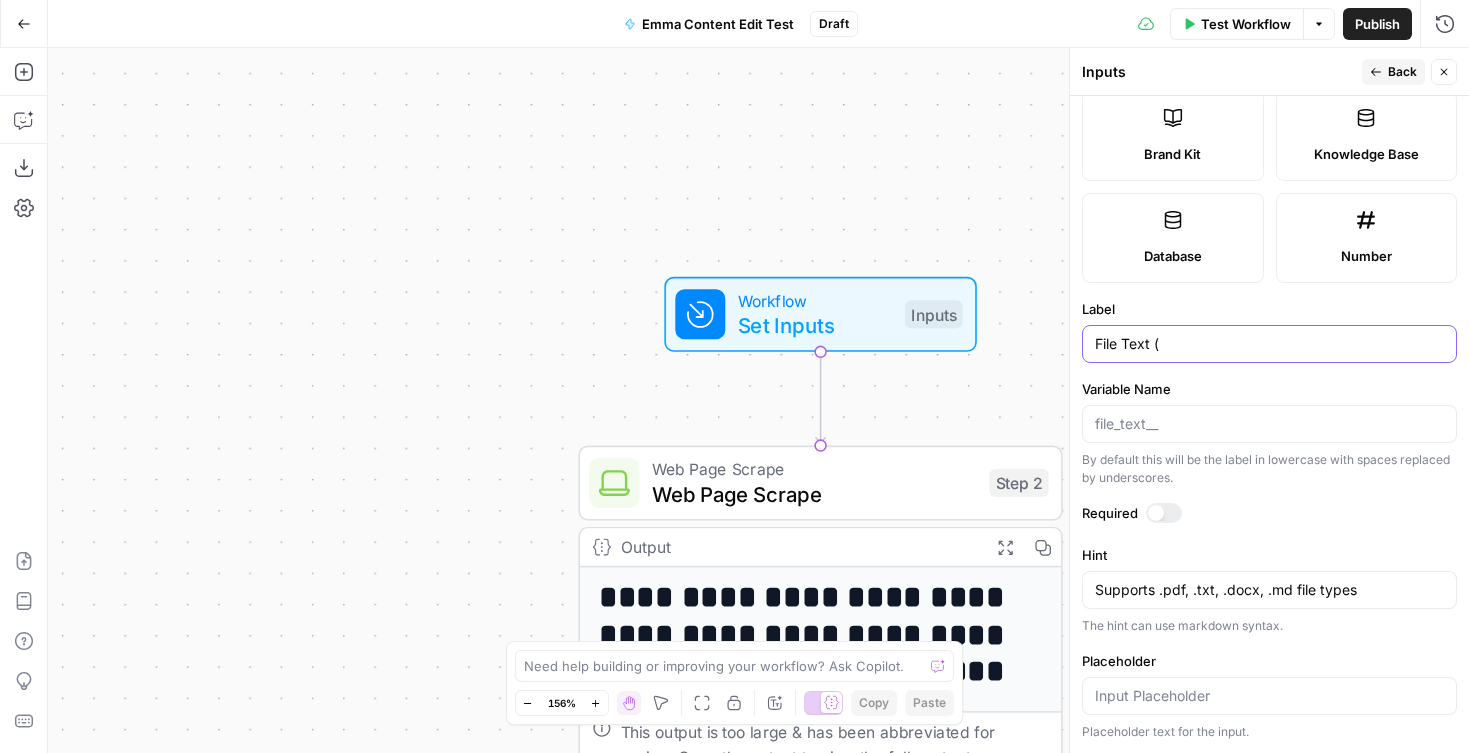 paste on ".pdf, .txt, .docx, .md" 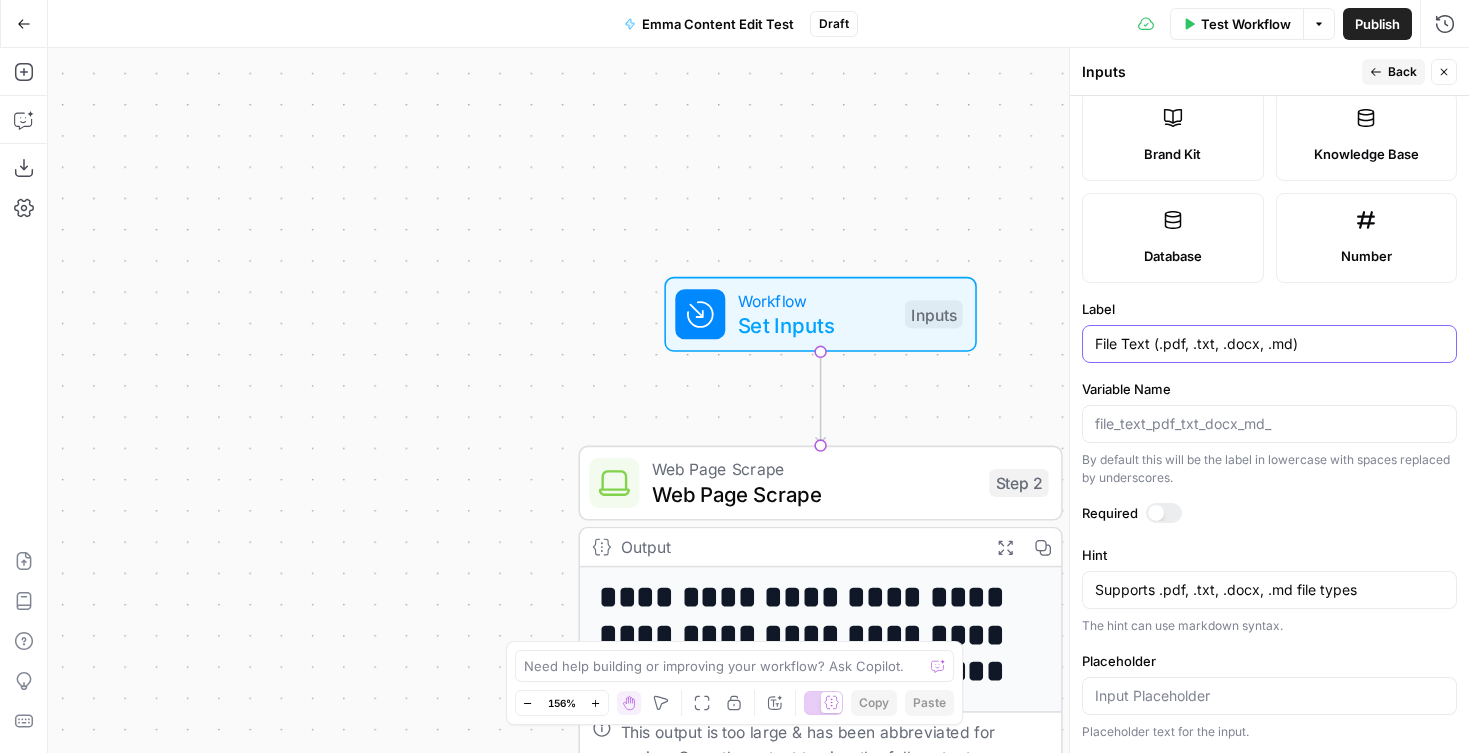 type on "File Text (.pdf, .txt, .docx, .md)" 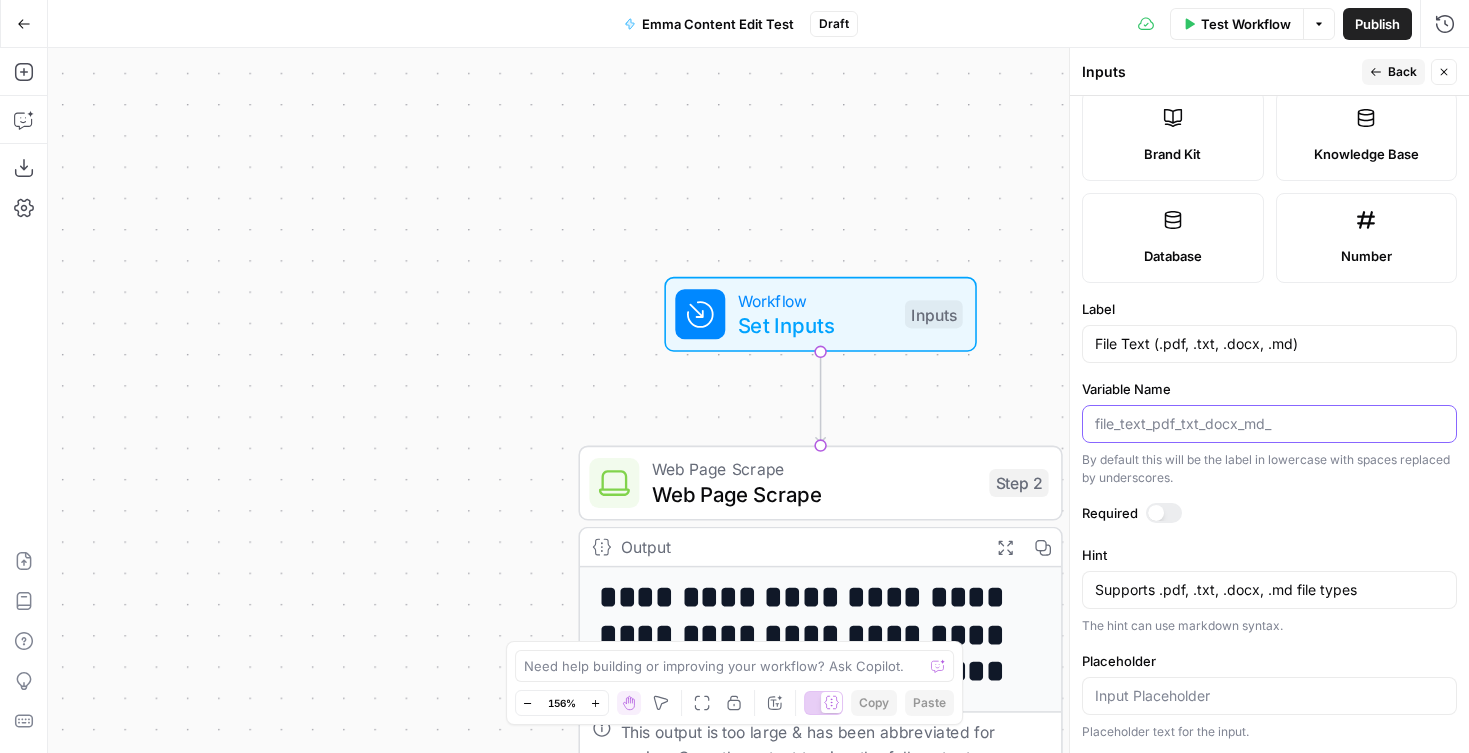 click on "Variable Name" at bounding box center (1269, 424) 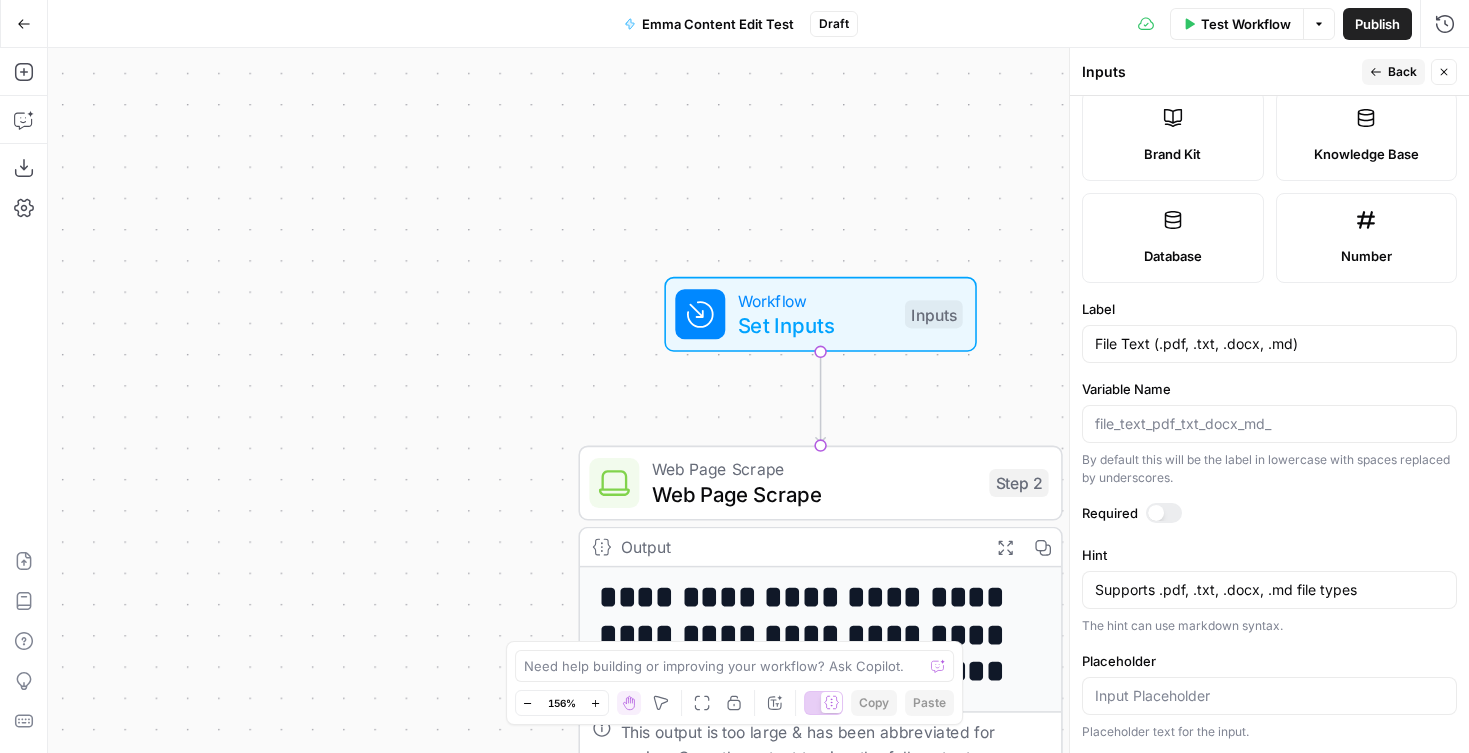 click on "Input type Short Text Long Text Single Select Multi Select JSON File Text File Media File CSV Brand Kit Knowledge Base Database Number Label File Text (.pdf, .txt, .docx, .md) Variable Name By default this will be the label in lowercase with spaces replaced by underscores. Required Hint Supports .pdf, .txt, .docx, .md file types Supports .pdf, .txt, .docx, .md file types The hint can use markdown syntax. Placeholder Placeholder text for the input." at bounding box center (1269, 424) 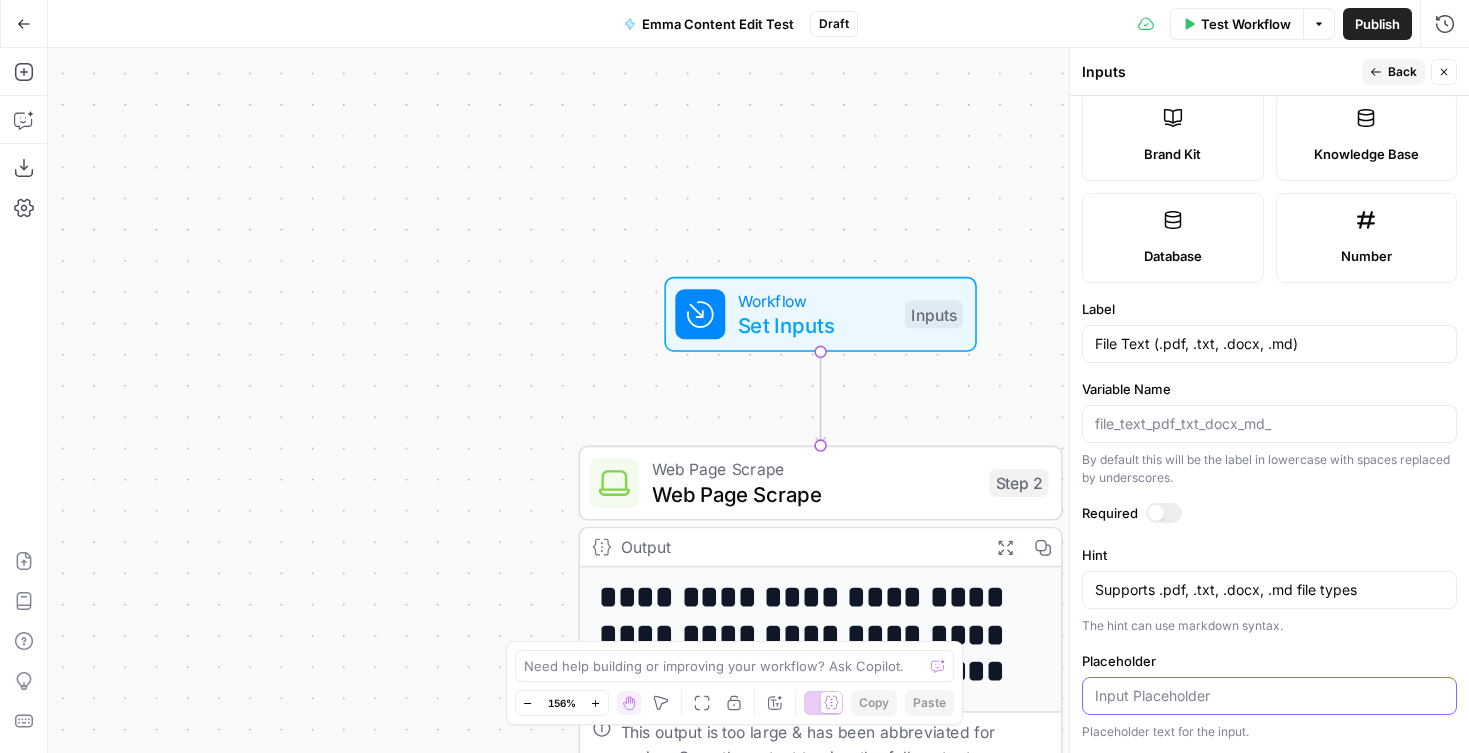 click on "Placeholder" at bounding box center (1269, 696) 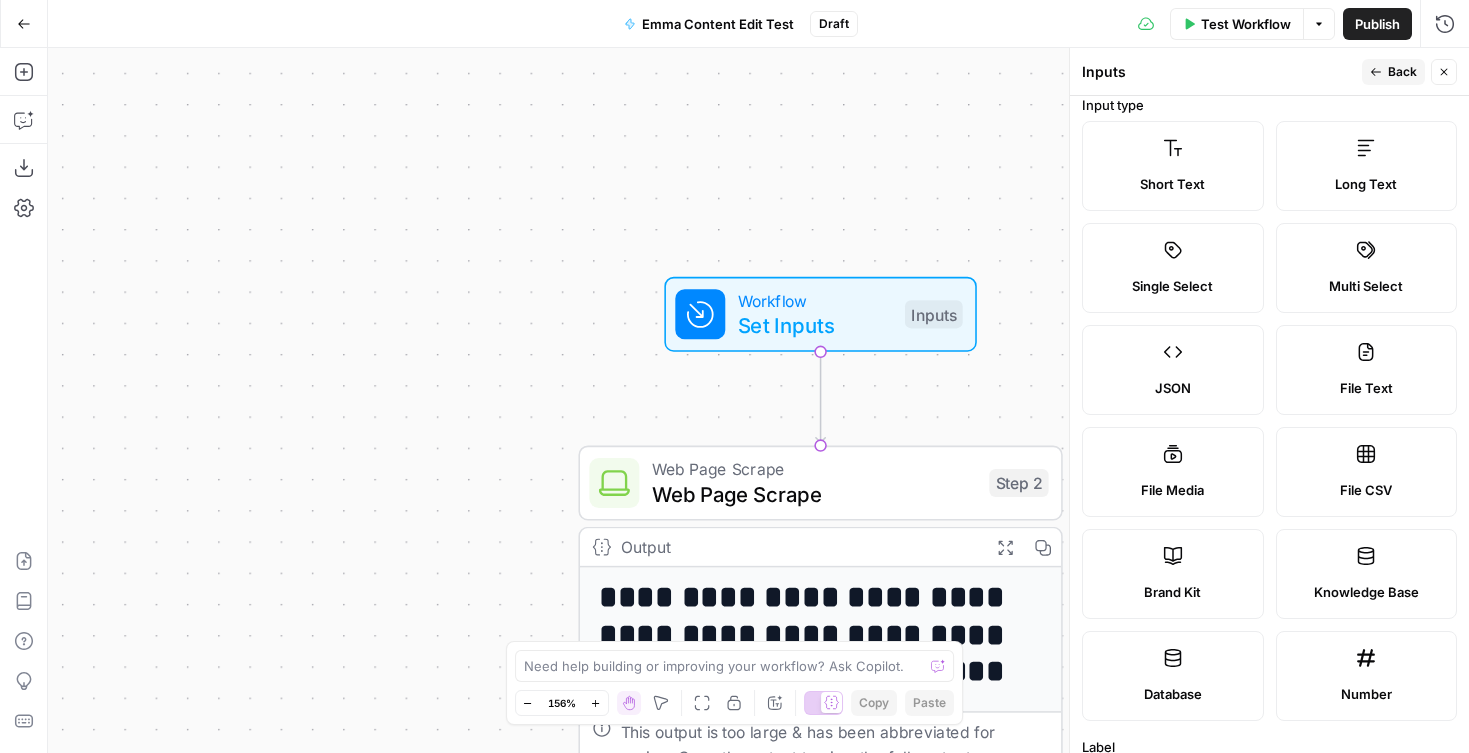 scroll, scrollTop: 0, scrollLeft: 0, axis: both 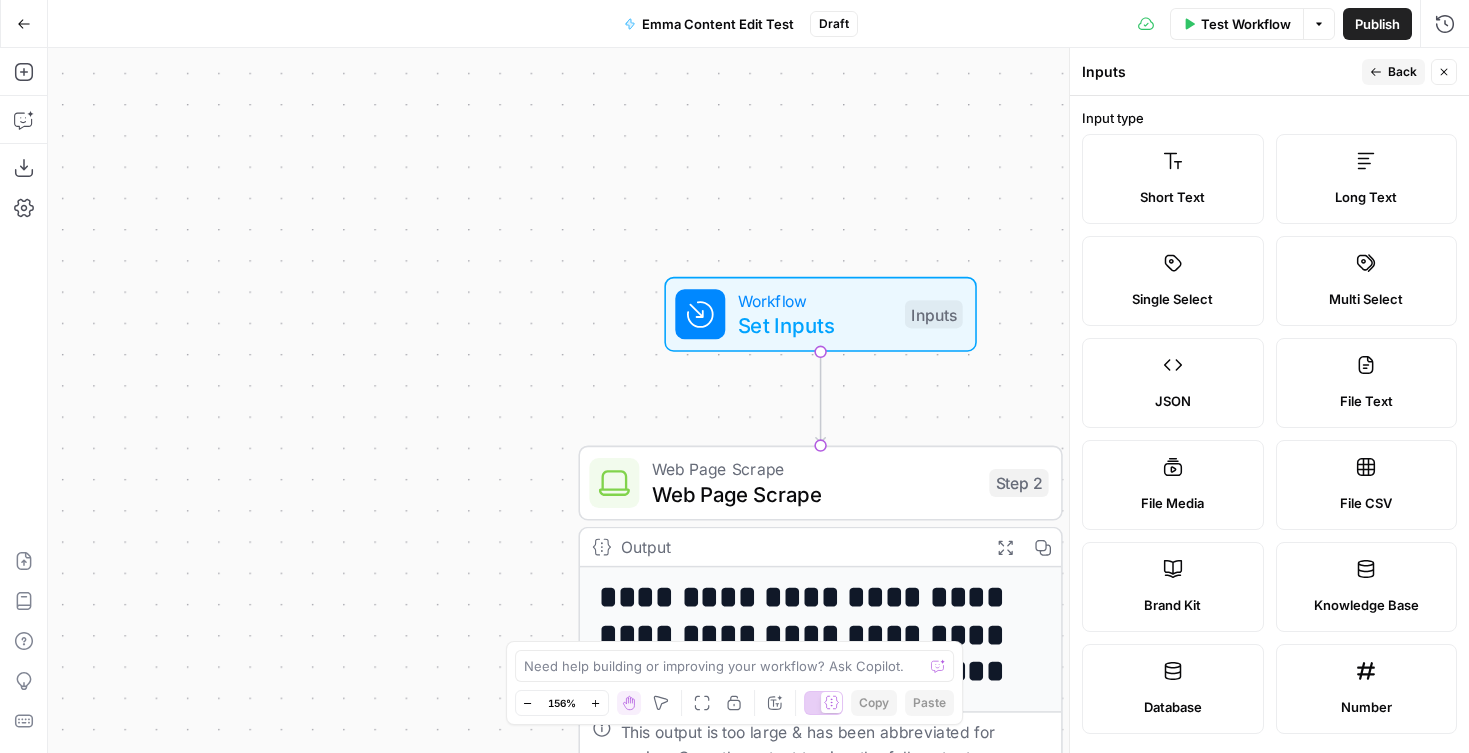 click on "Back" at bounding box center [1402, 72] 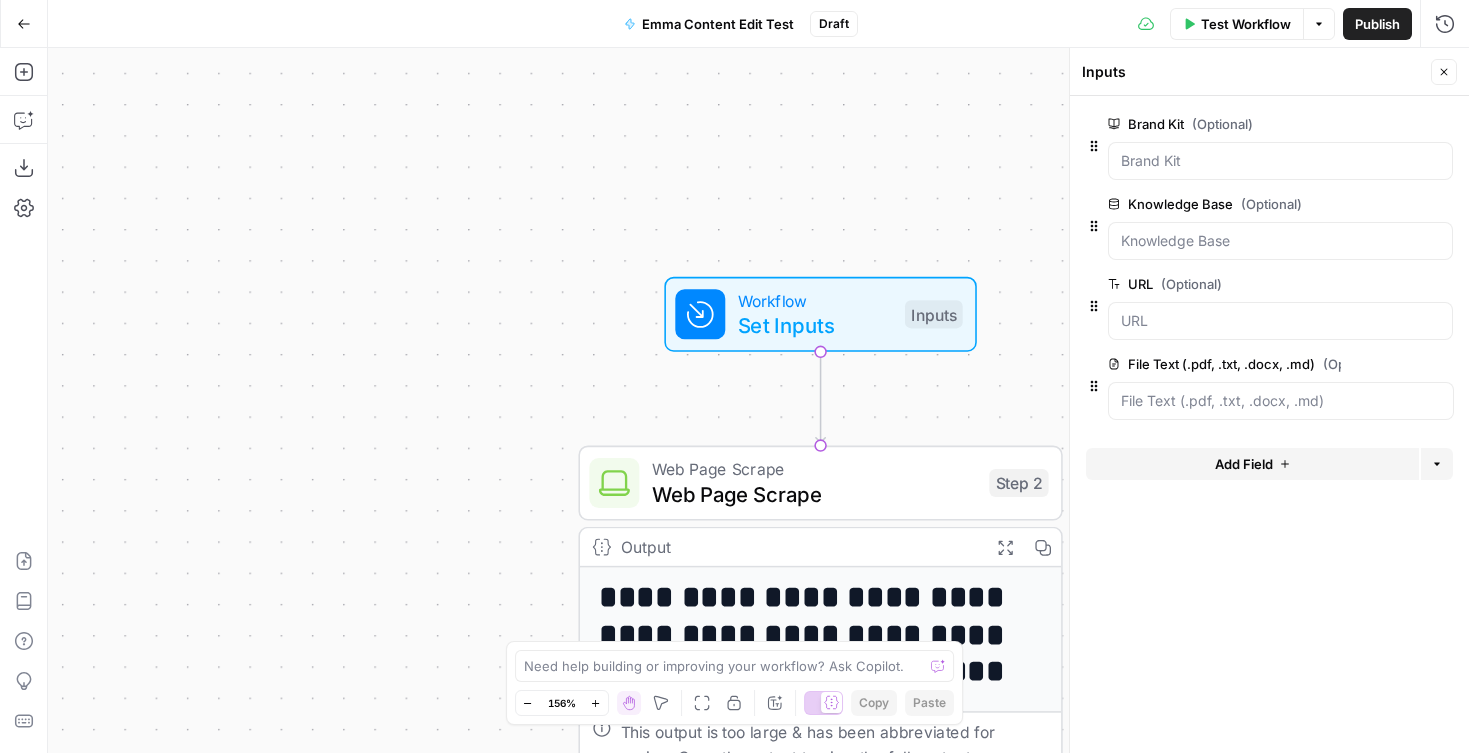 click on "edit field" at bounding box center [1387, 364] 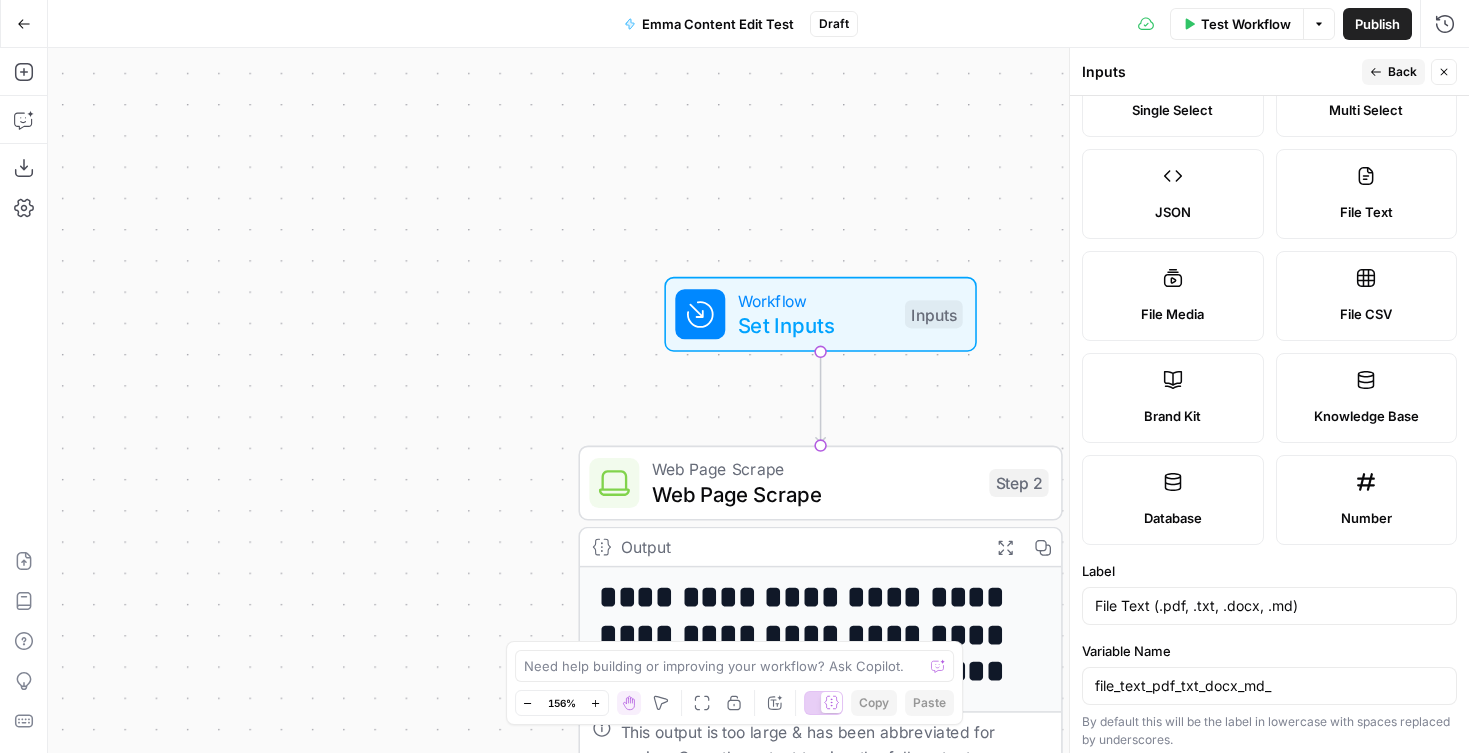 scroll, scrollTop: 451, scrollLeft: 0, axis: vertical 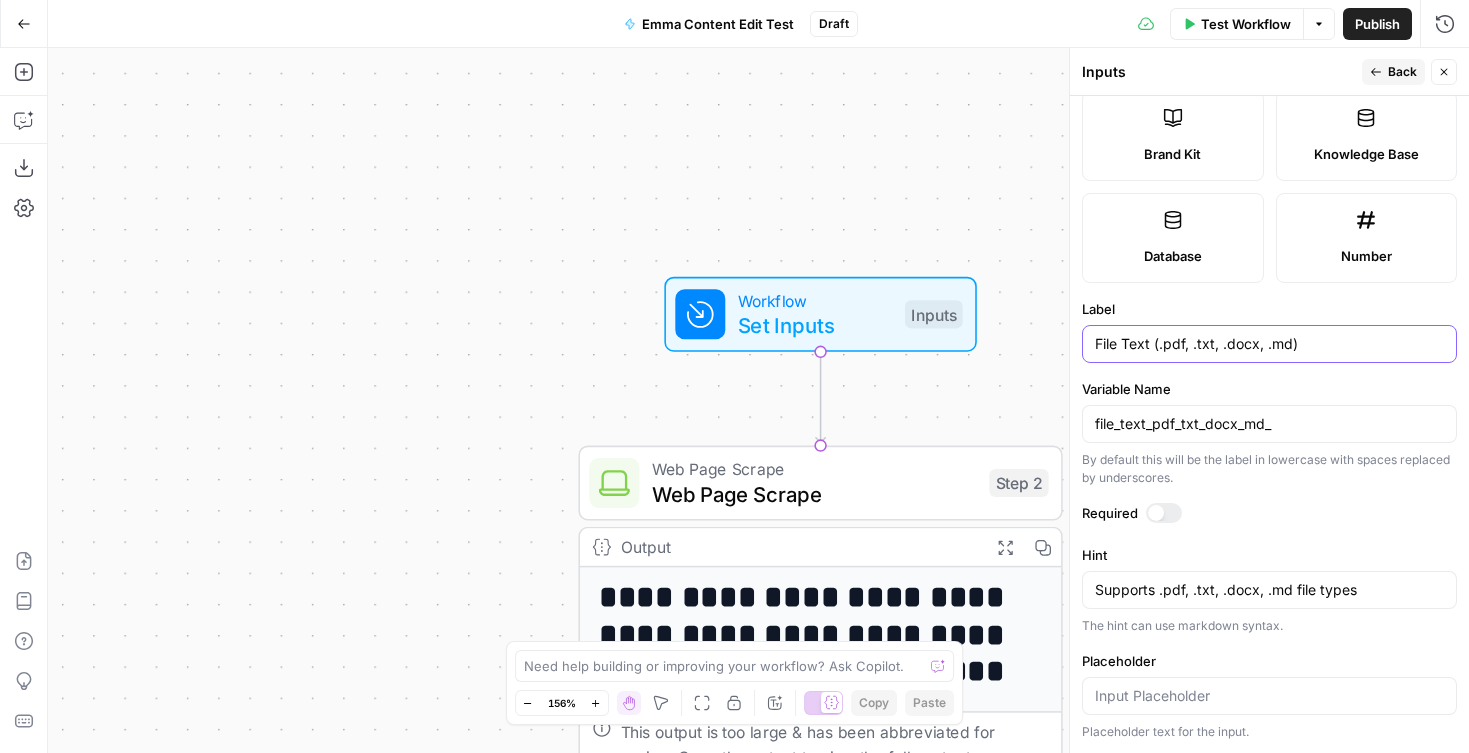 drag, startPoint x: 1240, startPoint y: 349, endPoint x: 1150, endPoint y: 352, distance: 90.04999 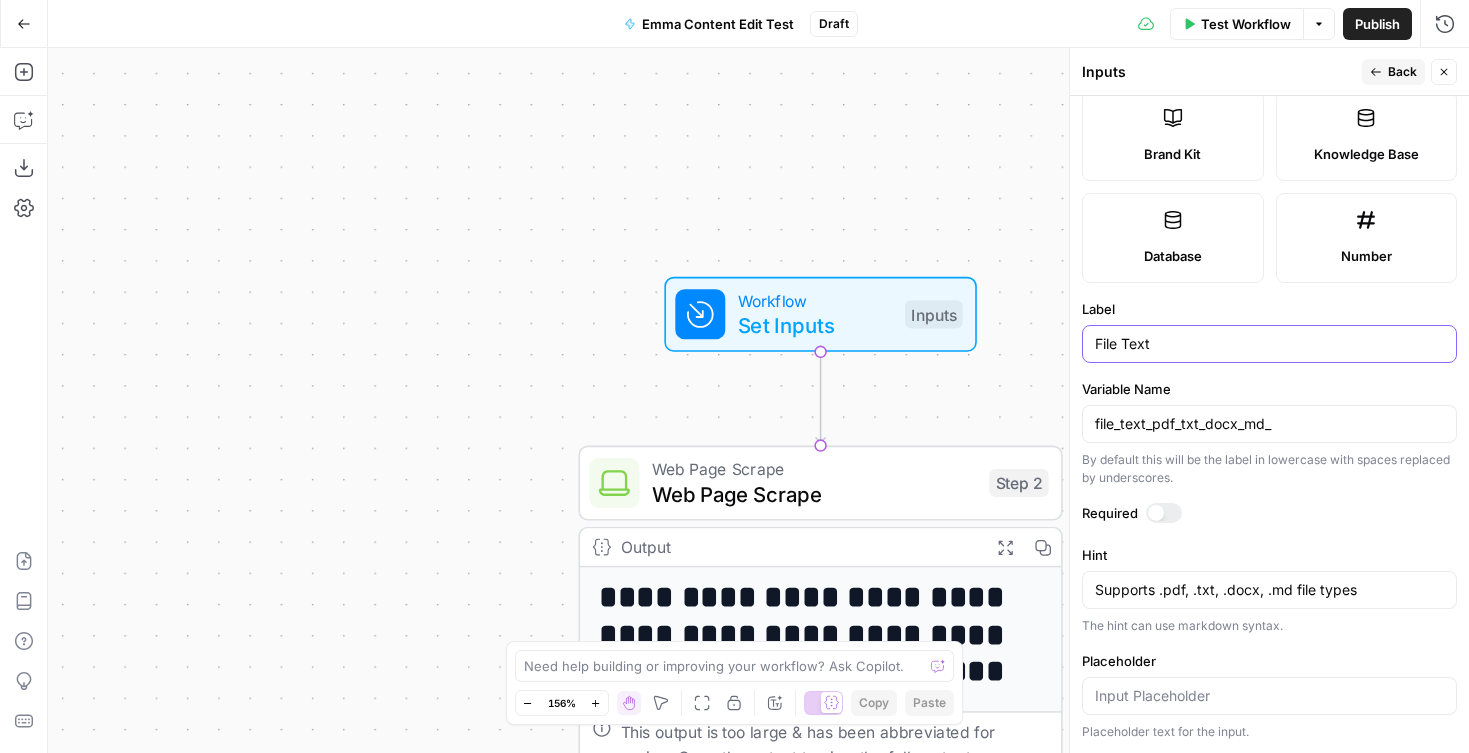 type on "File Text" 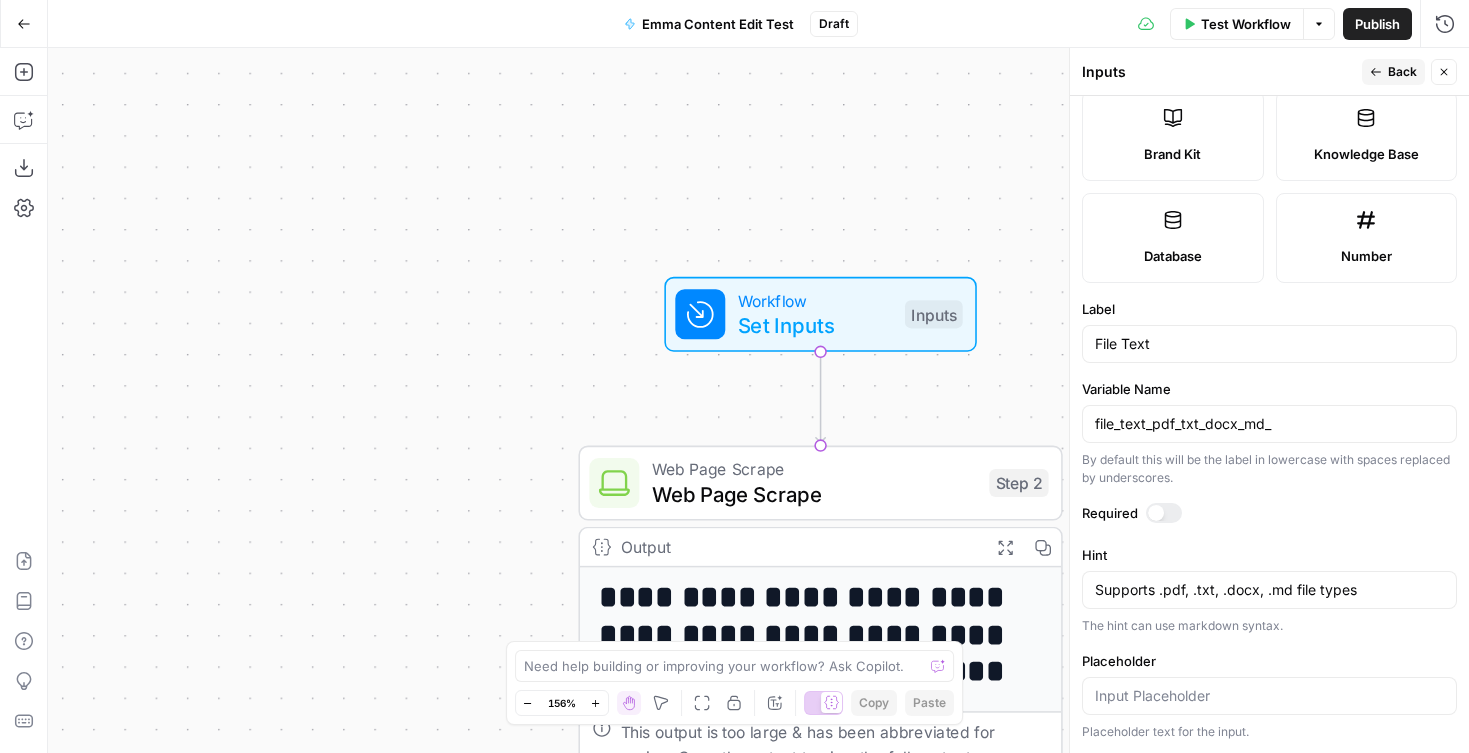 click on "Back" at bounding box center (1402, 72) 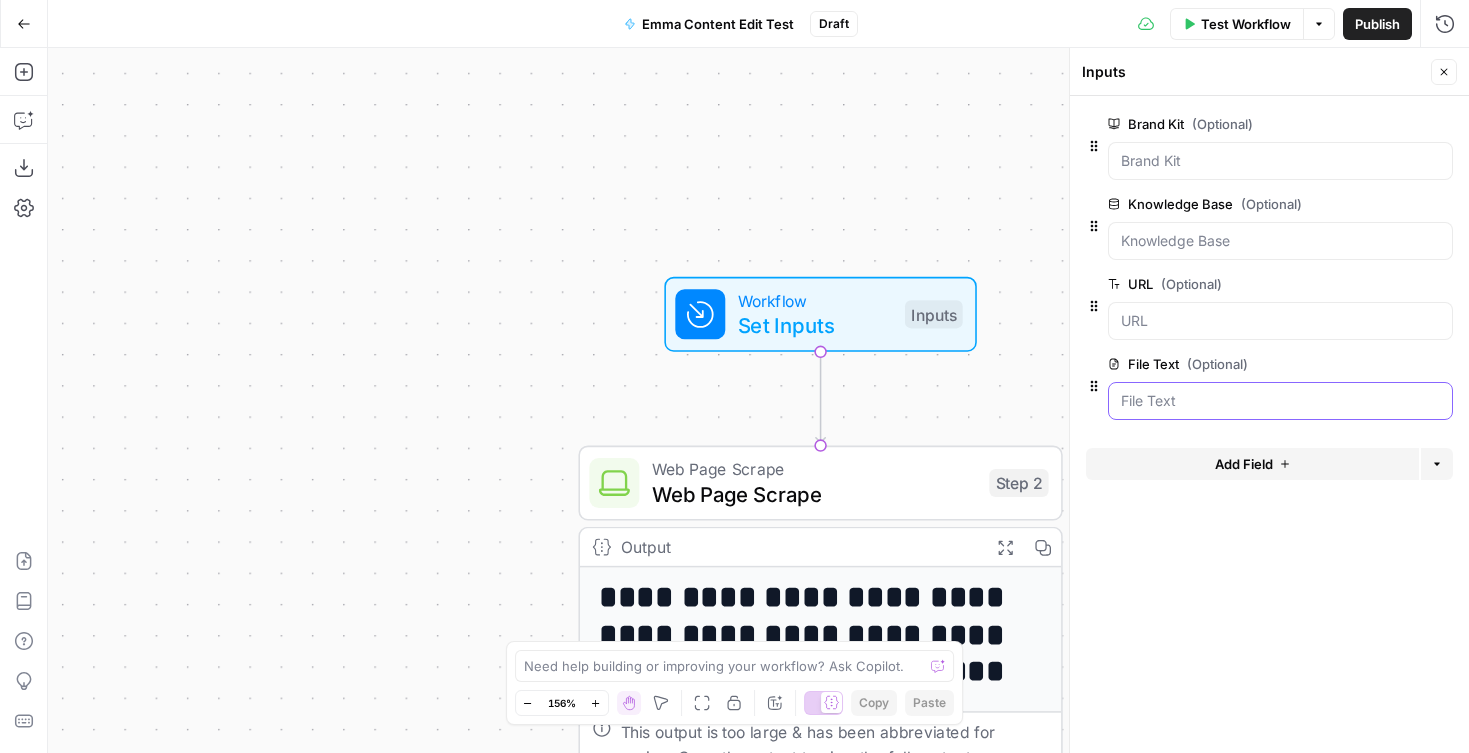 click on "File Text   (Optional)" at bounding box center (1280, 401) 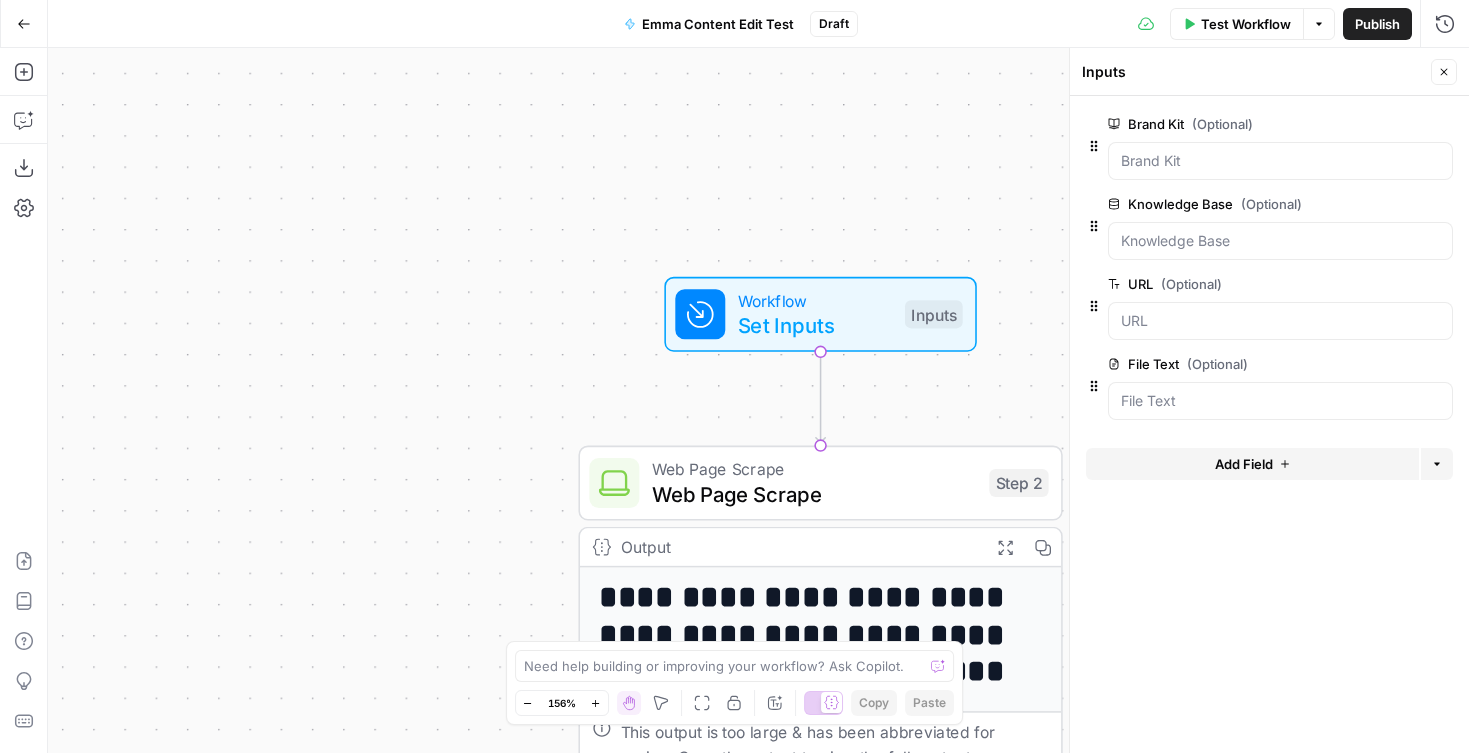 click on "edit field" at bounding box center [1378, 364] 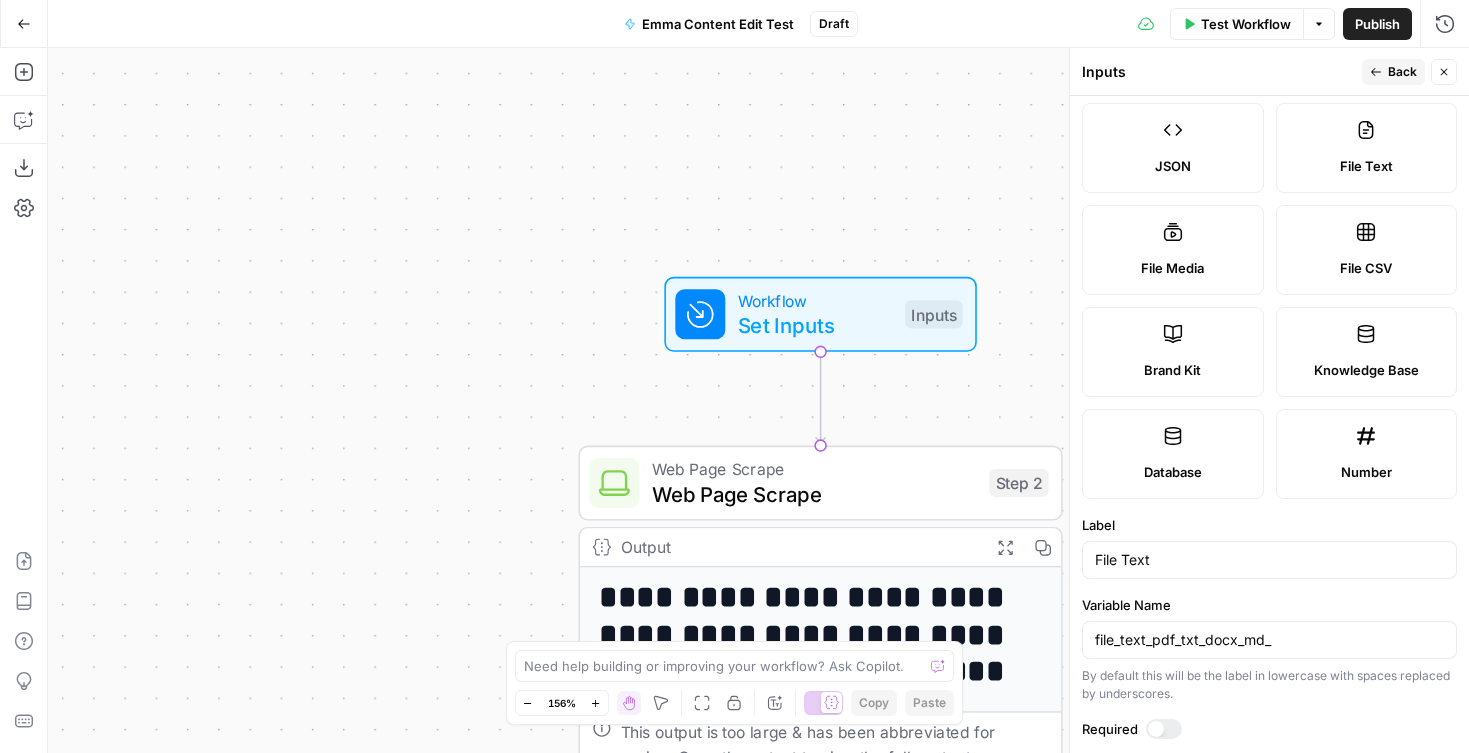 scroll, scrollTop: 451, scrollLeft: 0, axis: vertical 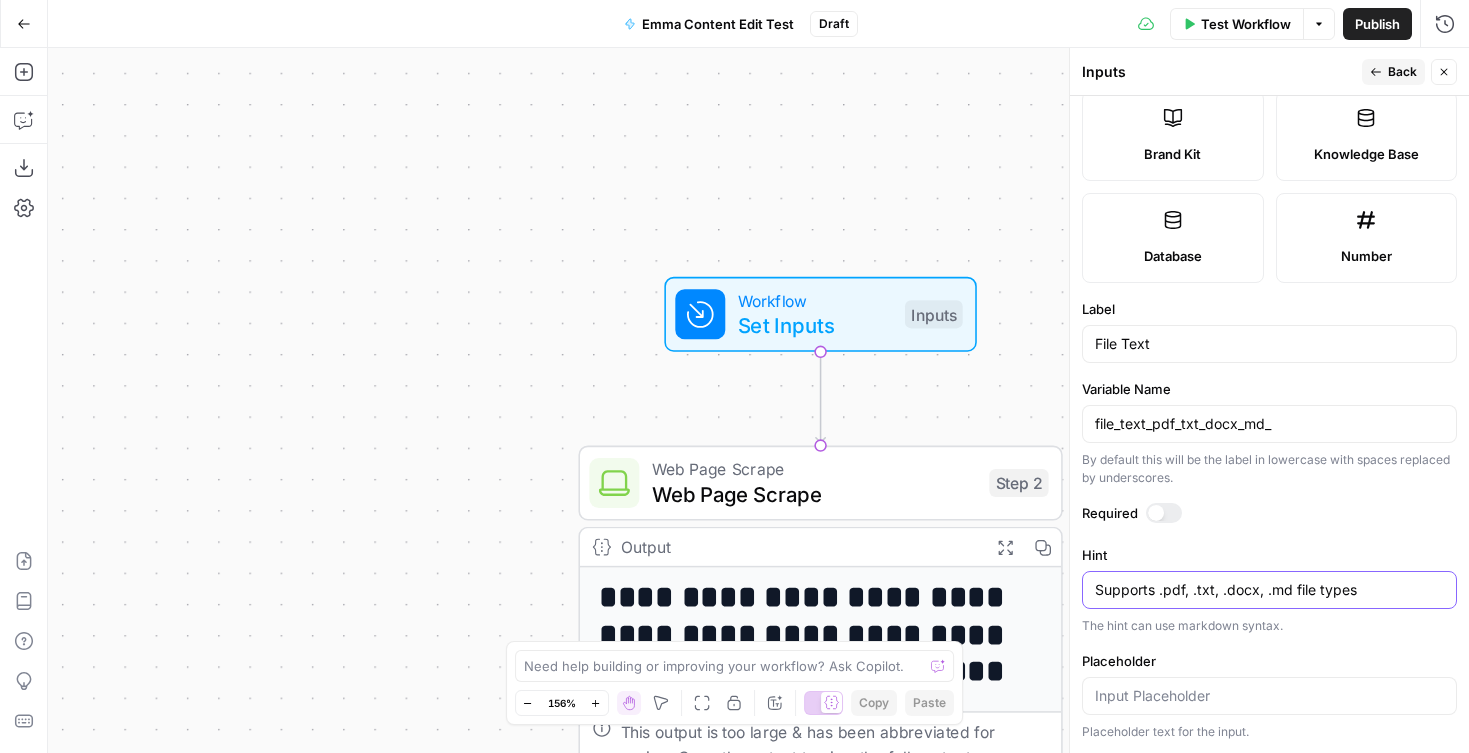 drag, startPoint x: 1355, startPoint y: 594, endPoint x: 1084, endPoint y: 599, distance: 271.0461 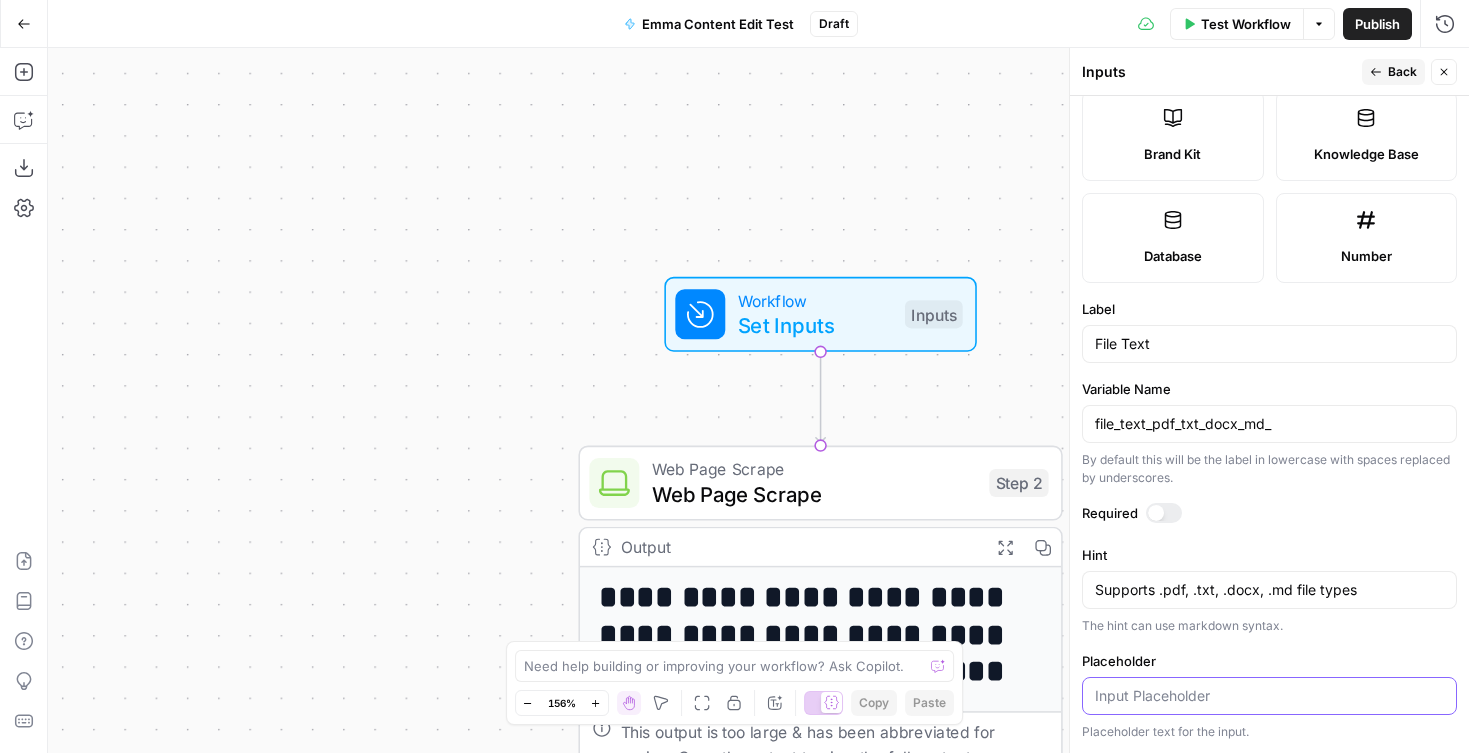 click on "Placeholder" at bounding box center (1269, 696) 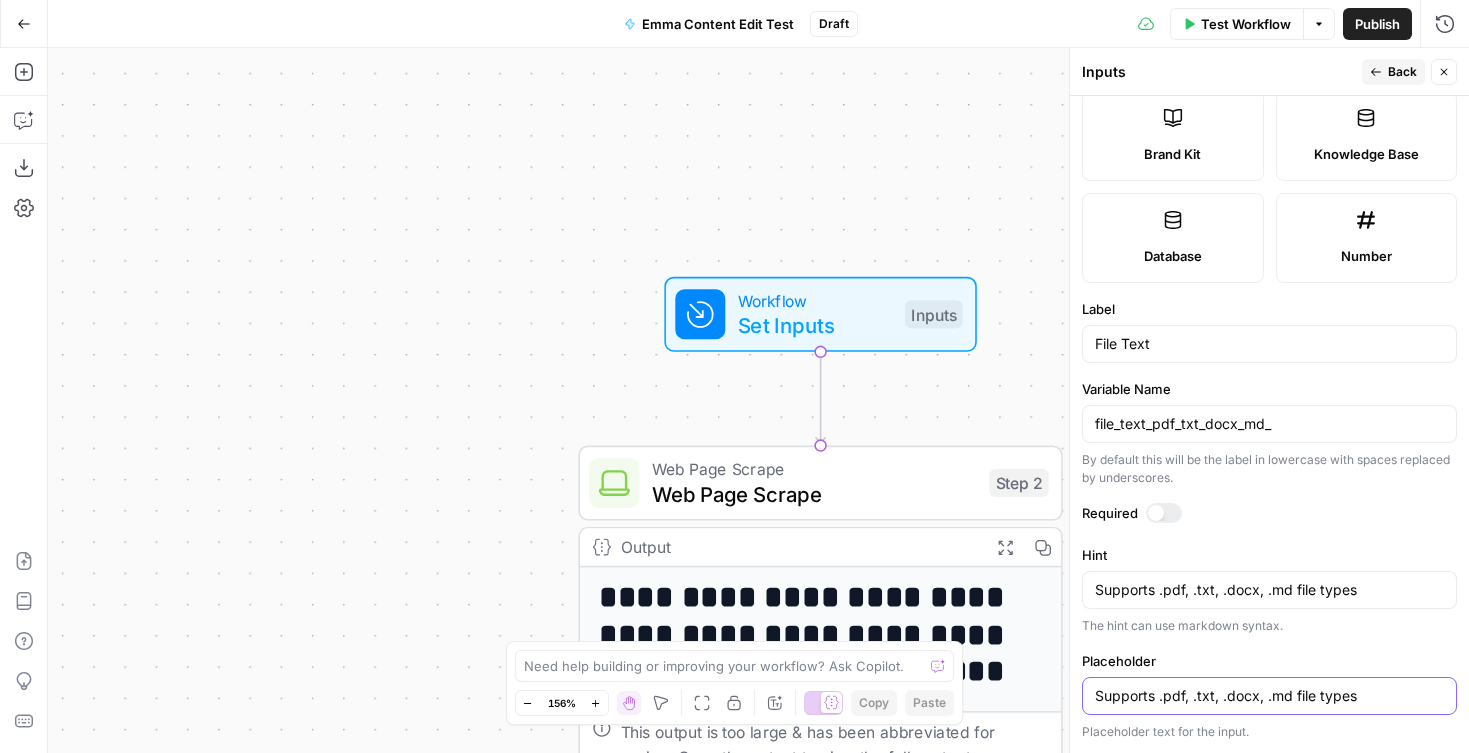 type on "Supports .pdf, .txt, .docx, .md file types" 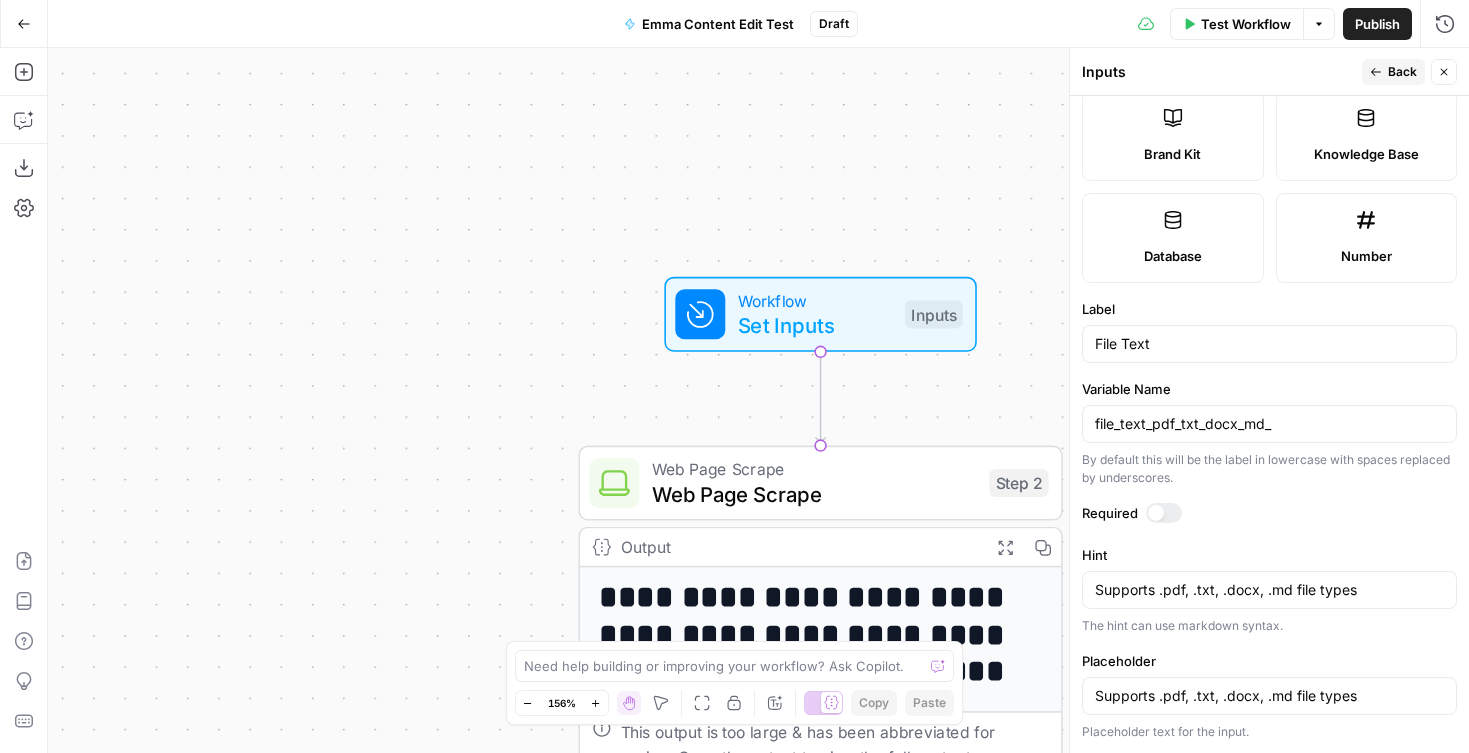 click on "Back" at bounding box center [1402, 72] 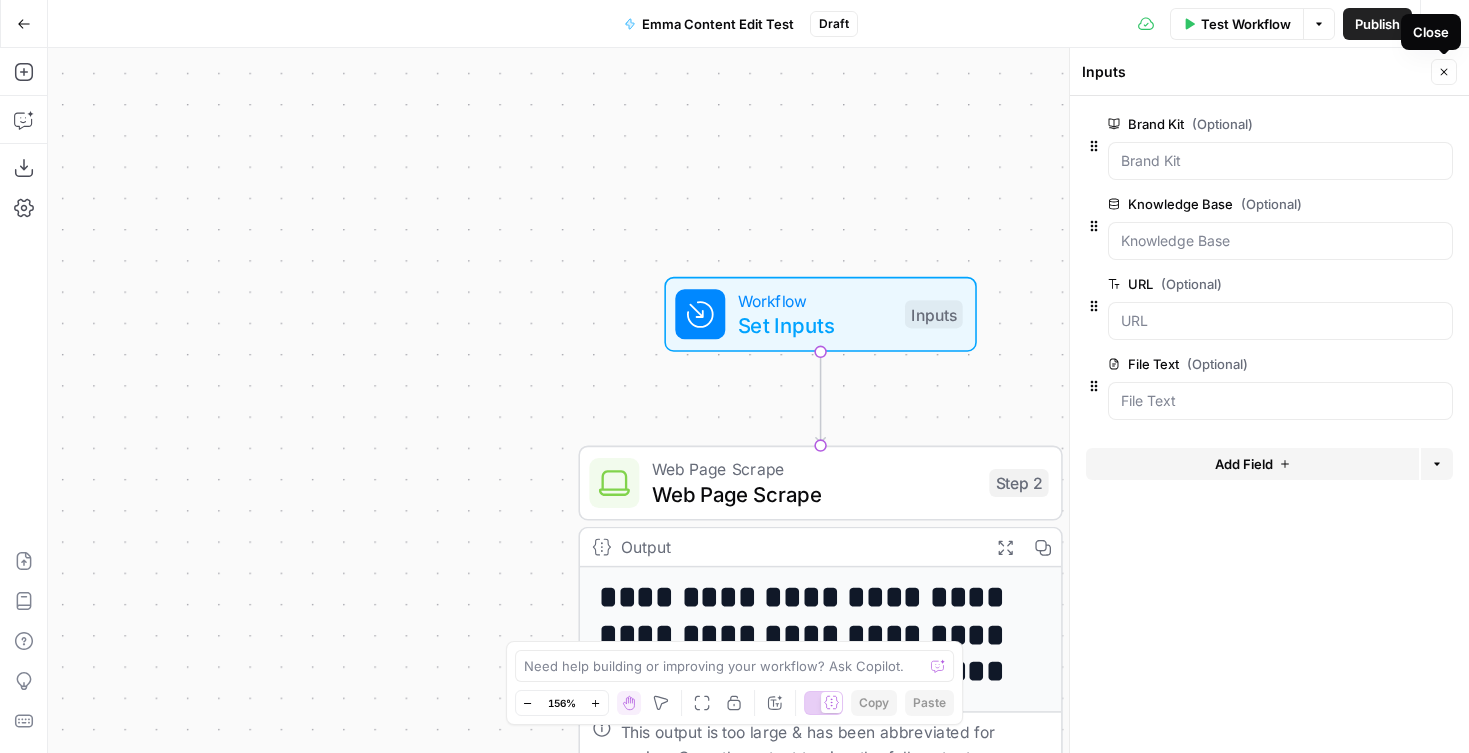 click 